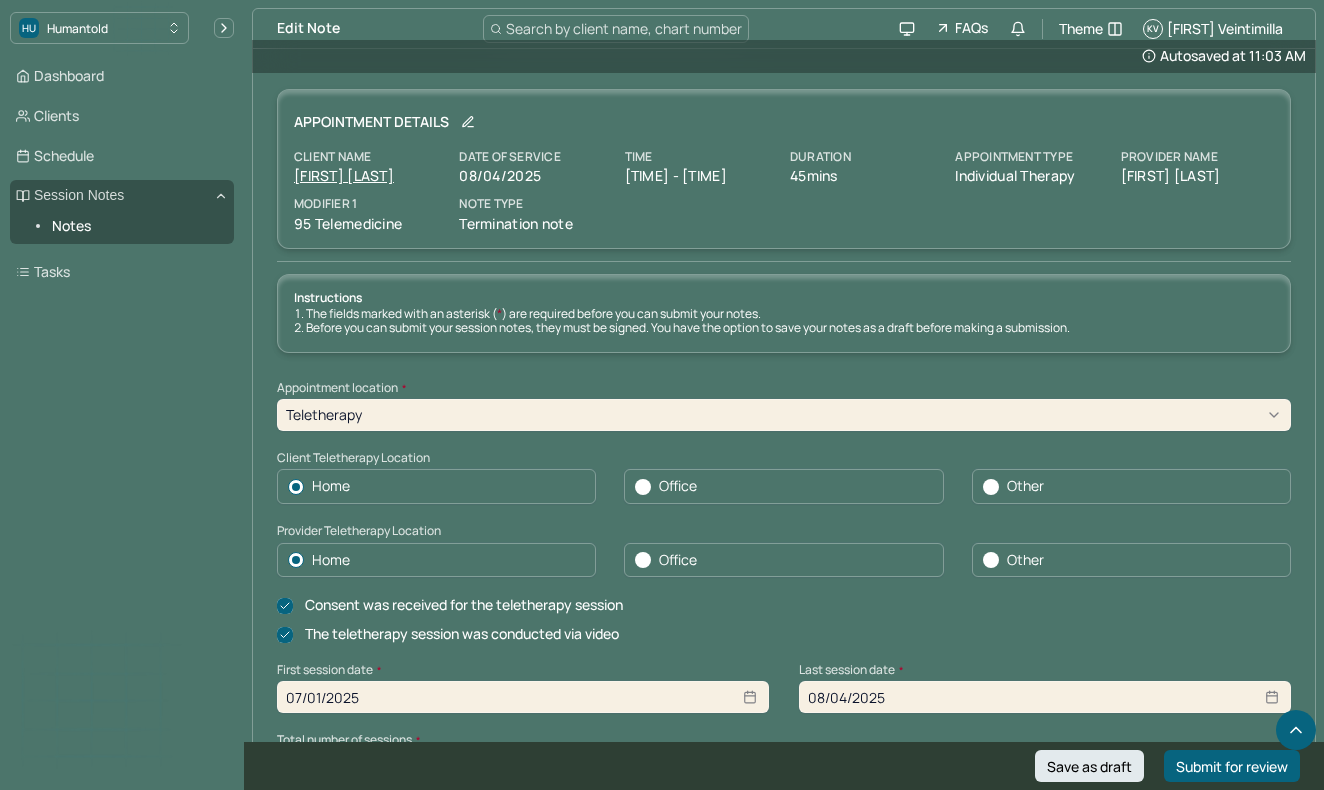 scroll, scrollTop: 777, scrollLeft: 0, axis: vertical 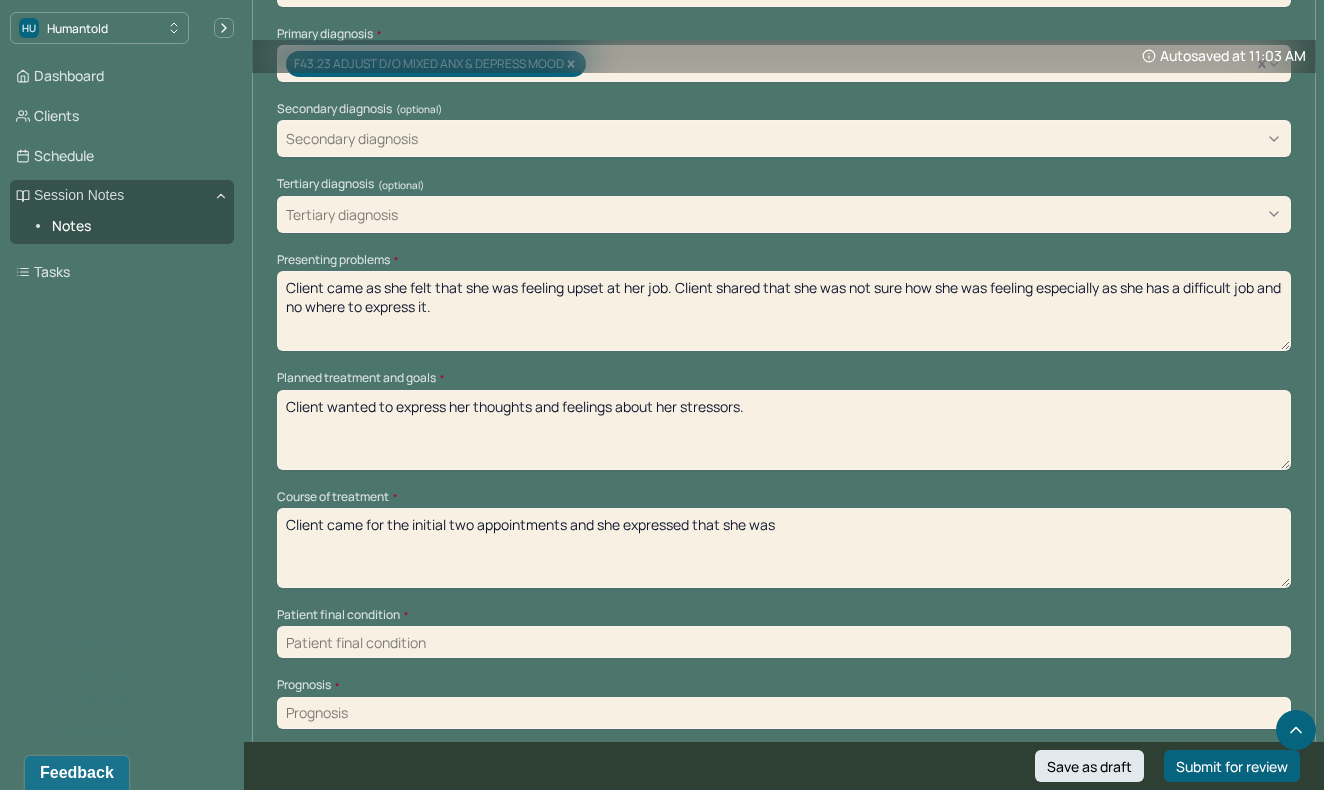 type on "Client came for the initial two appointments and she expressed that she was" 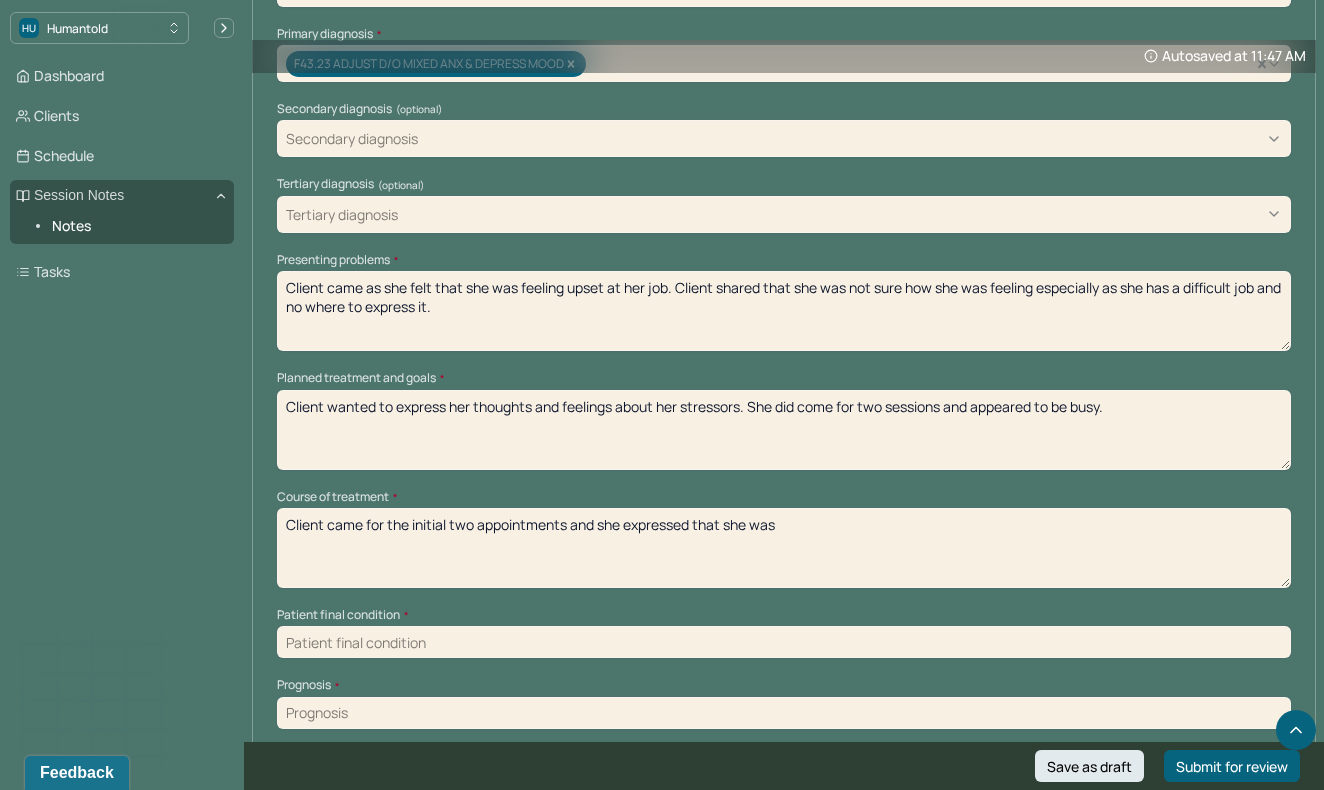 type on "Client wanted to express her thoughts and feelings about her stressors. She did come for two sessions and appeared to be busy." 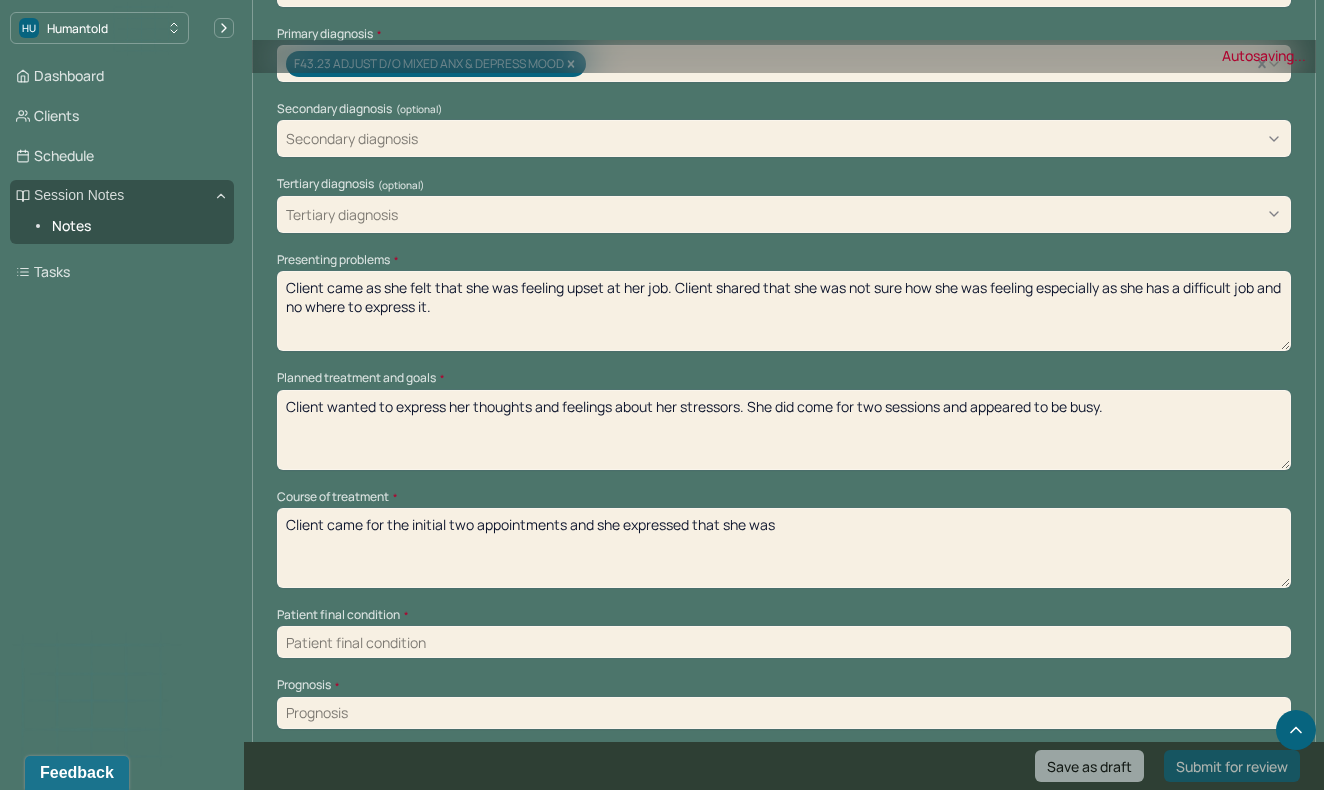 click on "Client came for the initial two appointments and she expressed that she was" at bounding box center (784, 548) 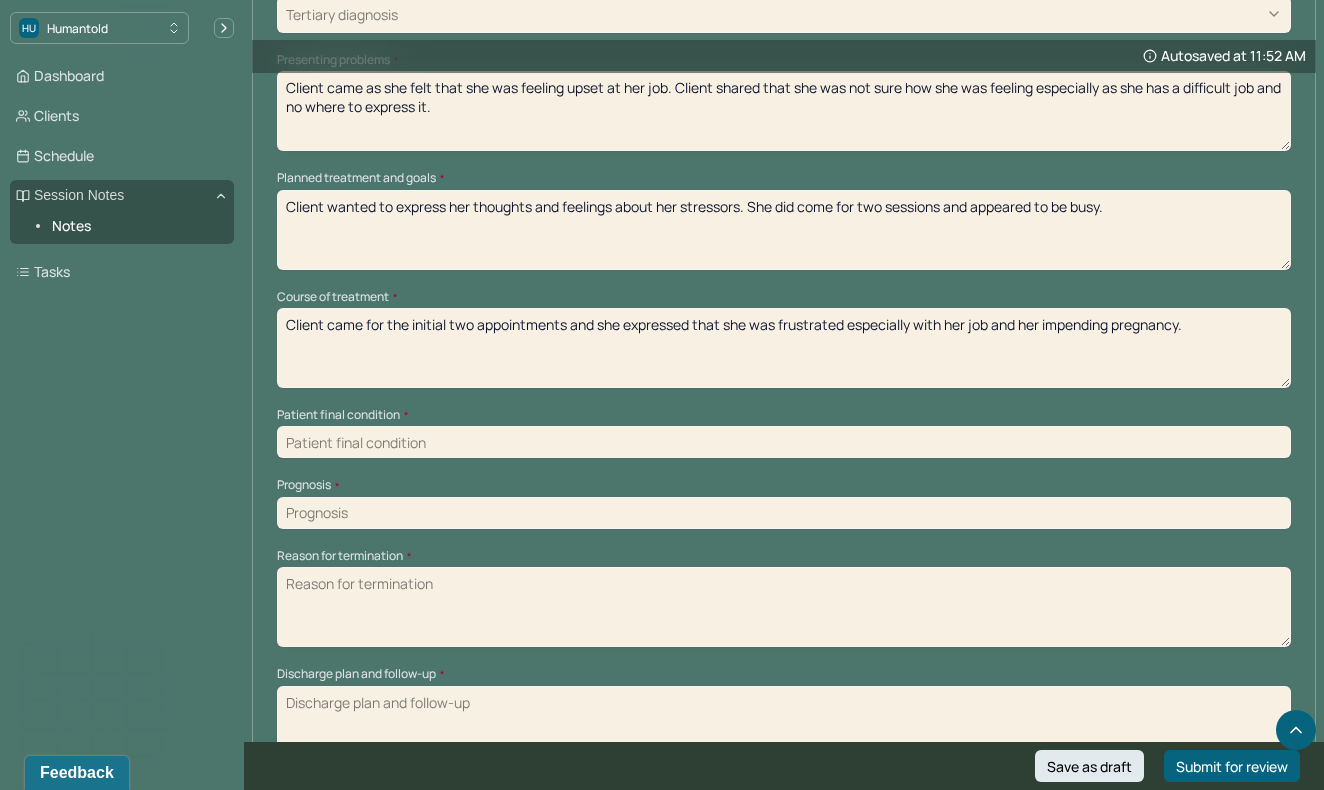 scroll, scrollTop: 1030, scrollLeft: 0, axis: vertical 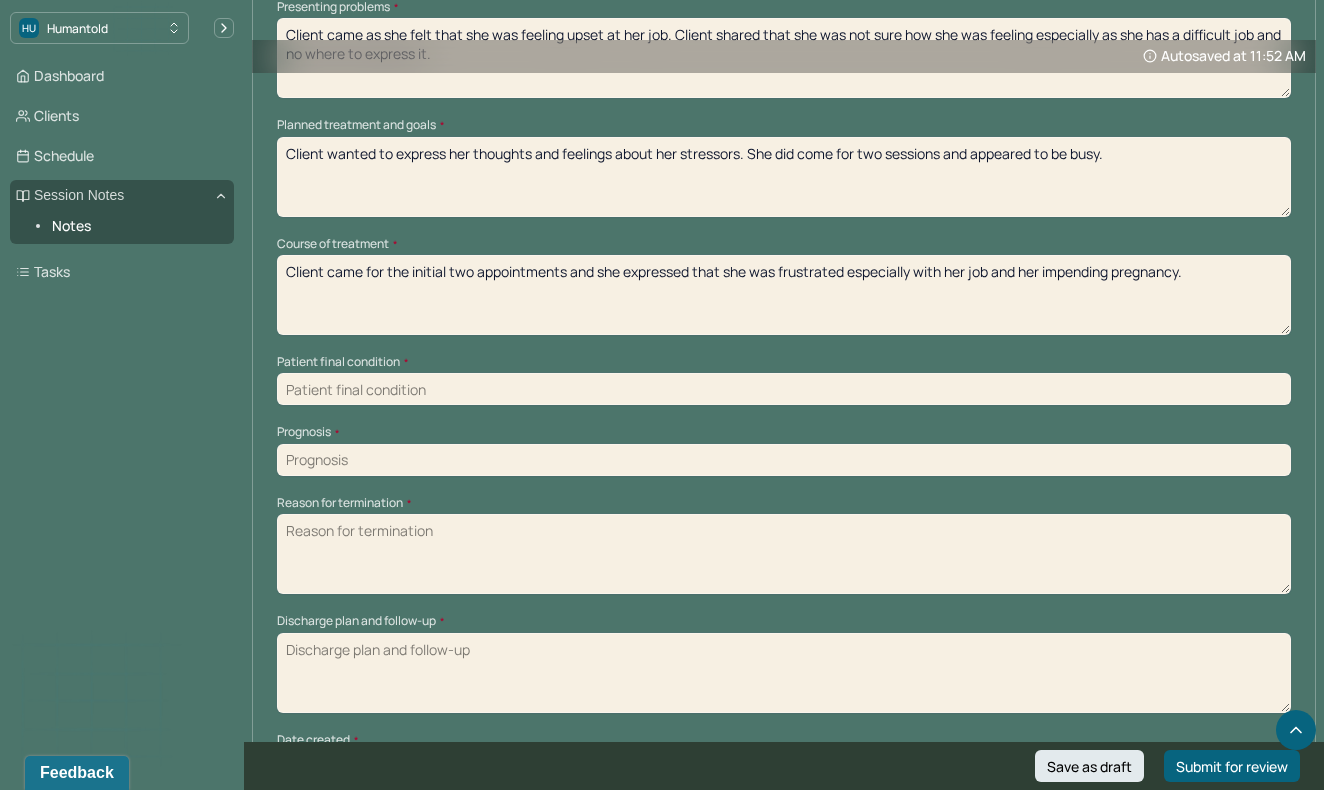type on "Client came for the initial two appointments and she expressed that she was frustrated especially with her job and her impending pregnancy." 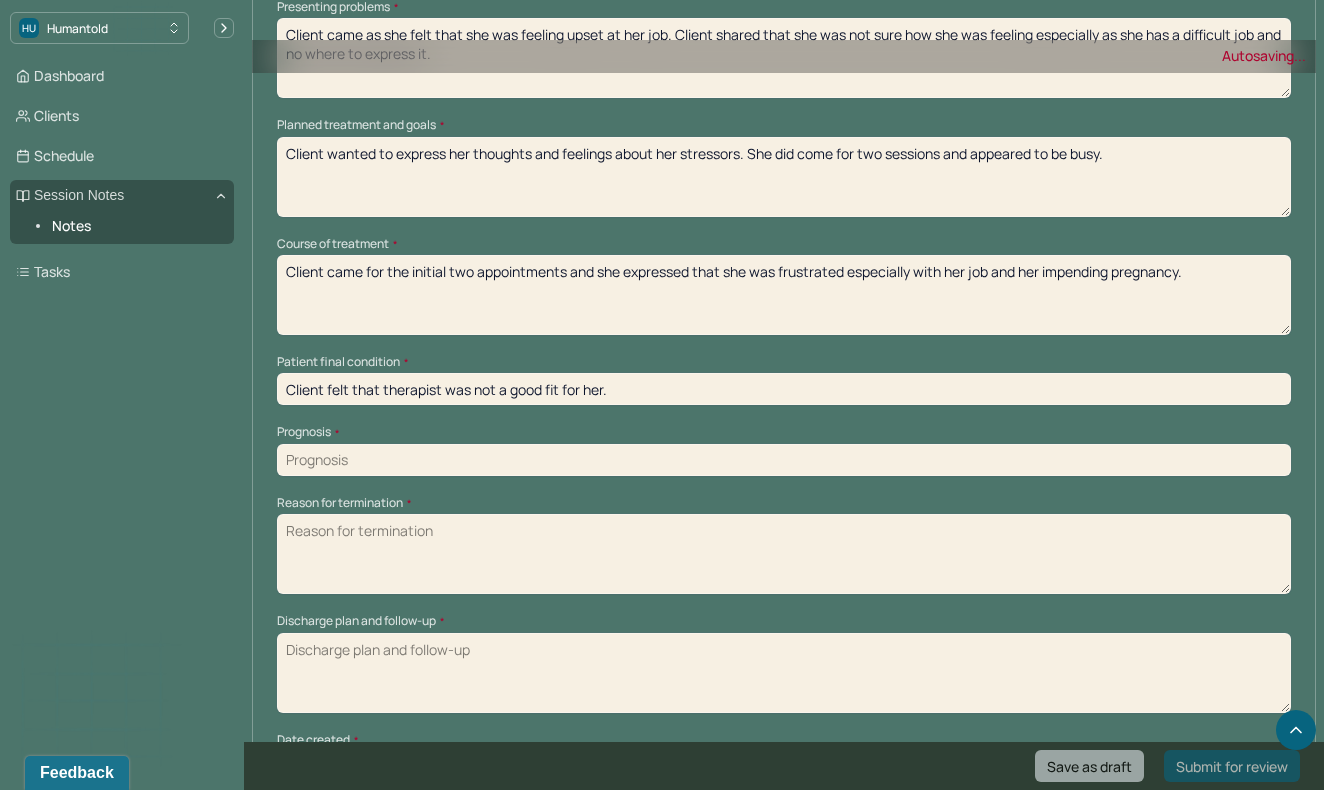 type on "Client felt that therapist was not a good fit for her." 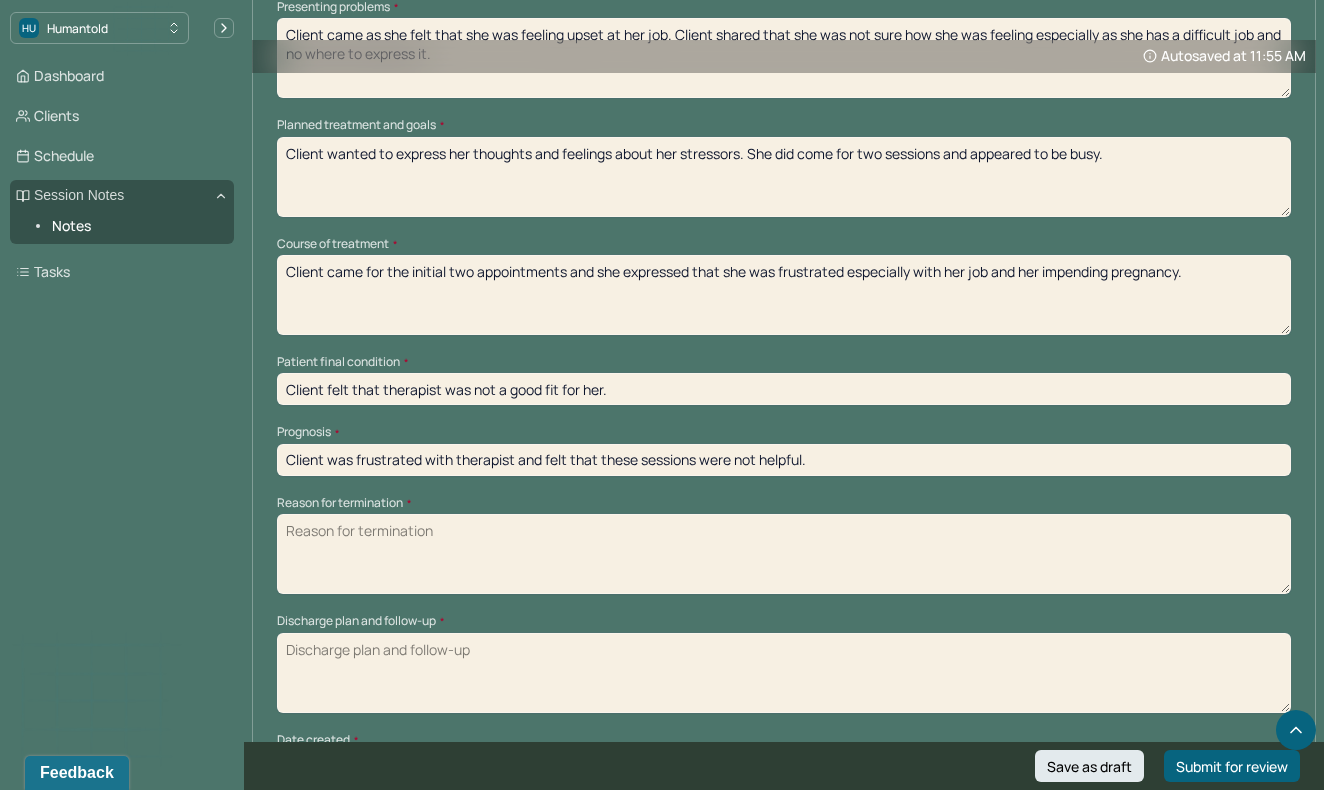 type on "Client was frustrated with therapist and felt that these sessions were not helpful." 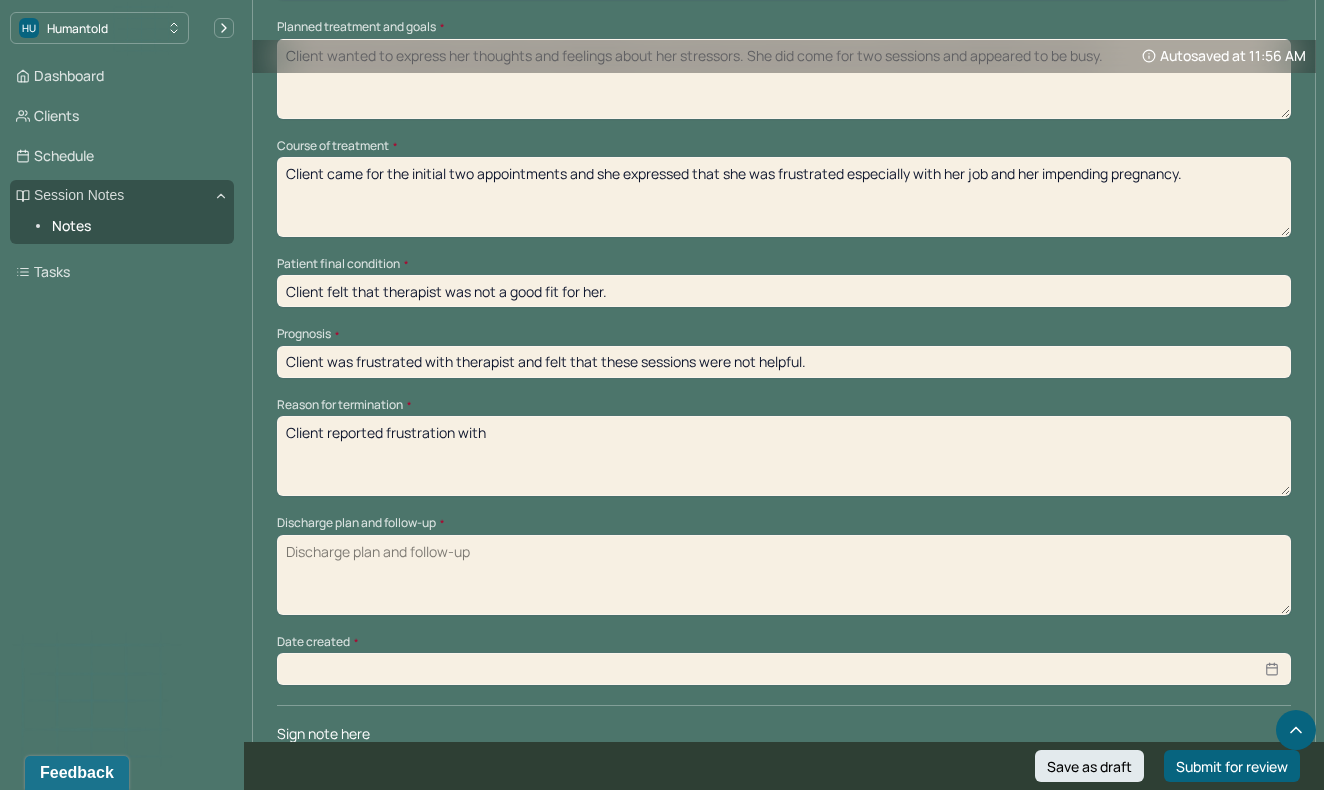 scroll, scrollTop: 1125, scrollLeft: 0, axis: vertical 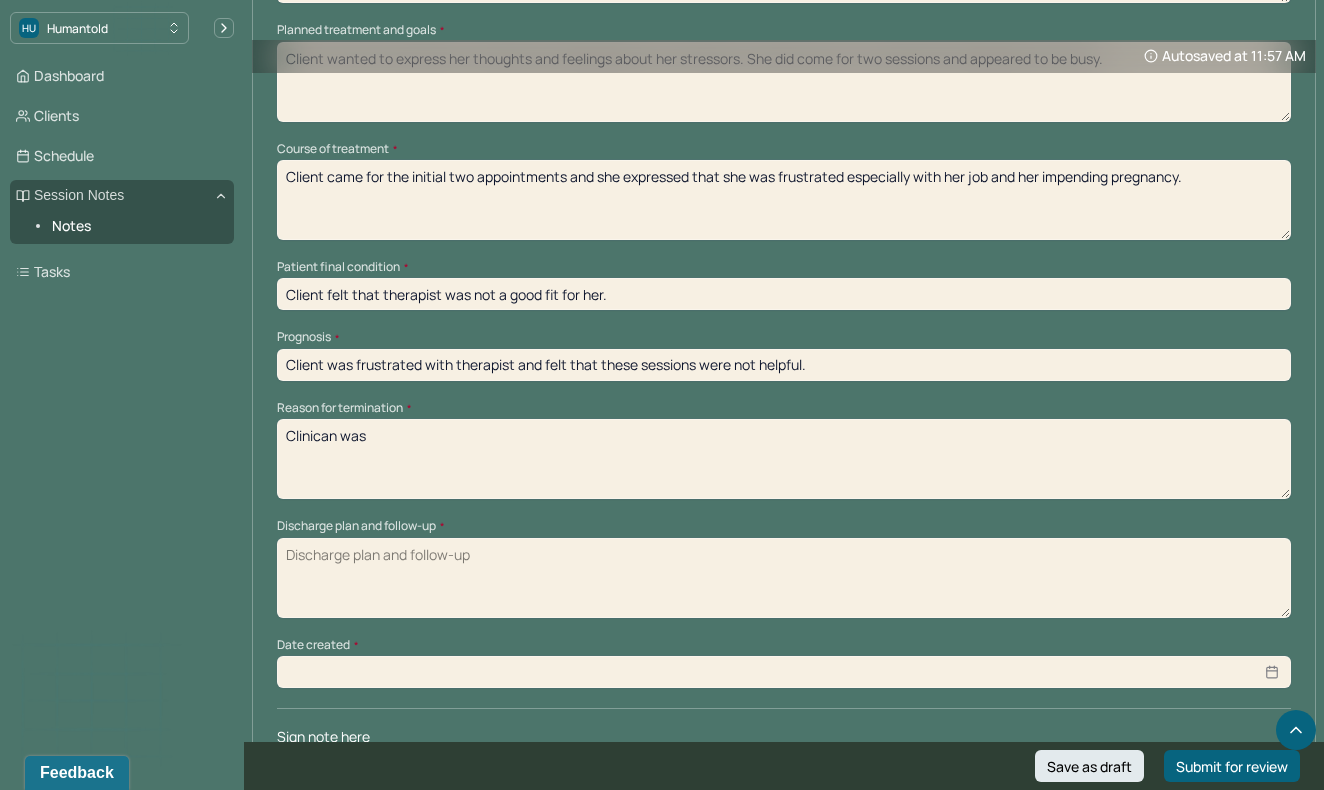 type on "Clinican was" 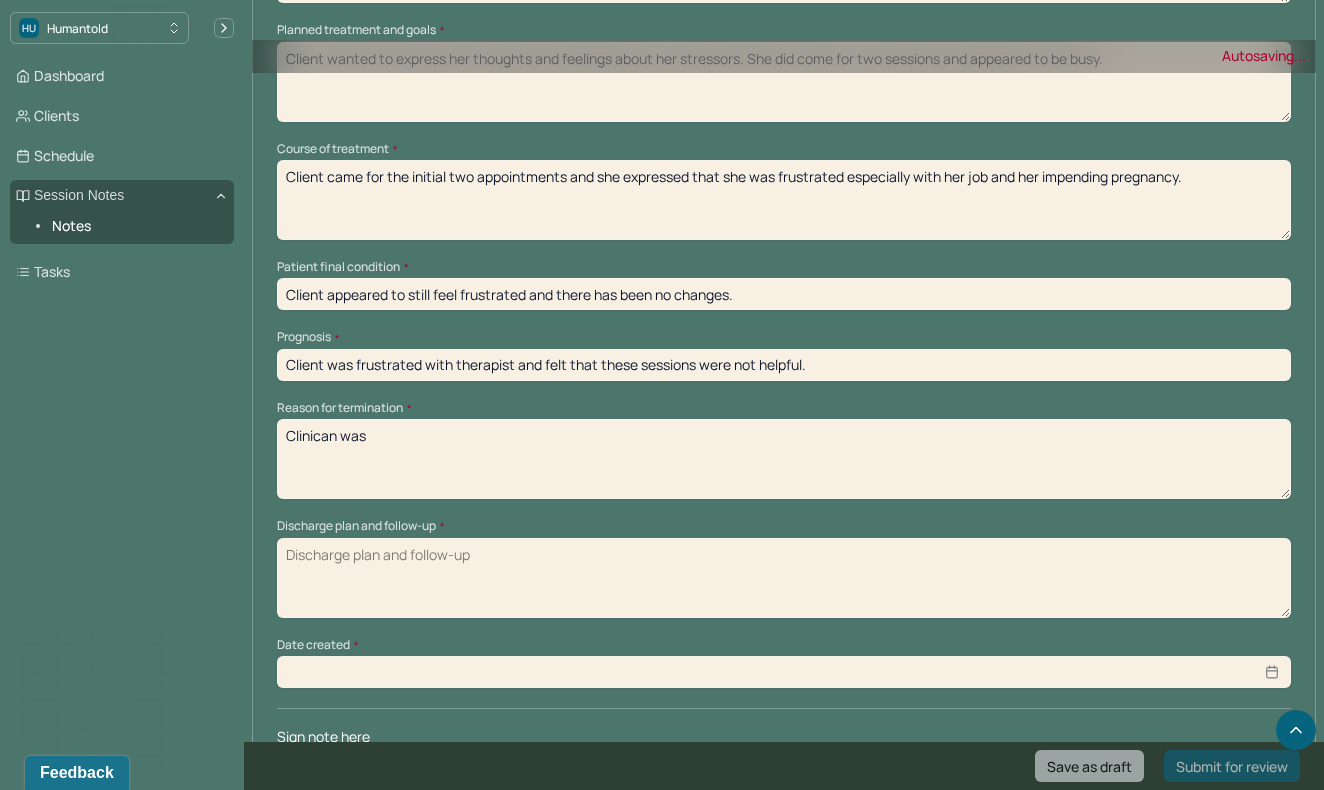 type on "Client appeared to still feel frustrated and there has been no changes." 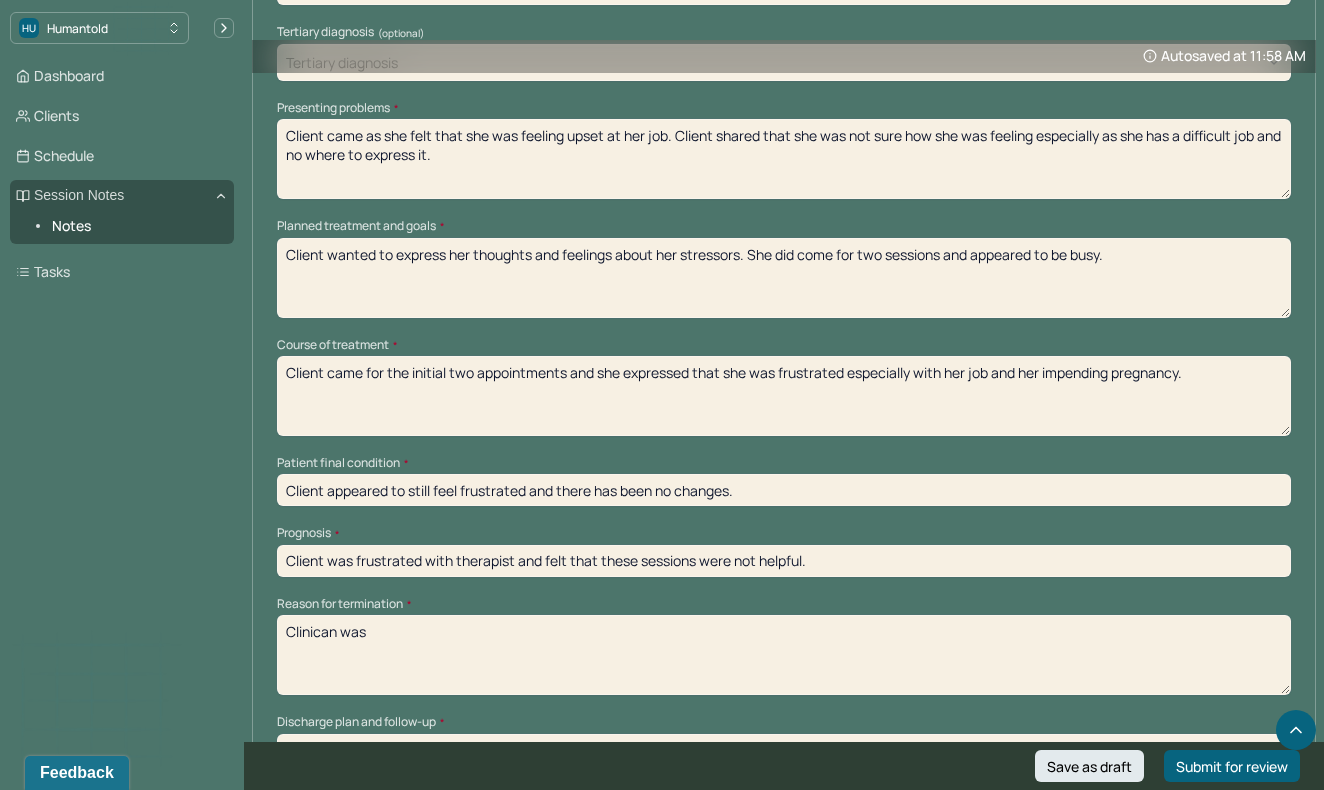 scroll, scrollTop: 930, scrollLeft: 0, axis: vertical 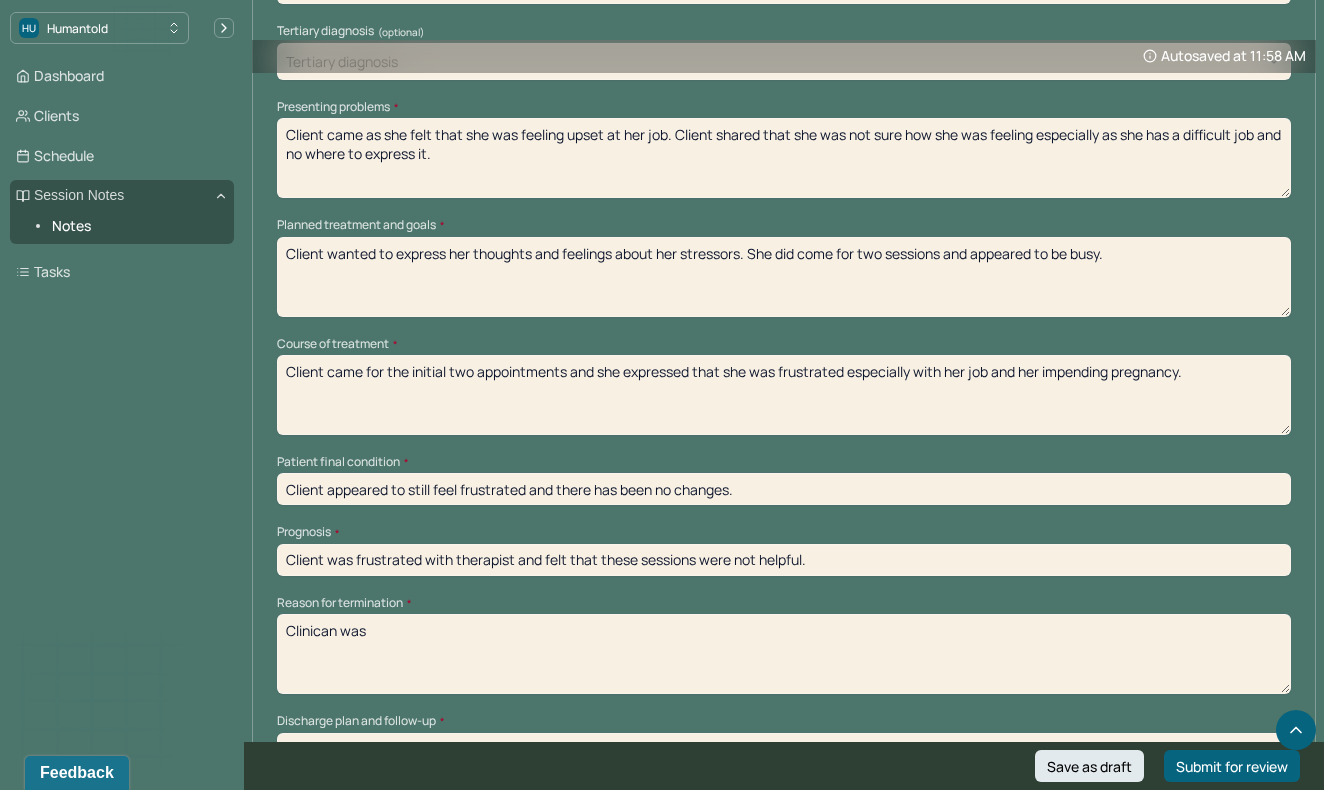 click on "Client wanted to express her thoughts and feelings about her stressors. She did come for two sessions and appeared to be busy." at bounding box center (784, 277) 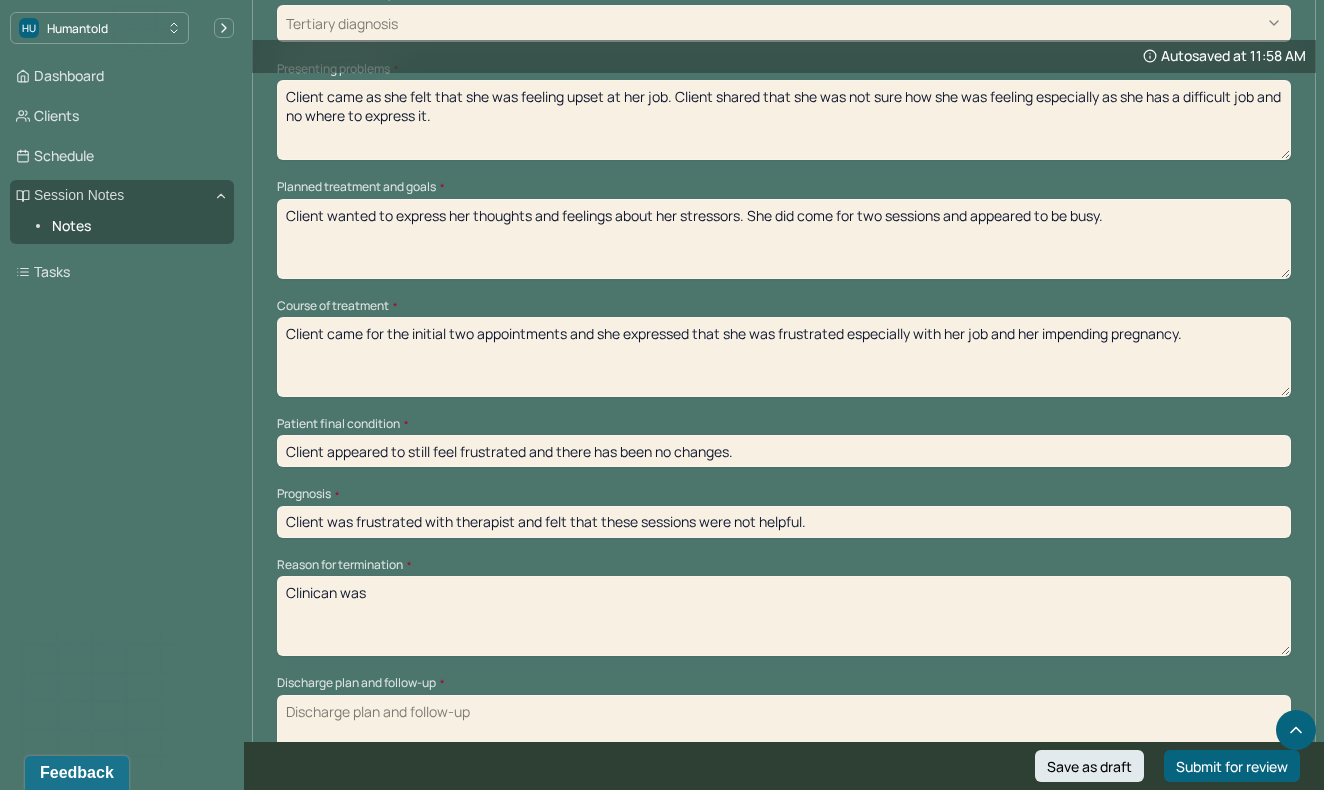 scroll, scrollTop: 969, scrollLeft: 0, axis: vertical 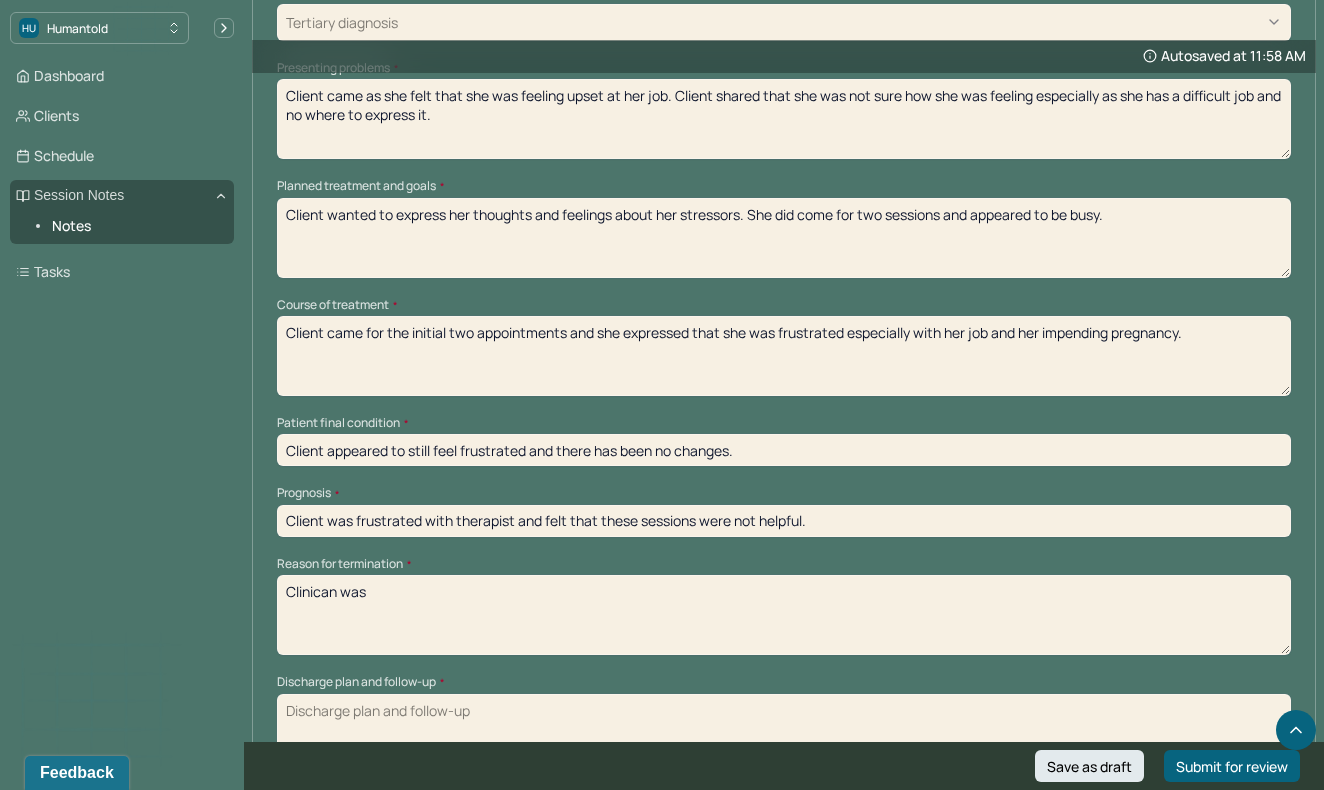 click on "Client came for the initial two appointments and she expressed that she was frustrated especially with her job and her impending pregnancy." at bounding box center (784, 356) 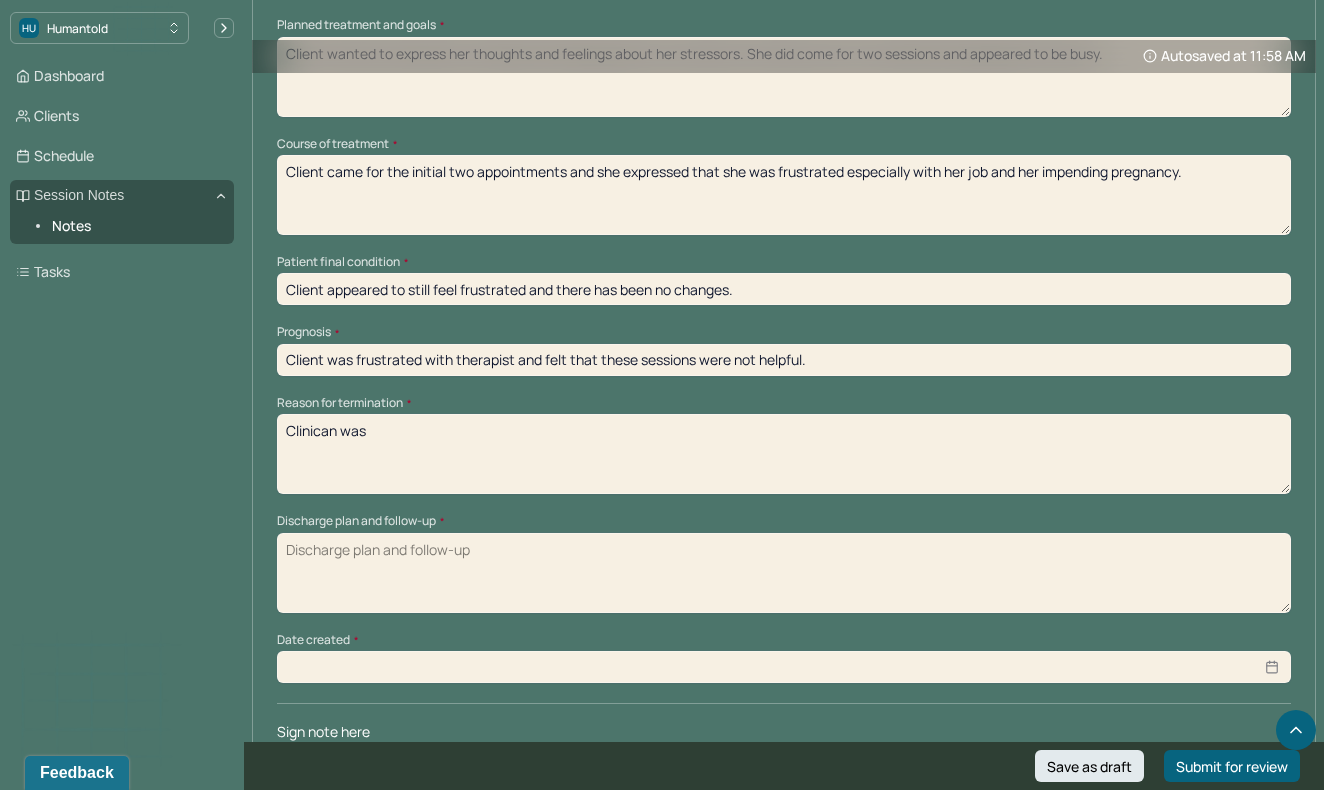 scroll, scrollTop: 1131, scrollLeft: 0, axis: vertical 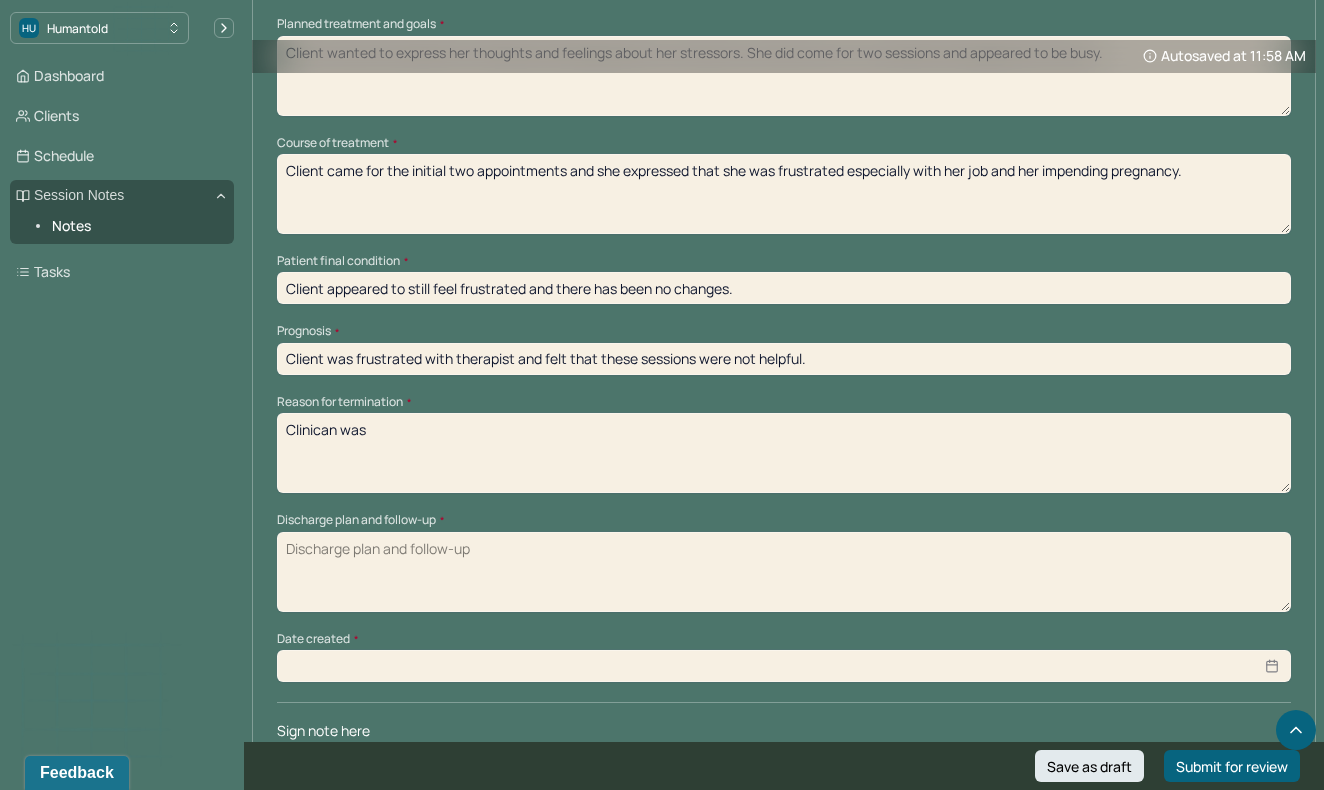 click on "Clinican was" at bounding box center [784, 453] 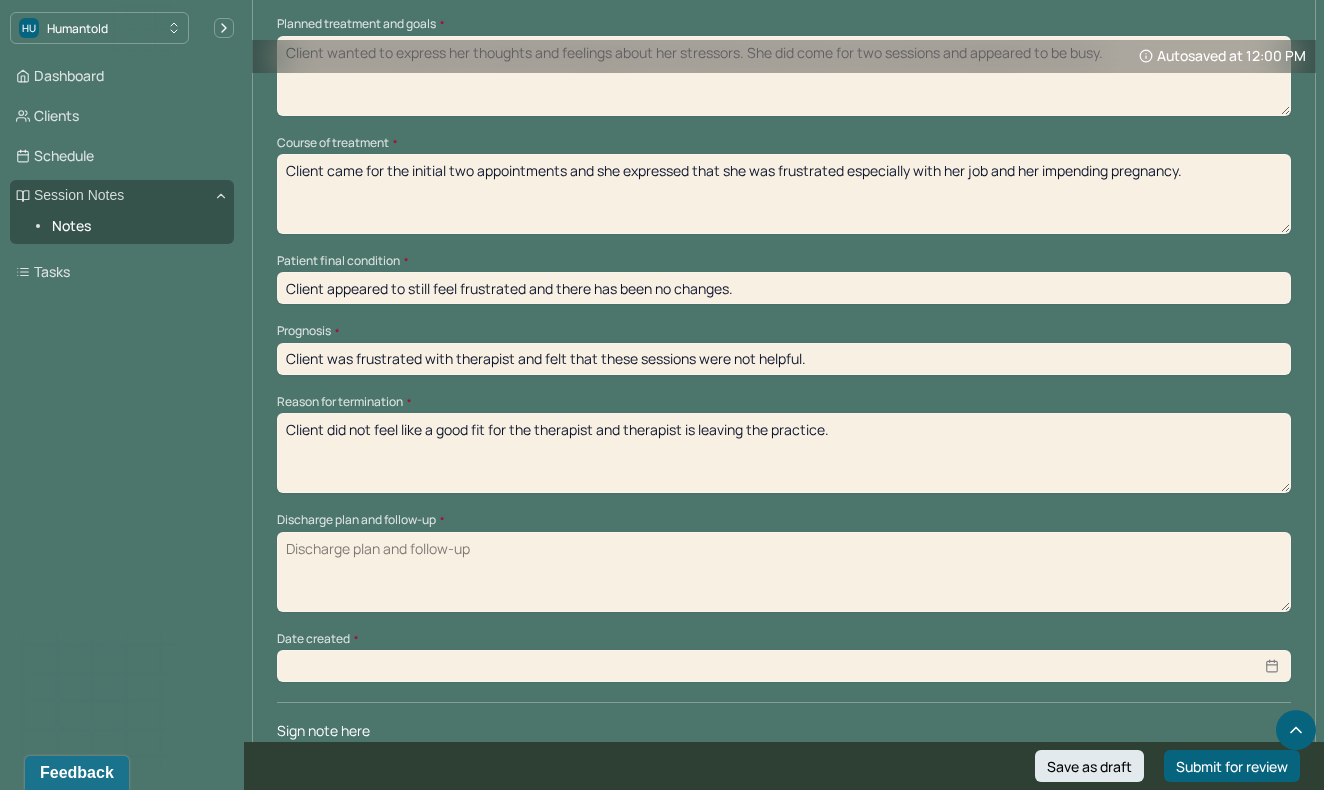 type on "Client did not feel like a good fit for the therapist and therapist is leaving the practice." 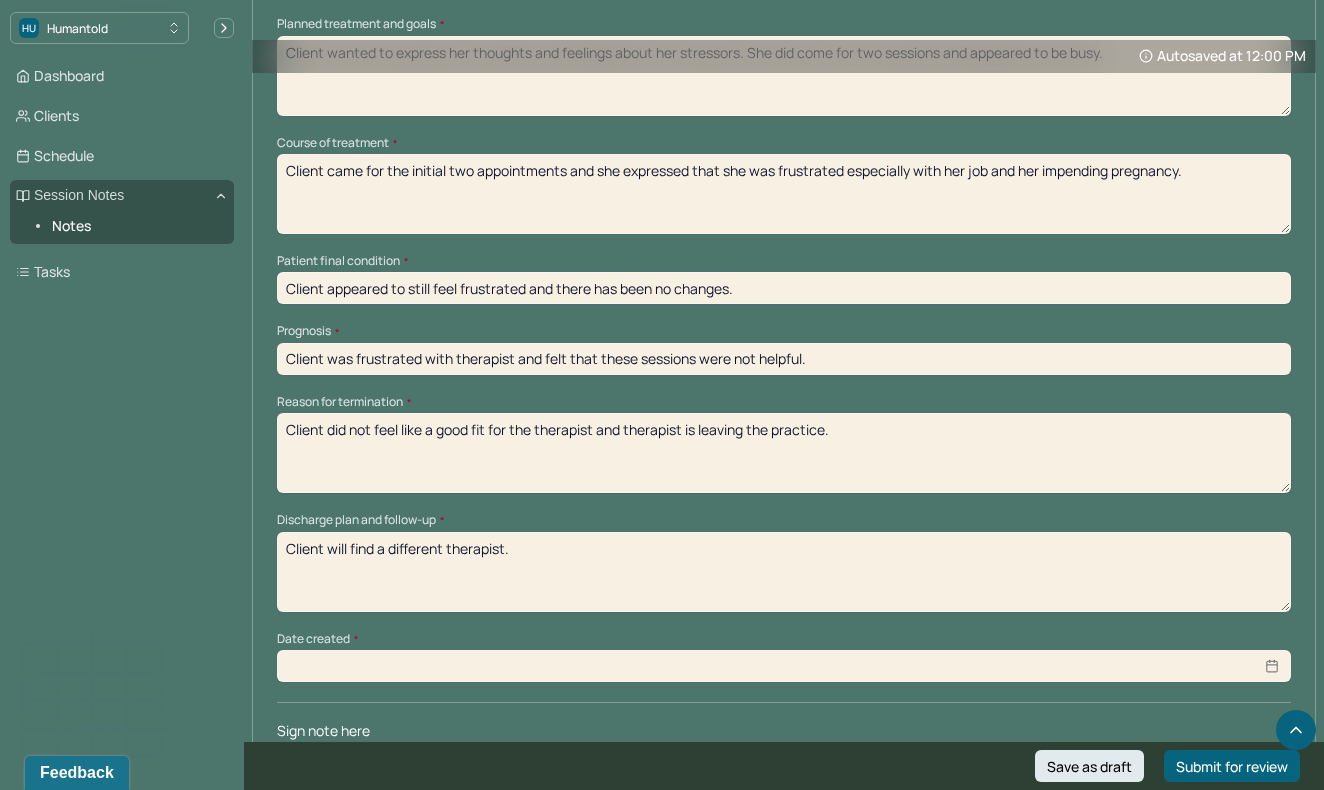 type on "Client will find a different therapist." 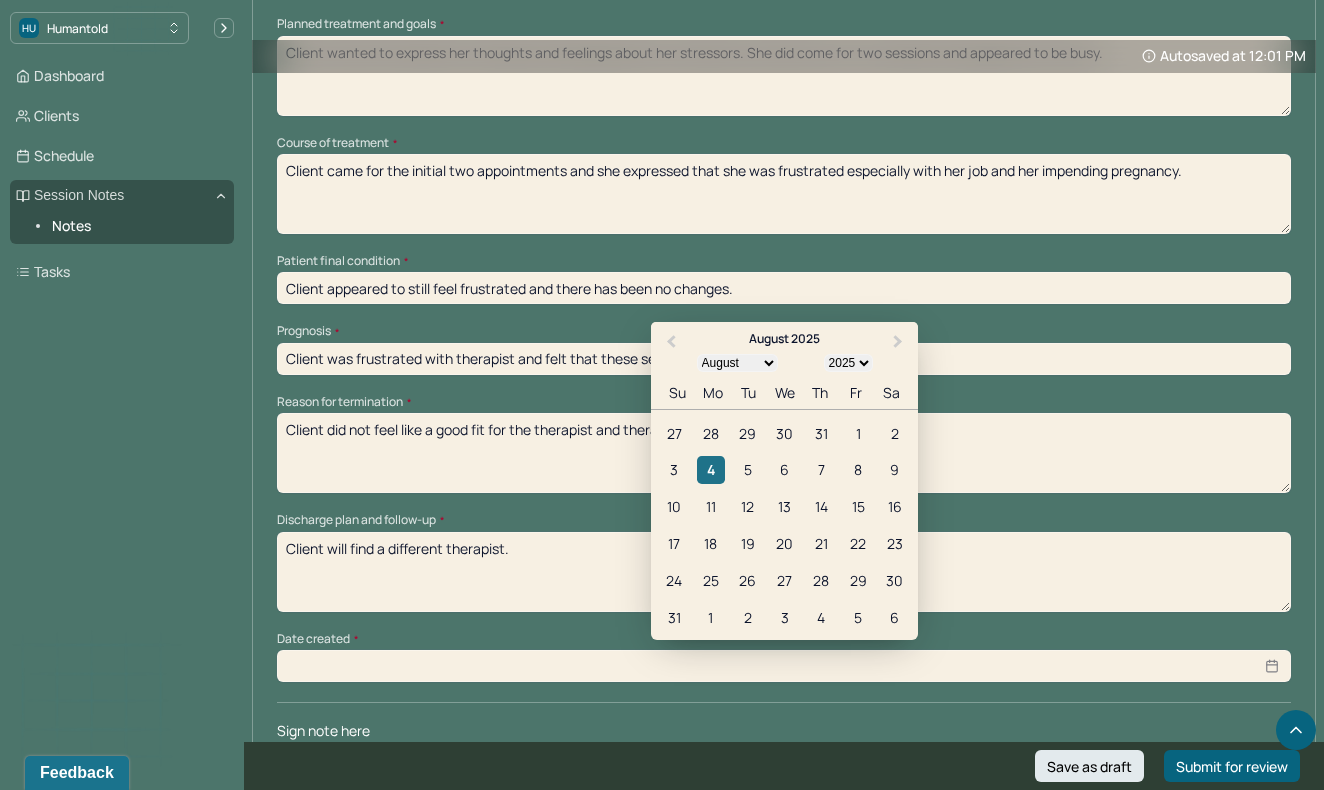 click on "4" at bounding box center (710, 469) 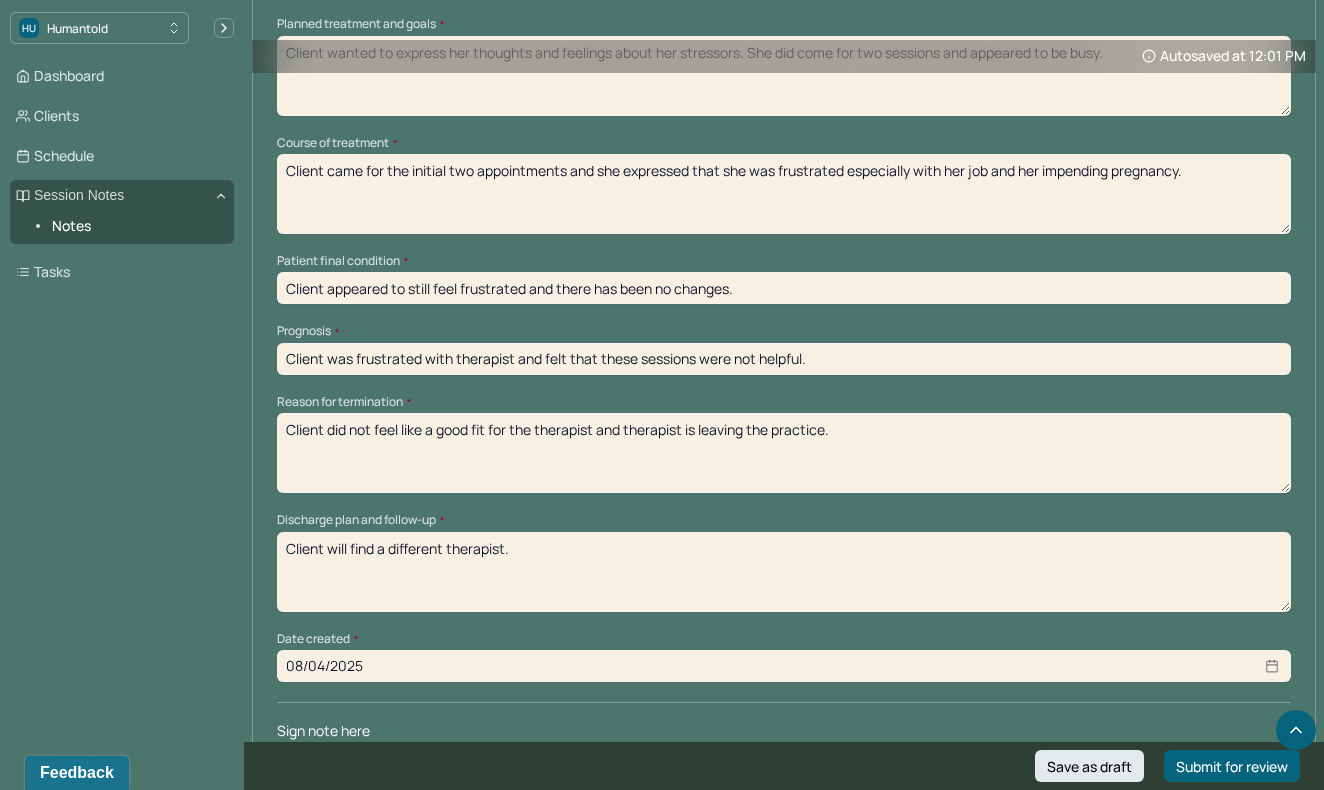 scroll, scrollTop: 1199, scrollLeft: 0, axis: vertical 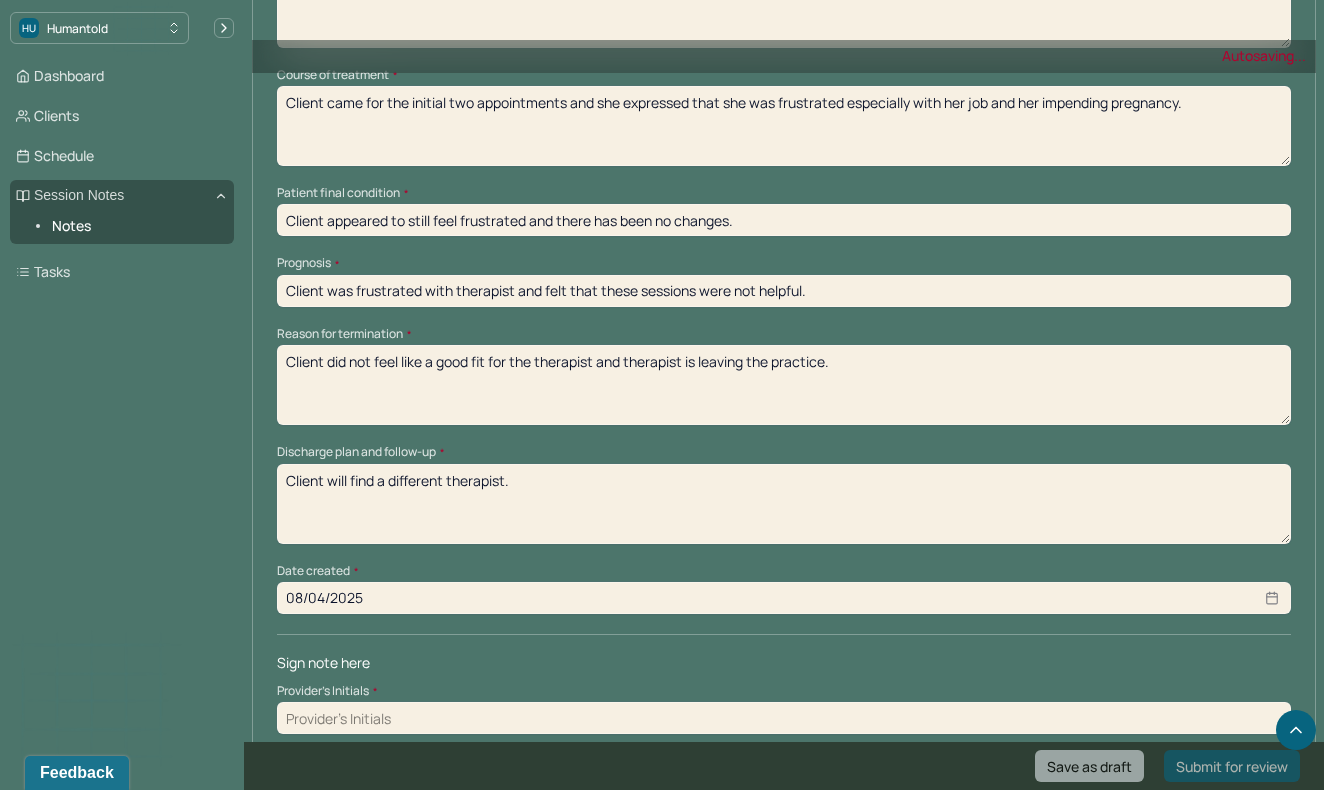 click at bounding box center [784, 718] 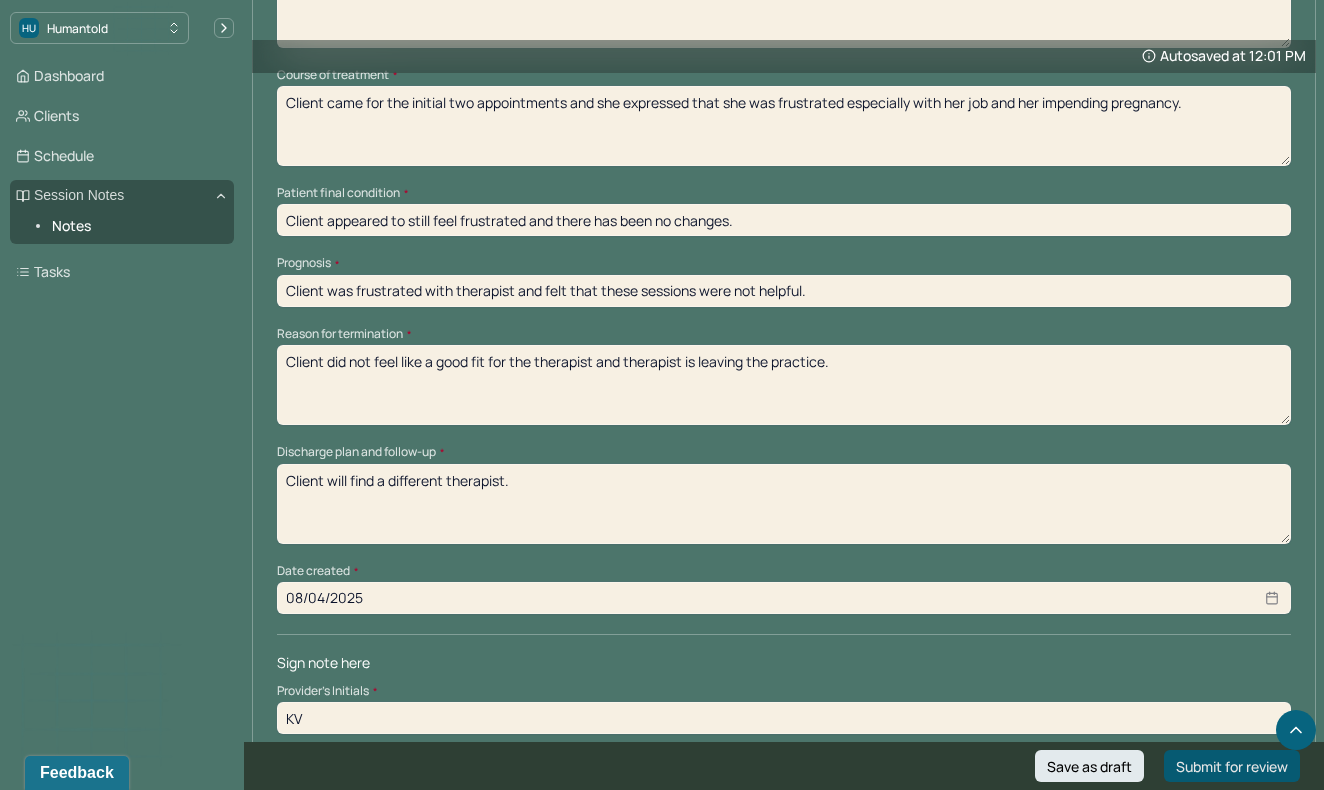 type on "KV" 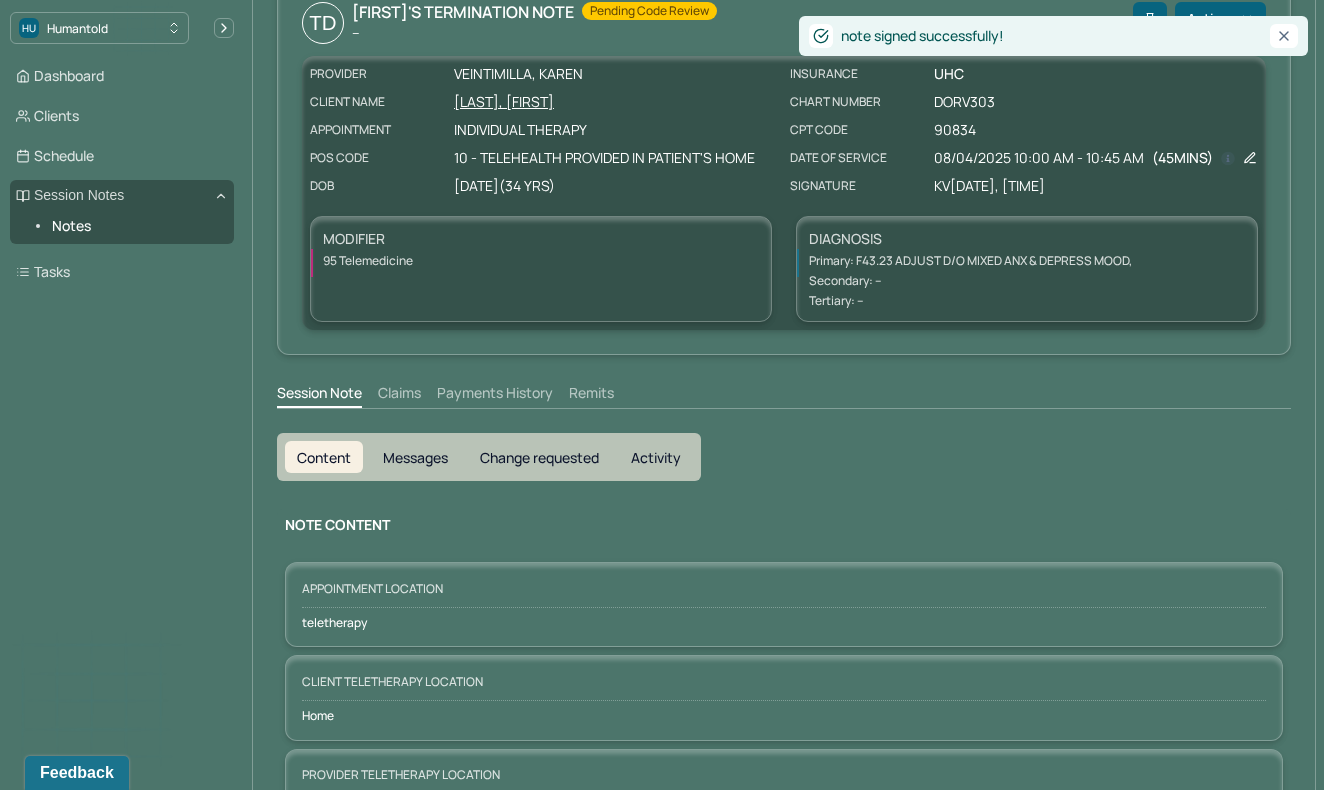 scroll, scrollTop: 0, scrollLeft: 0, axis: both 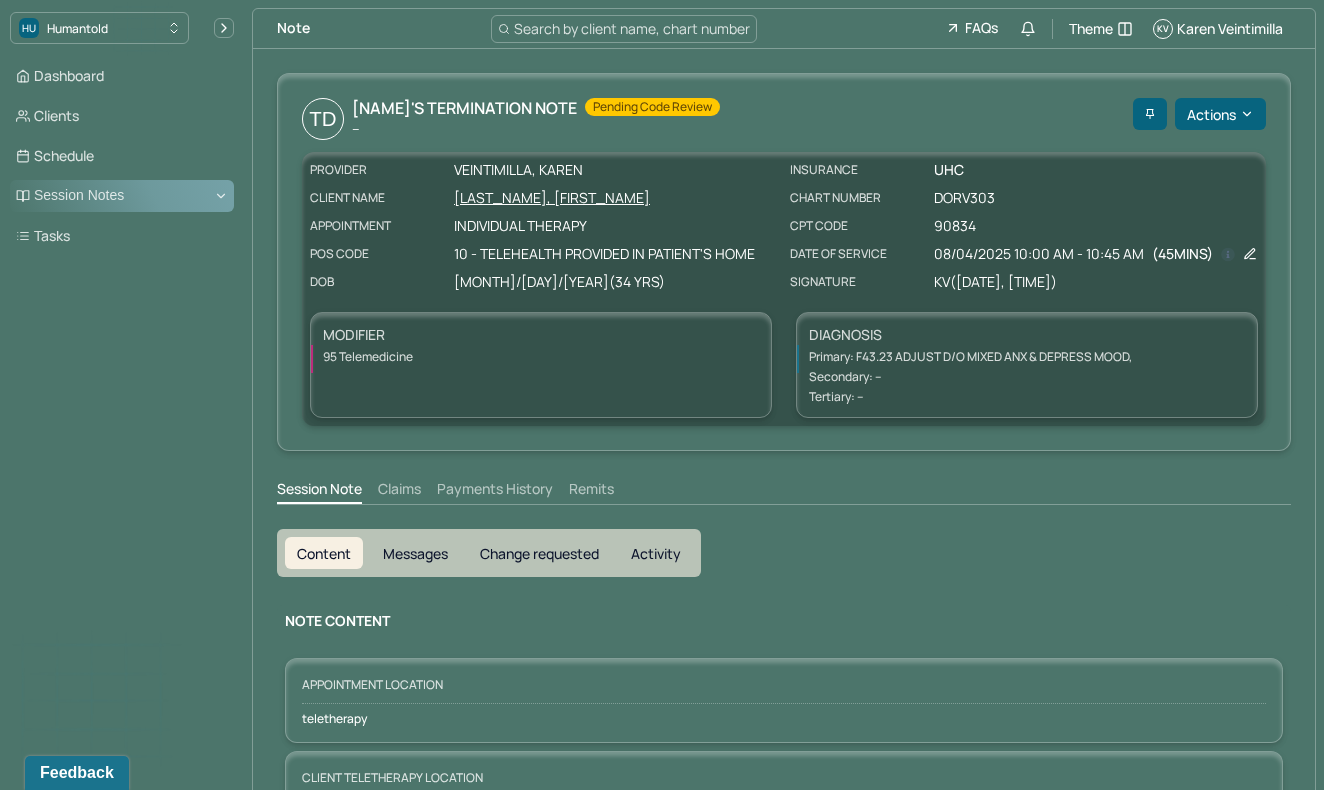 click on "Session Notes" at bounding box center [122, 196] 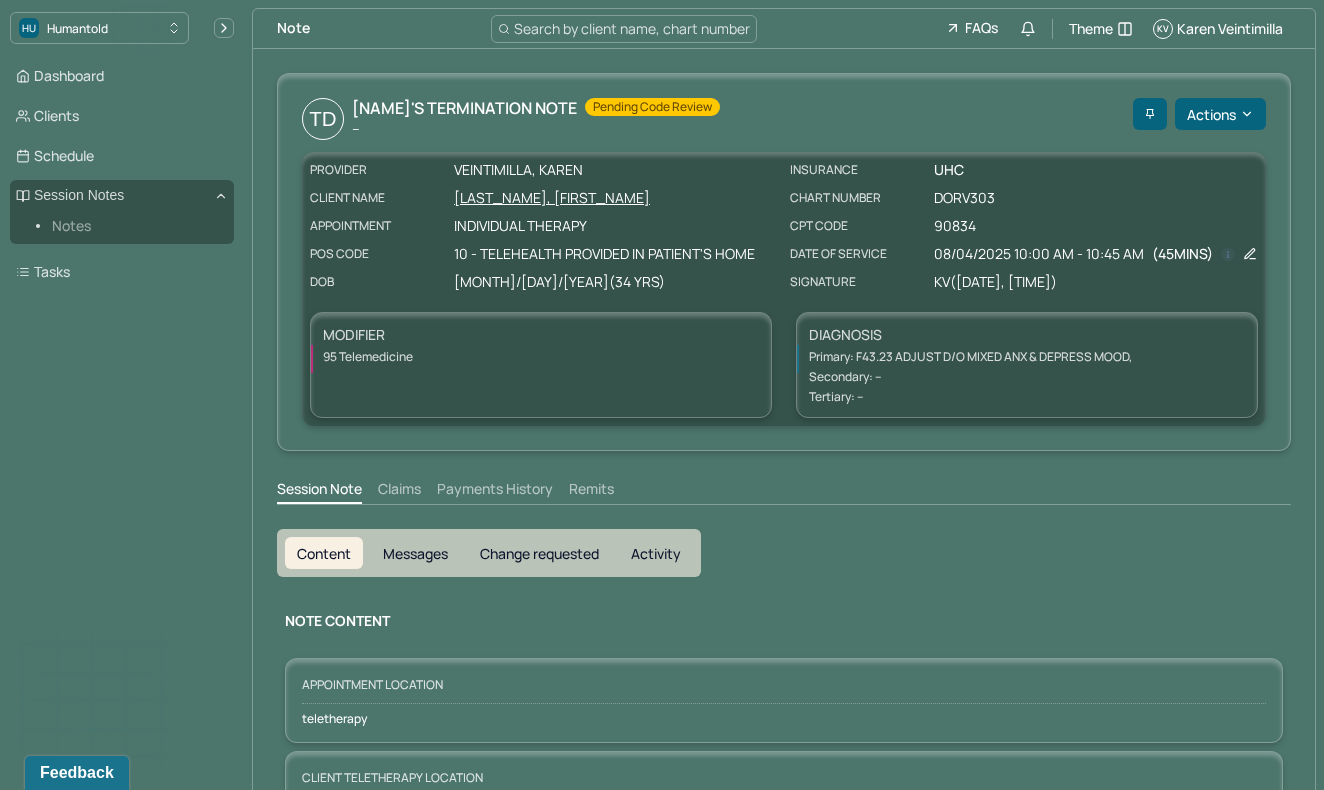 click on "Notes" at bounding box center (135, 226) 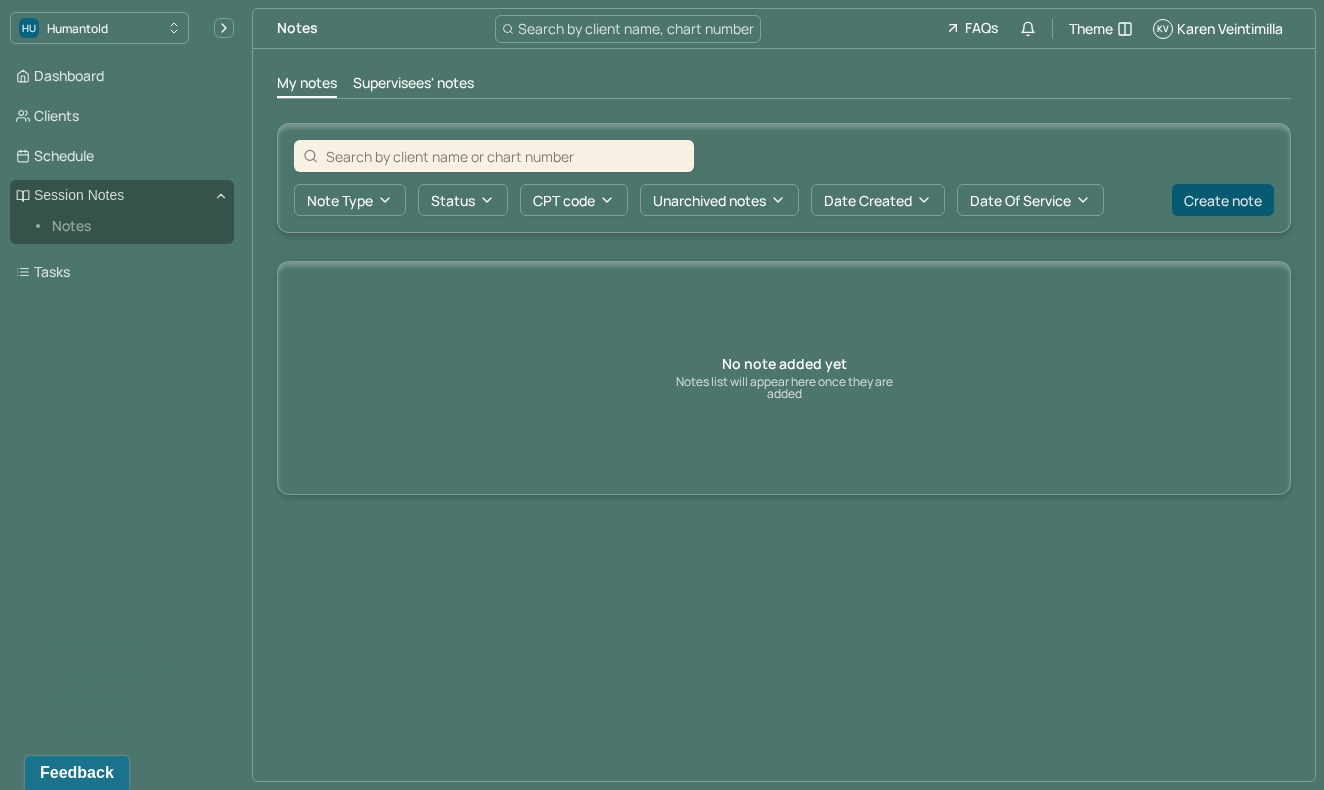 click on "Create note" at bounding box center (1223, 200) 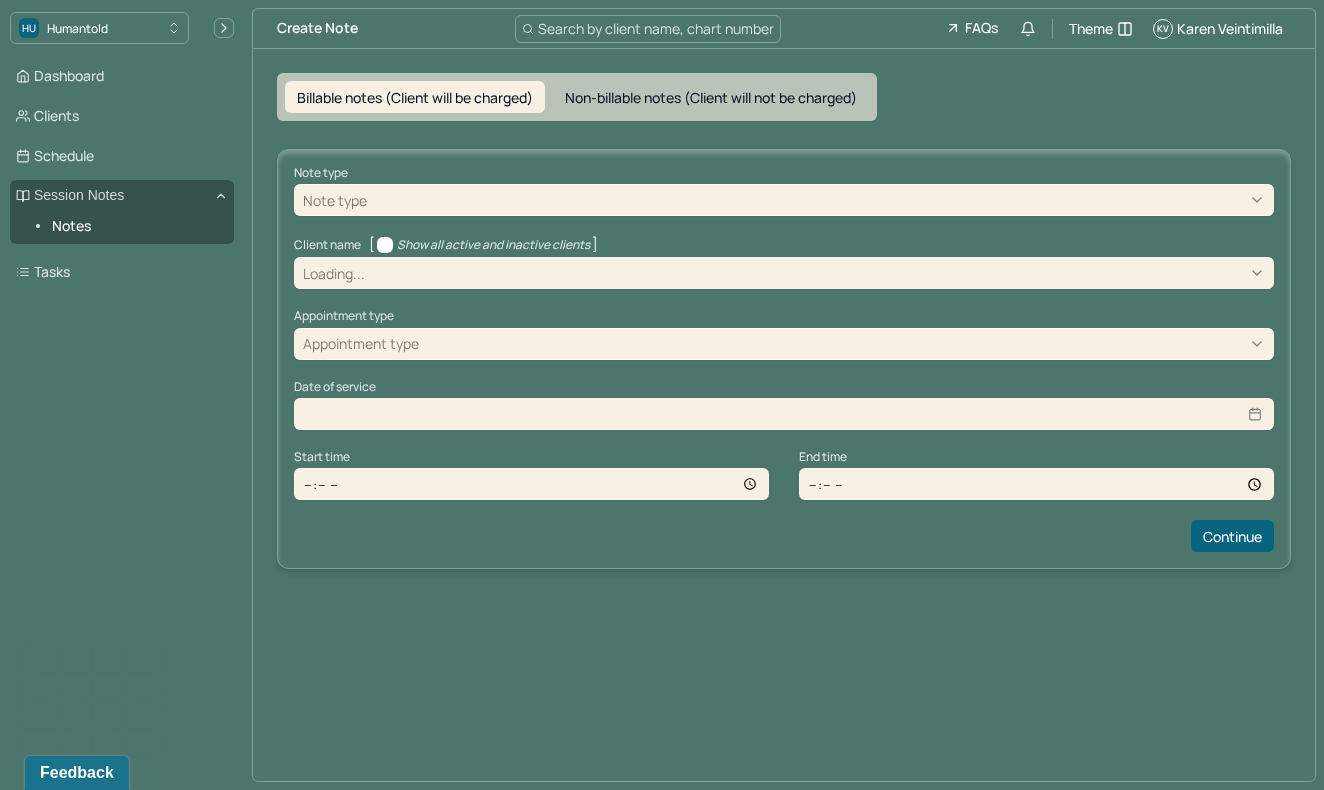 click at bounding box center [818, 200] 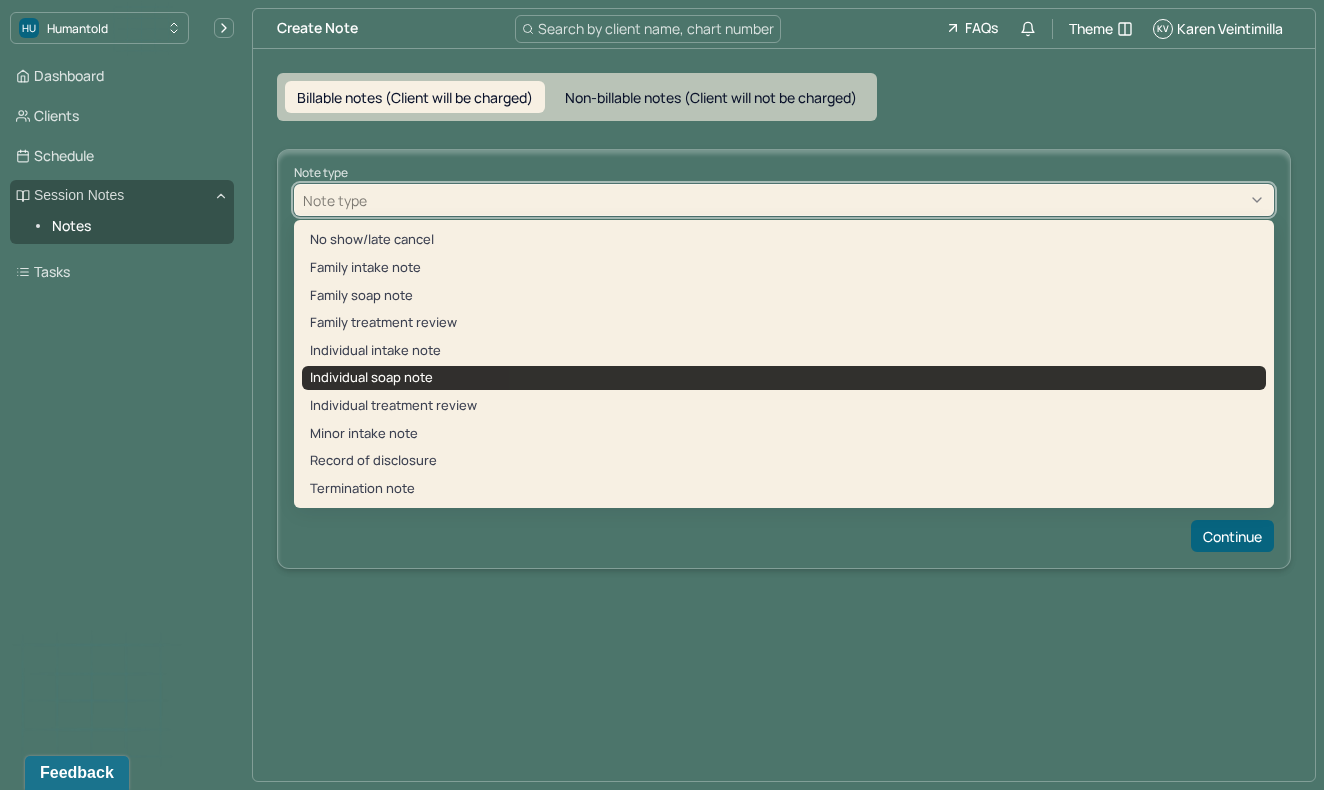 click on "Individual soap note" at bounding box center [784, 378] 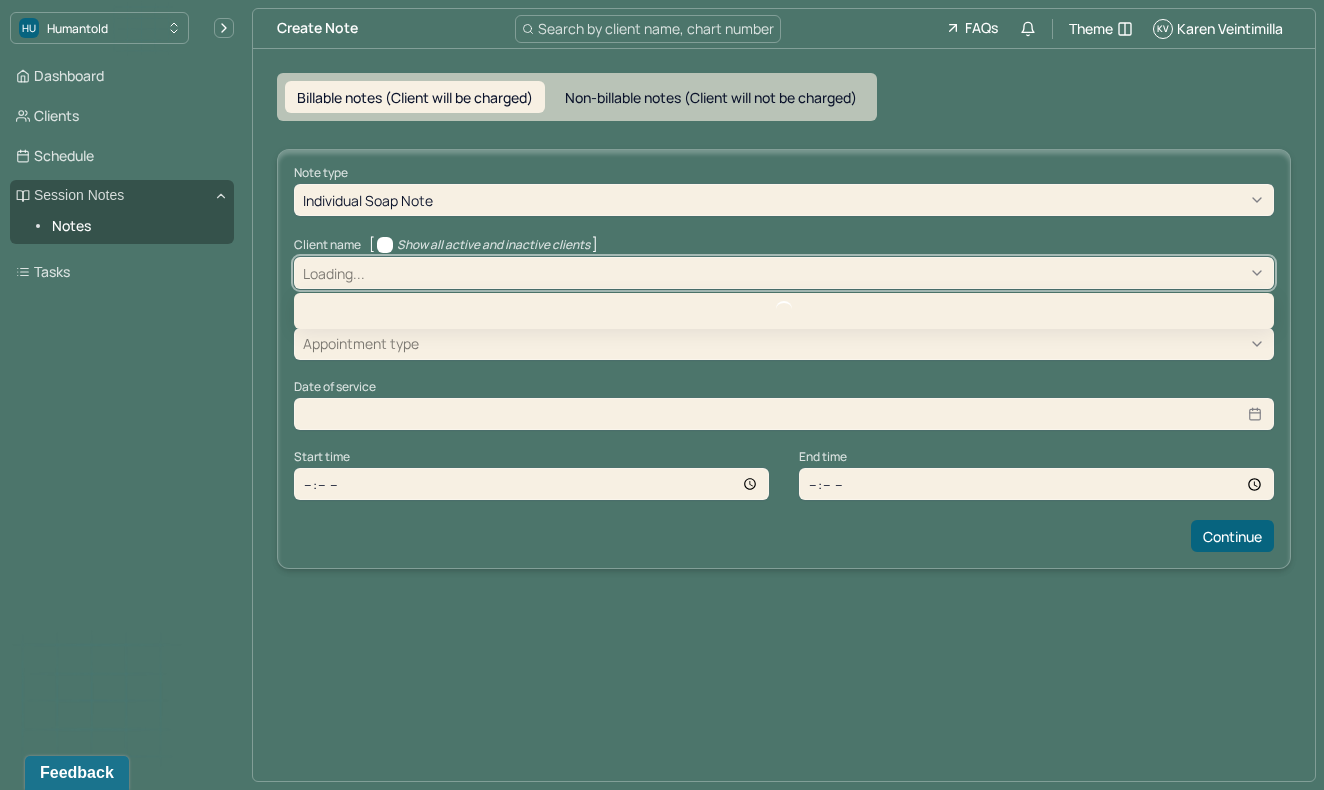 click at bounding box center (817, 273) 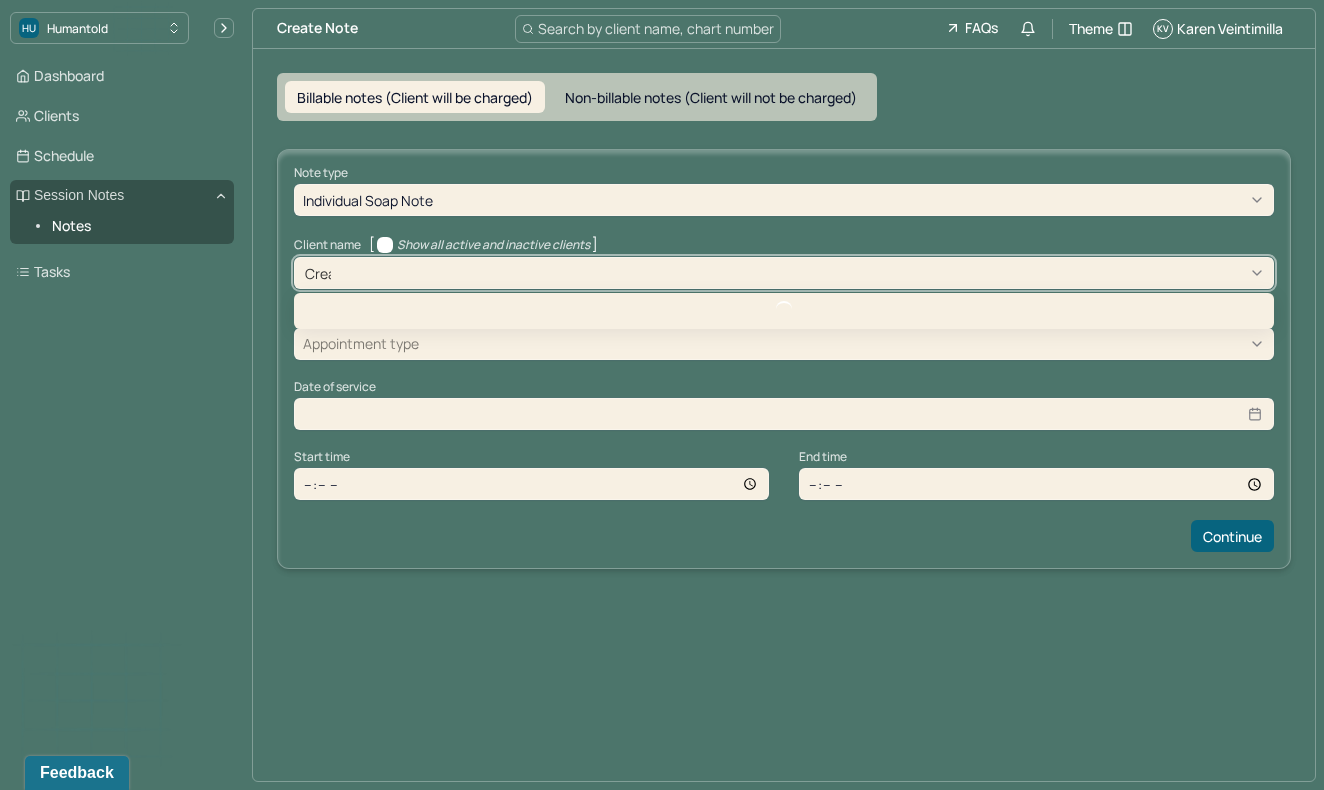 type on "[NAME]" 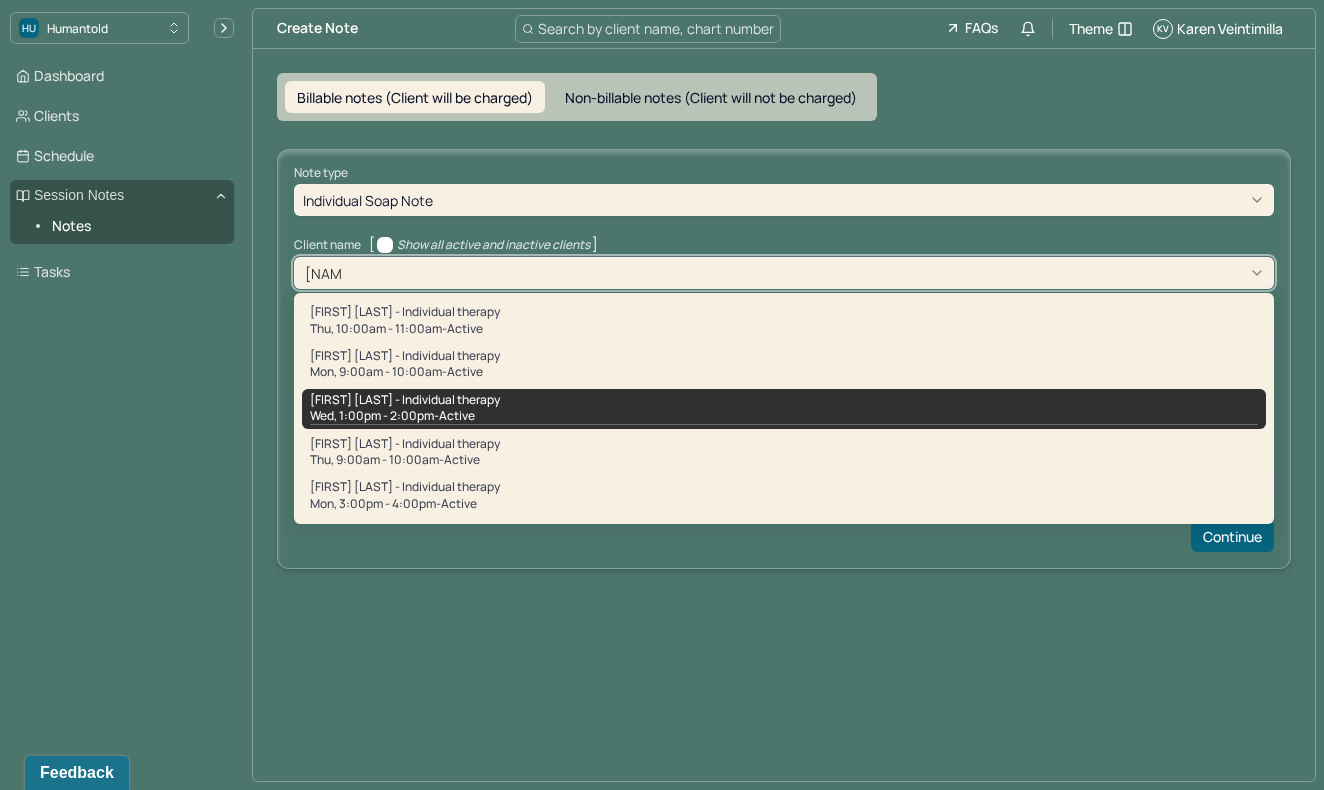 click on "Wed, 1:00pm - 2:00pm  -  active" at bounding box center [784, 416] 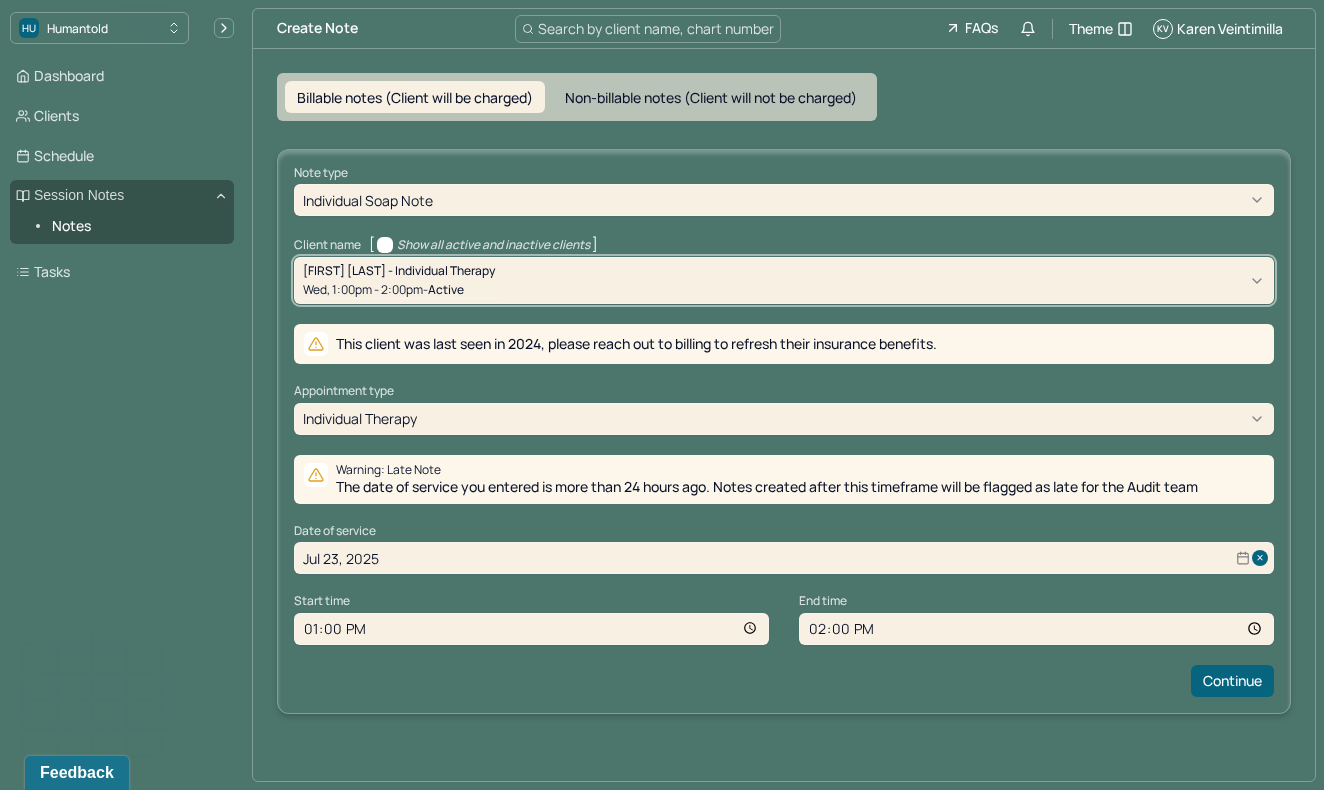 click at bounding box center (851, 200) 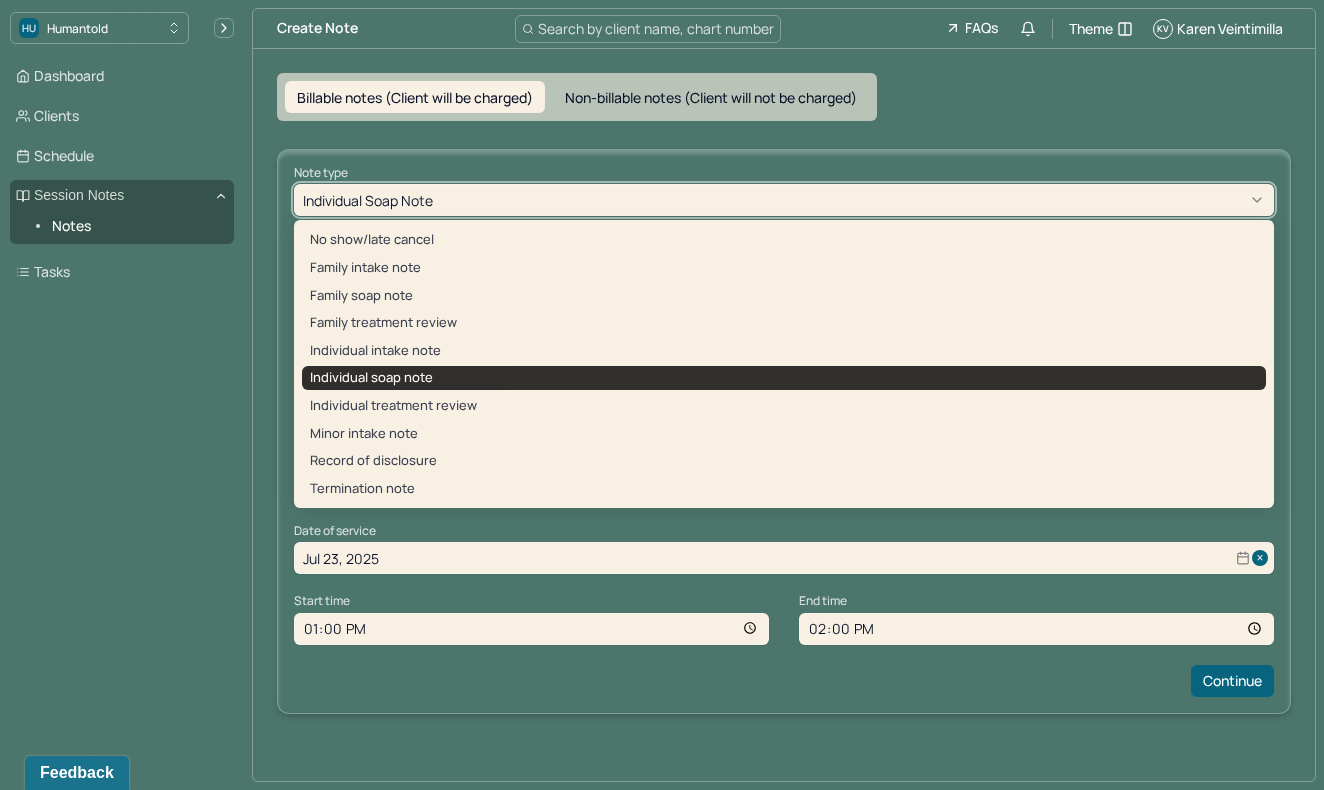 click on "Dashboard Clients Schedule Session Notes Notes Tasks KV Karen Veintimilla provider Logout" at bounding box center [122, 415] 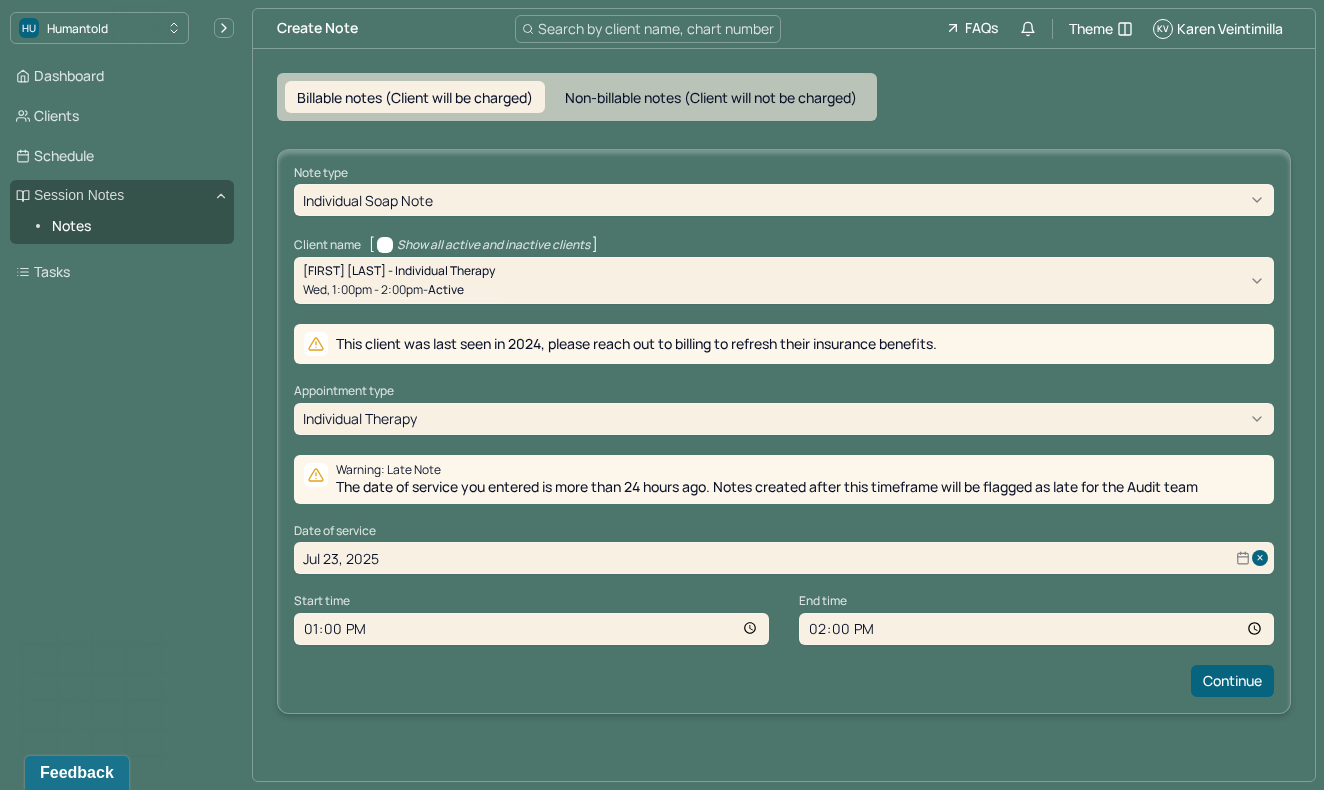 click on "active" at bounding box center [446, 289] 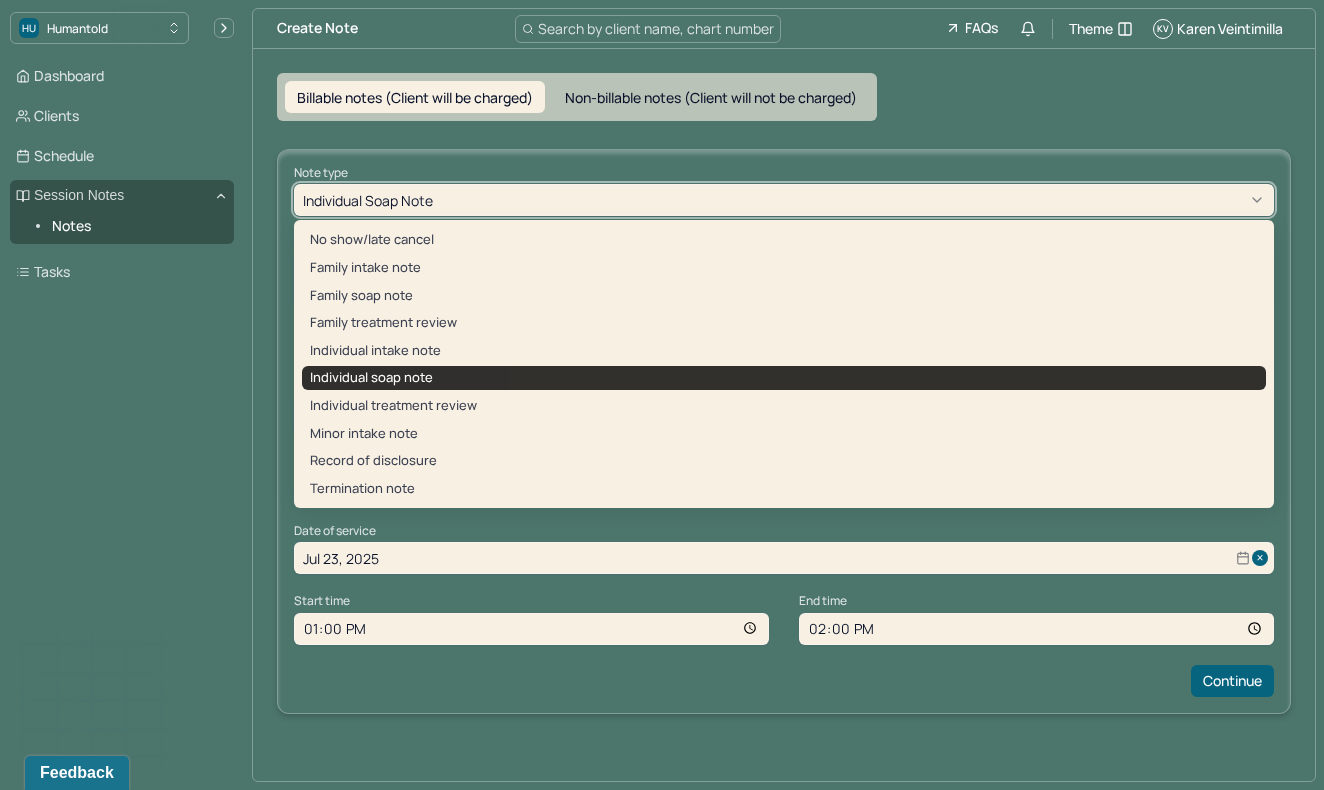 click at bounding box center (851, 200) 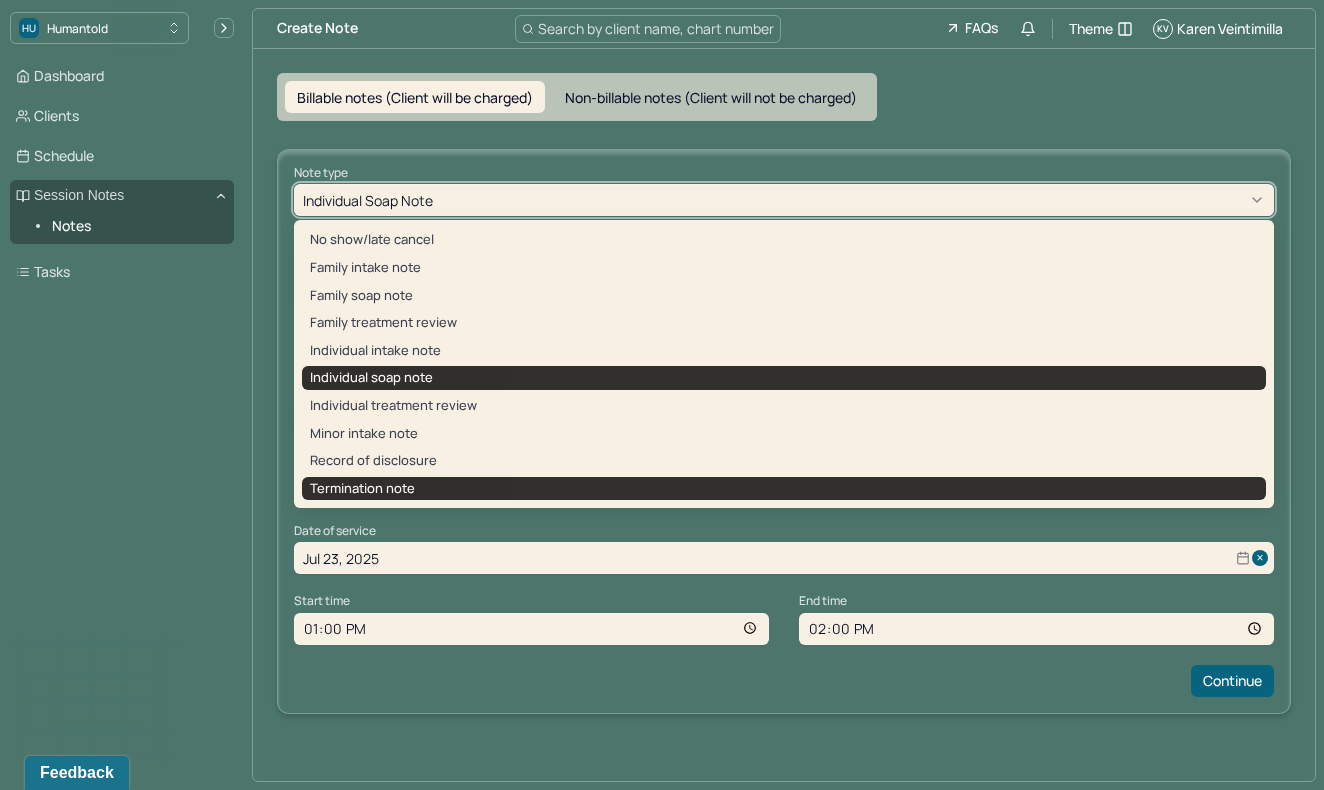 click on "Termination note" at bounding box center [784, 489] 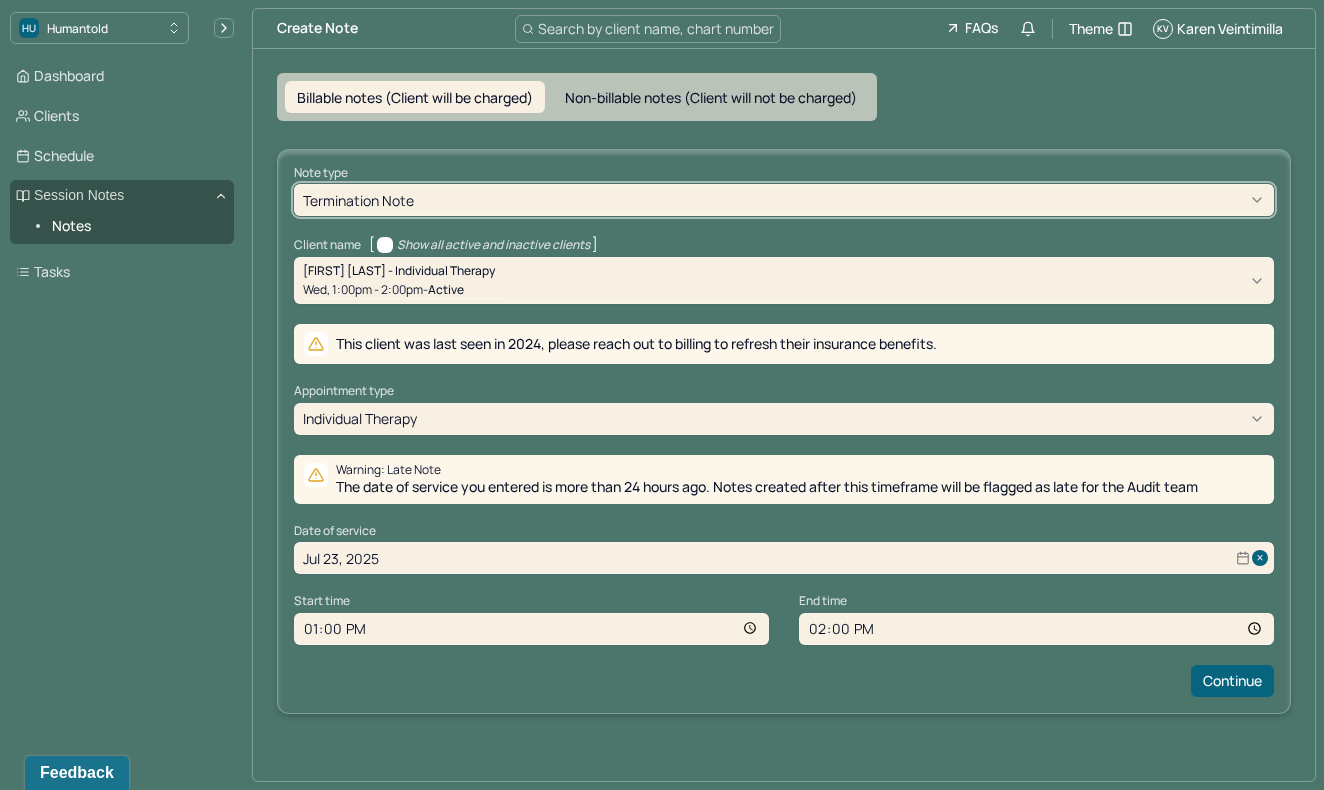 click on "[FIRST] [LAST] - Individual therapy" at bounding box center [399, 270] 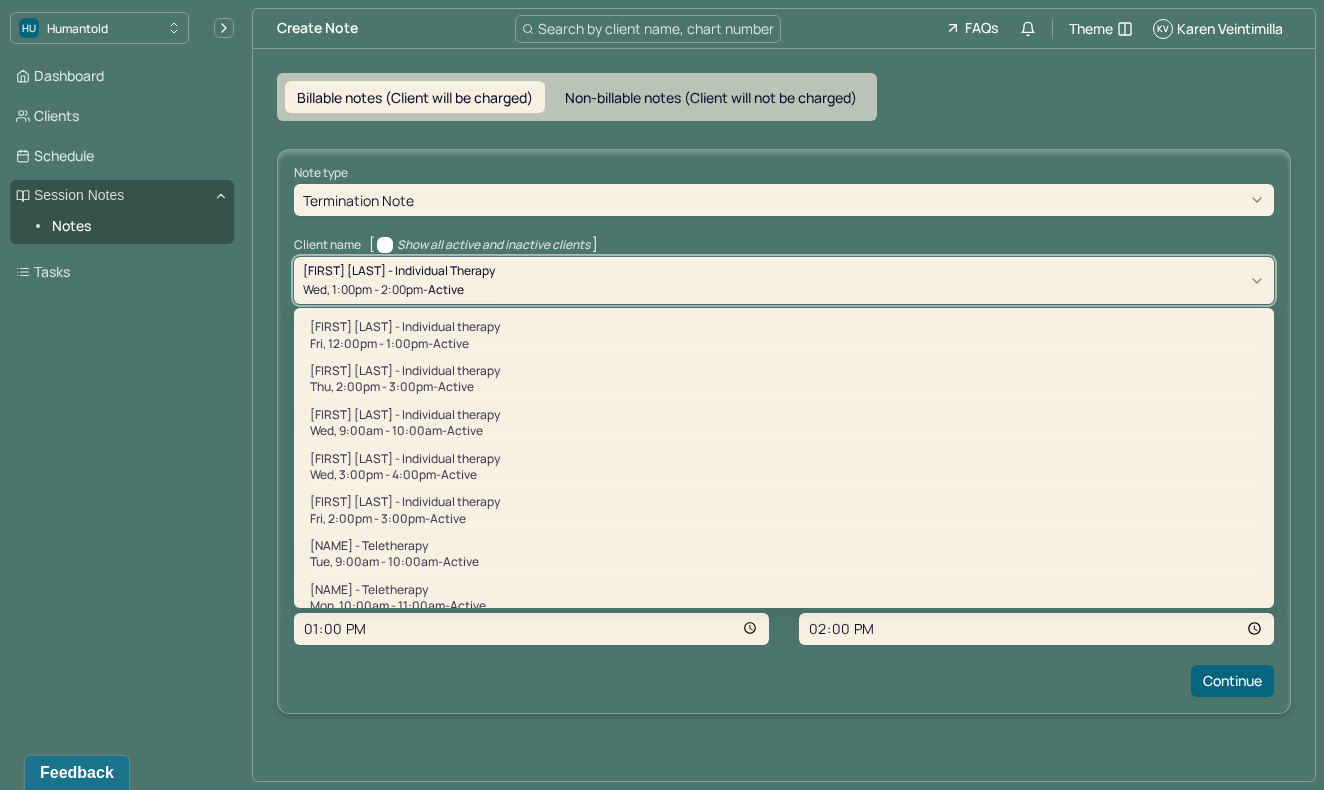 click on "Dashboard Clients Schedule Session Notes Notes Tasks KV Karen Veintimilla provider Logout" at bounding box center (122, 415) 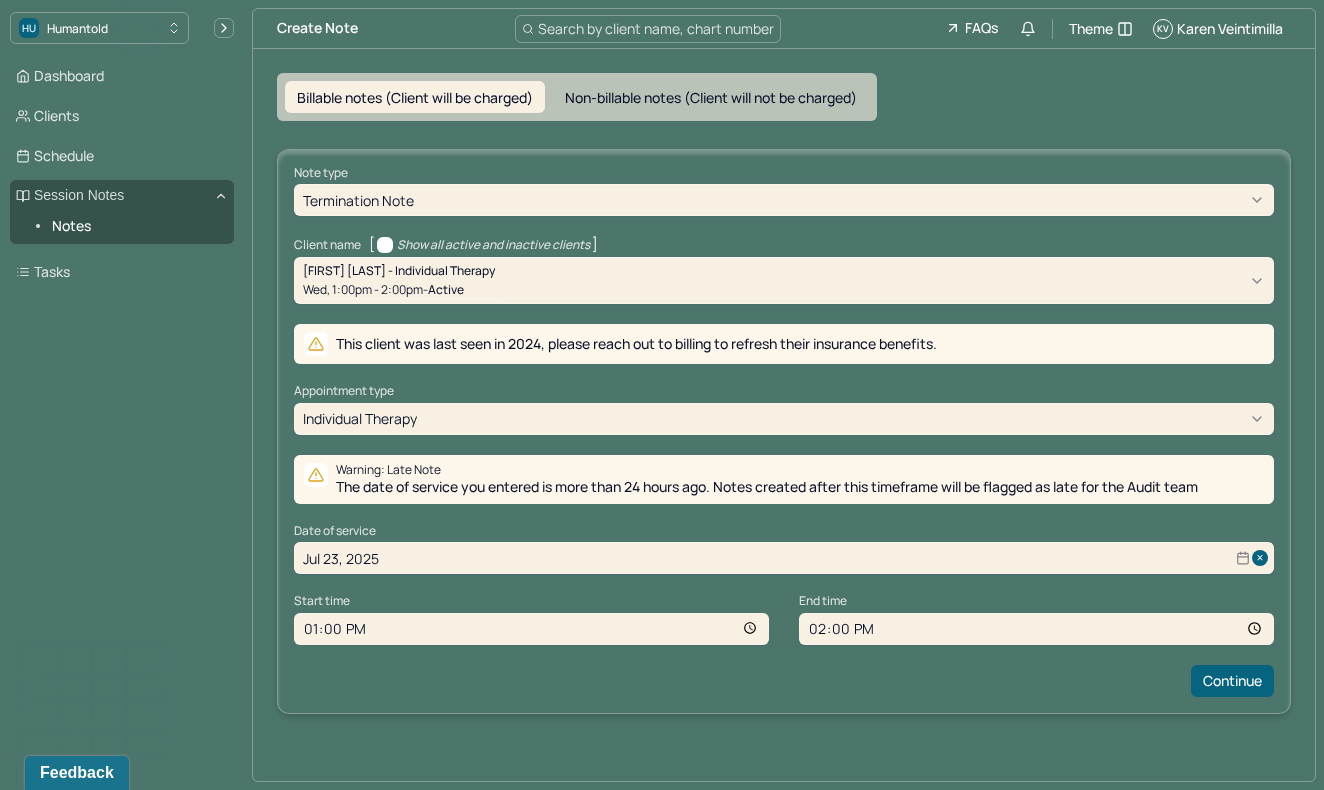 click on "Billable notes (Client will be charged)" at bounding box center [415, 97] 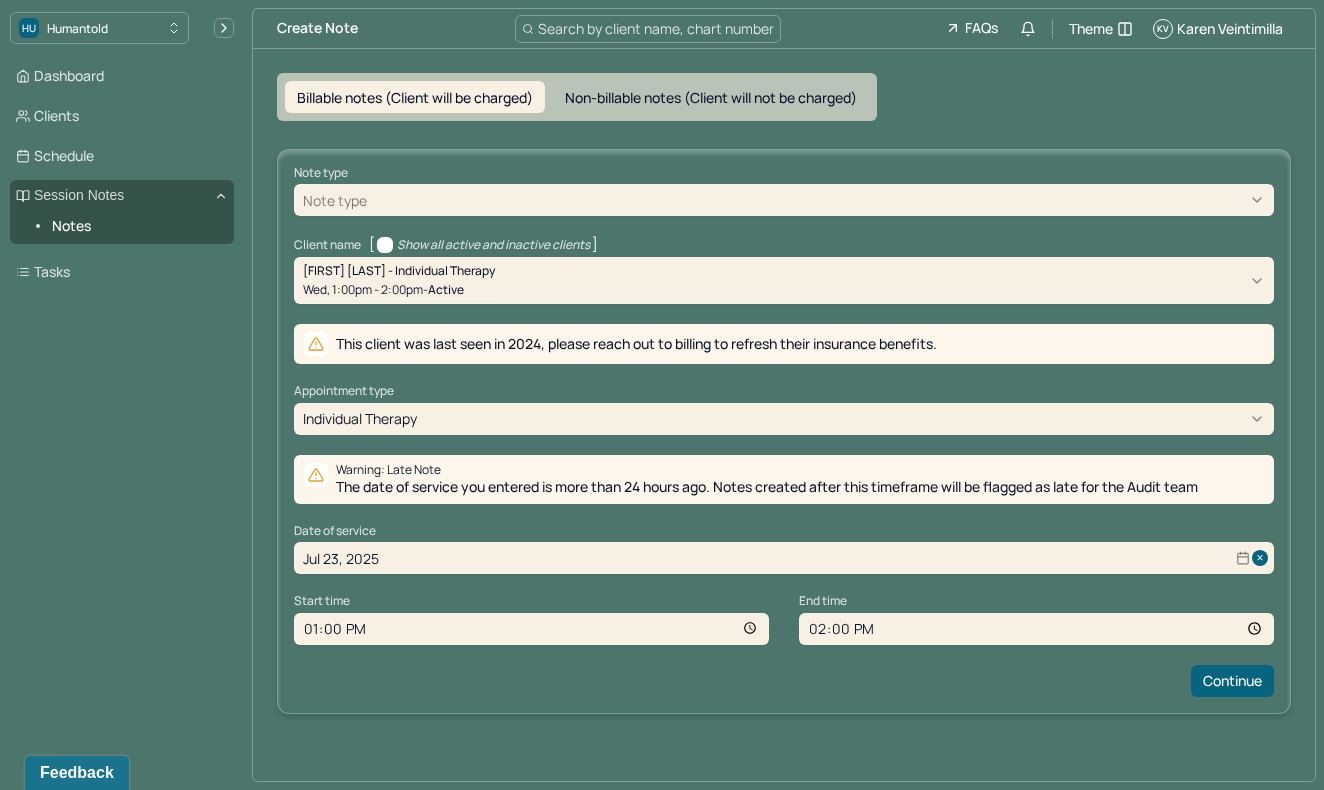 click at bounding box center (818, 200) 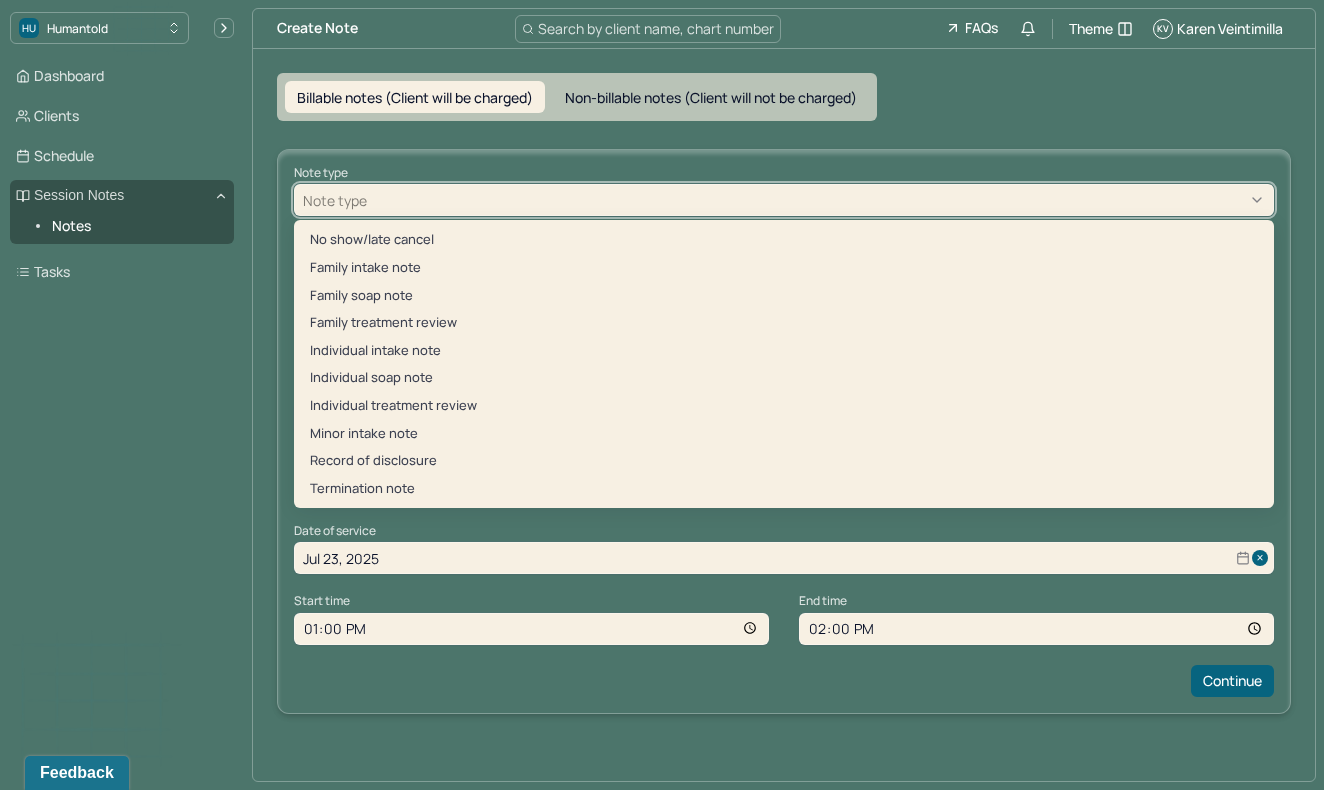 click on "Dashboard Clients Schedule Session Notes Notes Tasks KV Karen Veintimilla provider Logout" at bounding box center [122, 415] 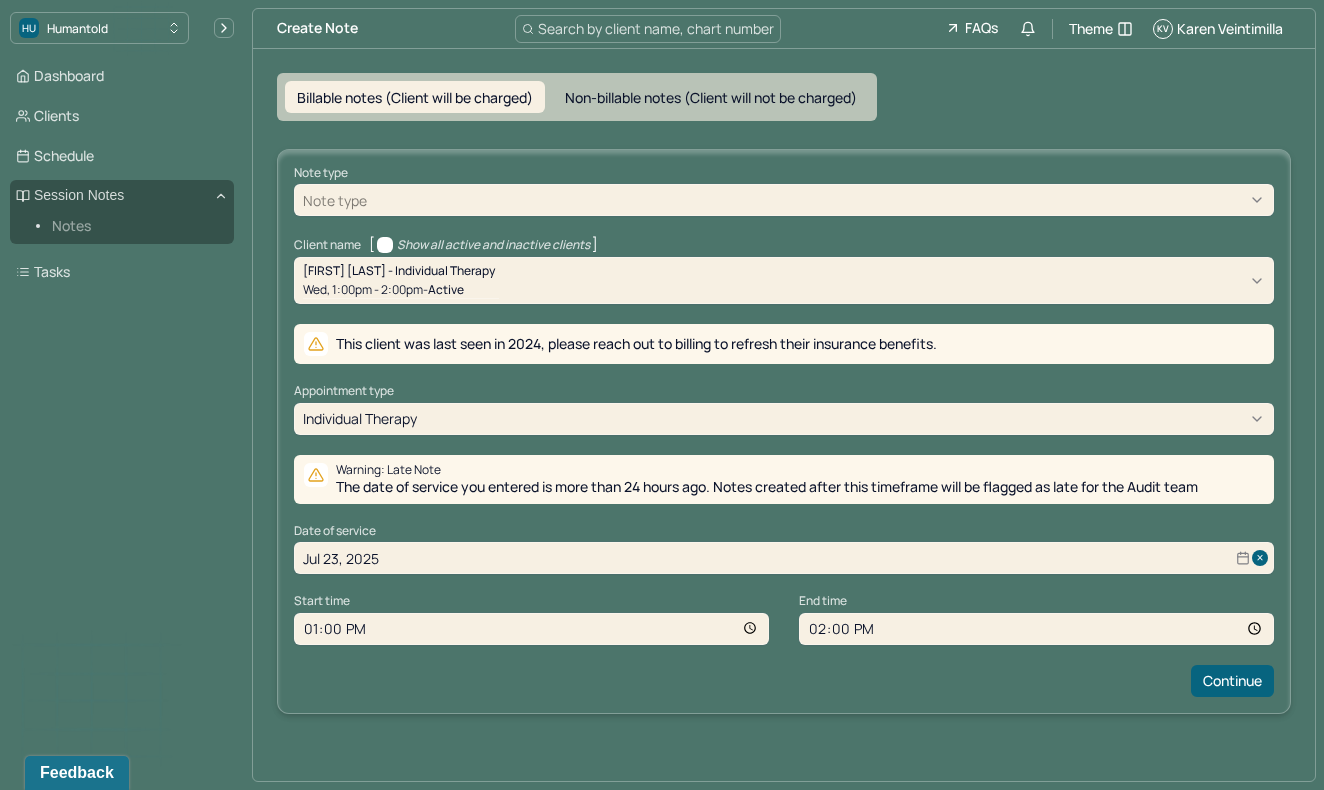 click on "Notes" at bounding box center [135, 226] 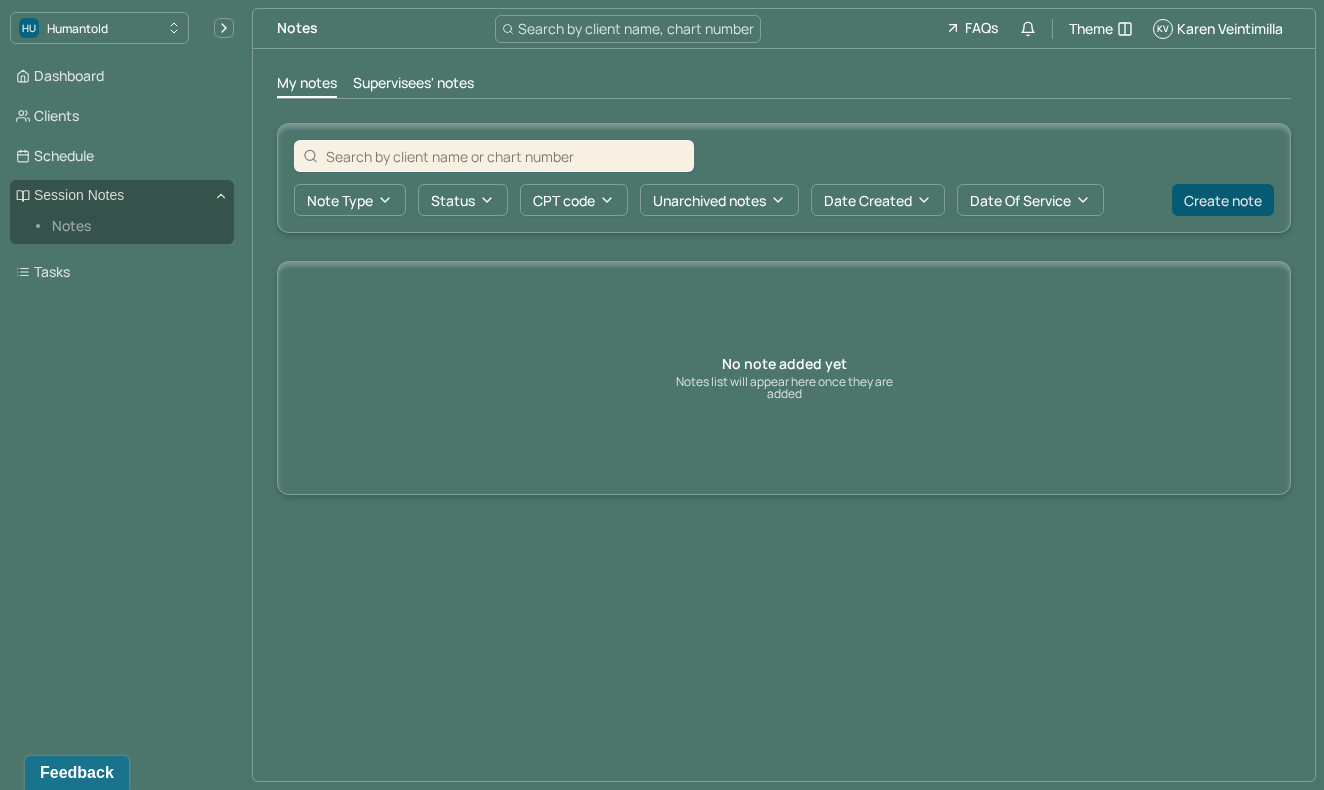 click on "Create note" at bounding box center (1223, 200) 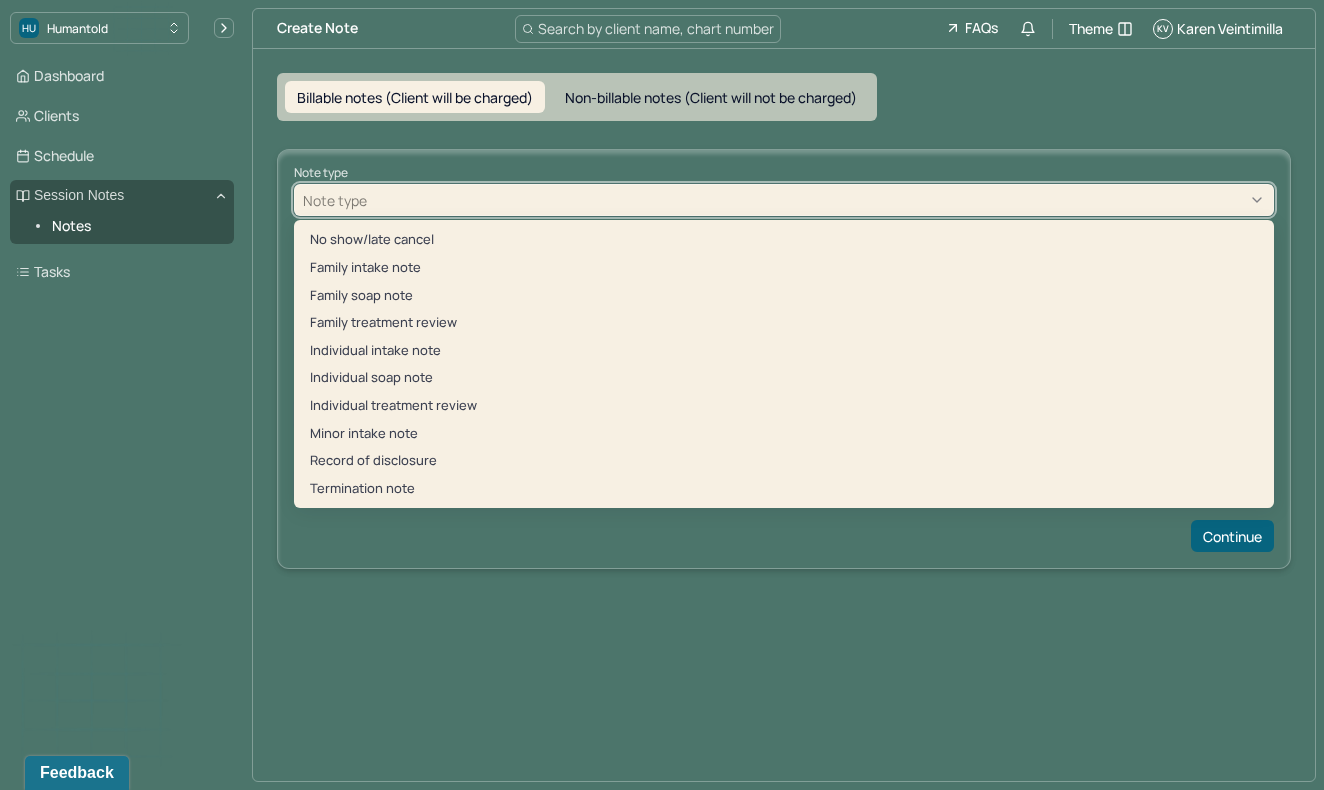 click at bounding box center (818, 200) 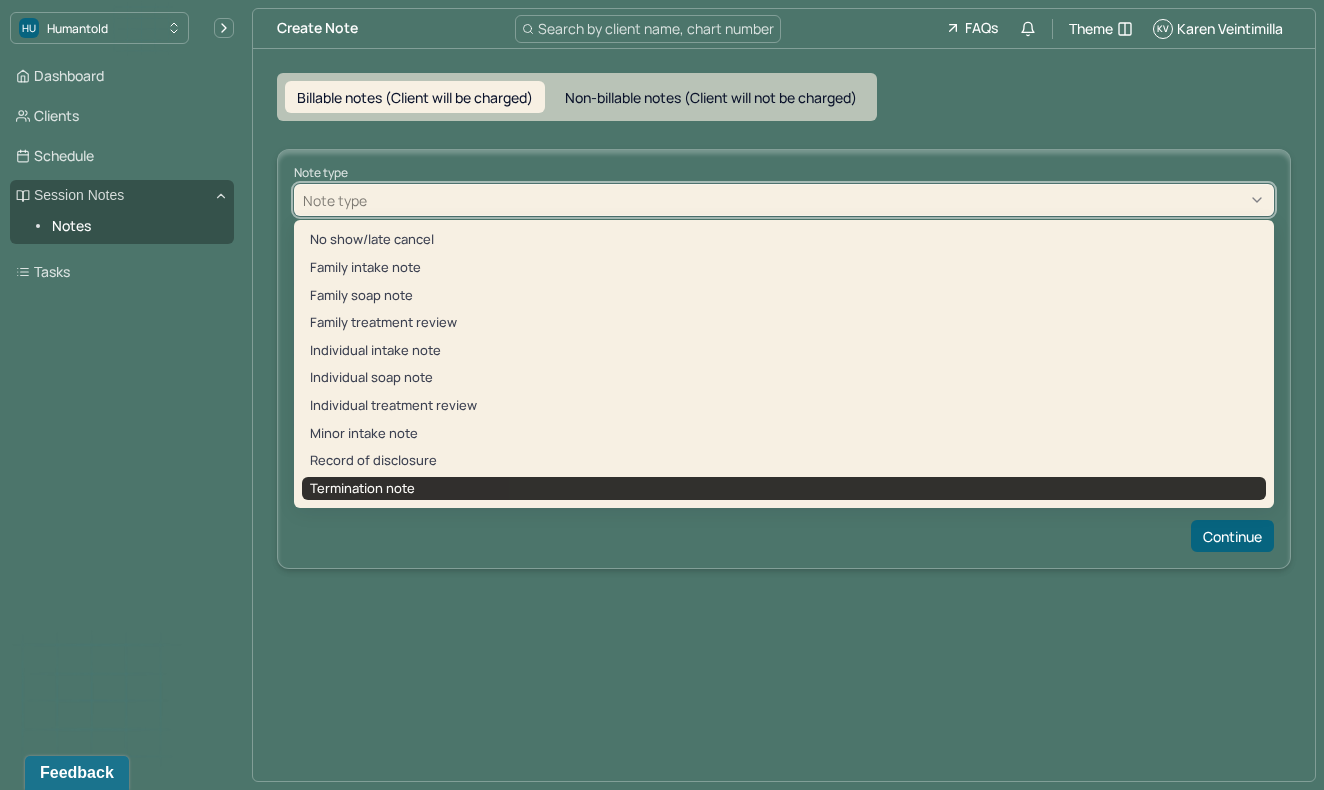 click on "Termination note" at bounding box center (784, 489) 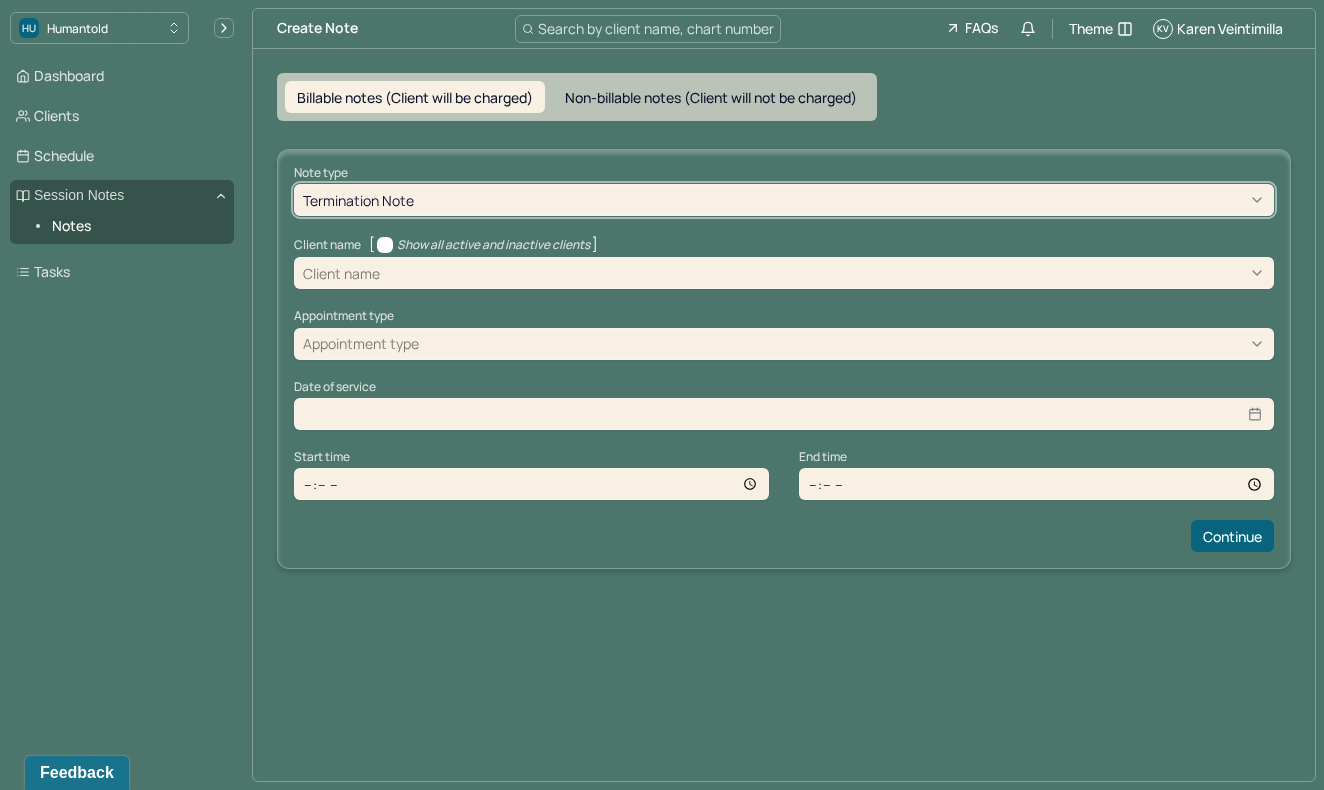 click at bounding box center (824, 273) 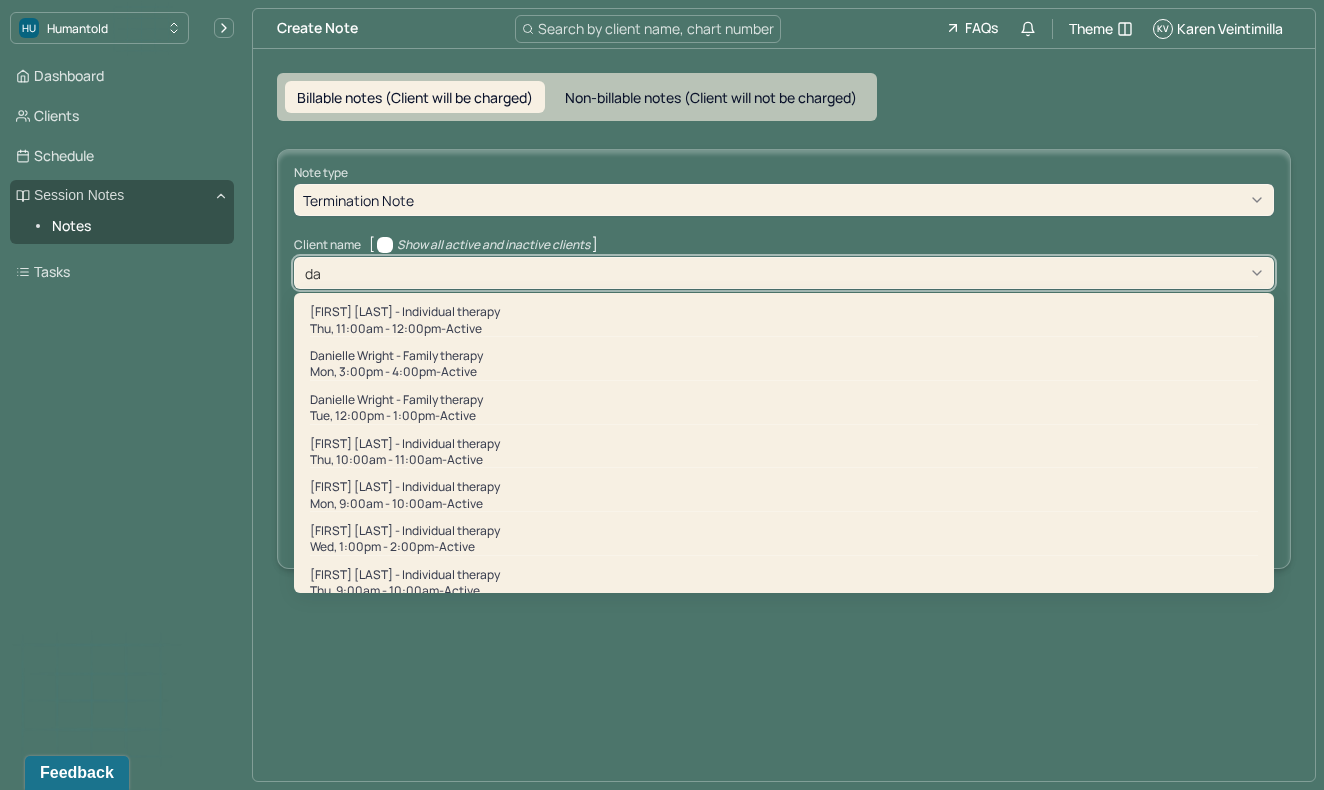 type on "dav" 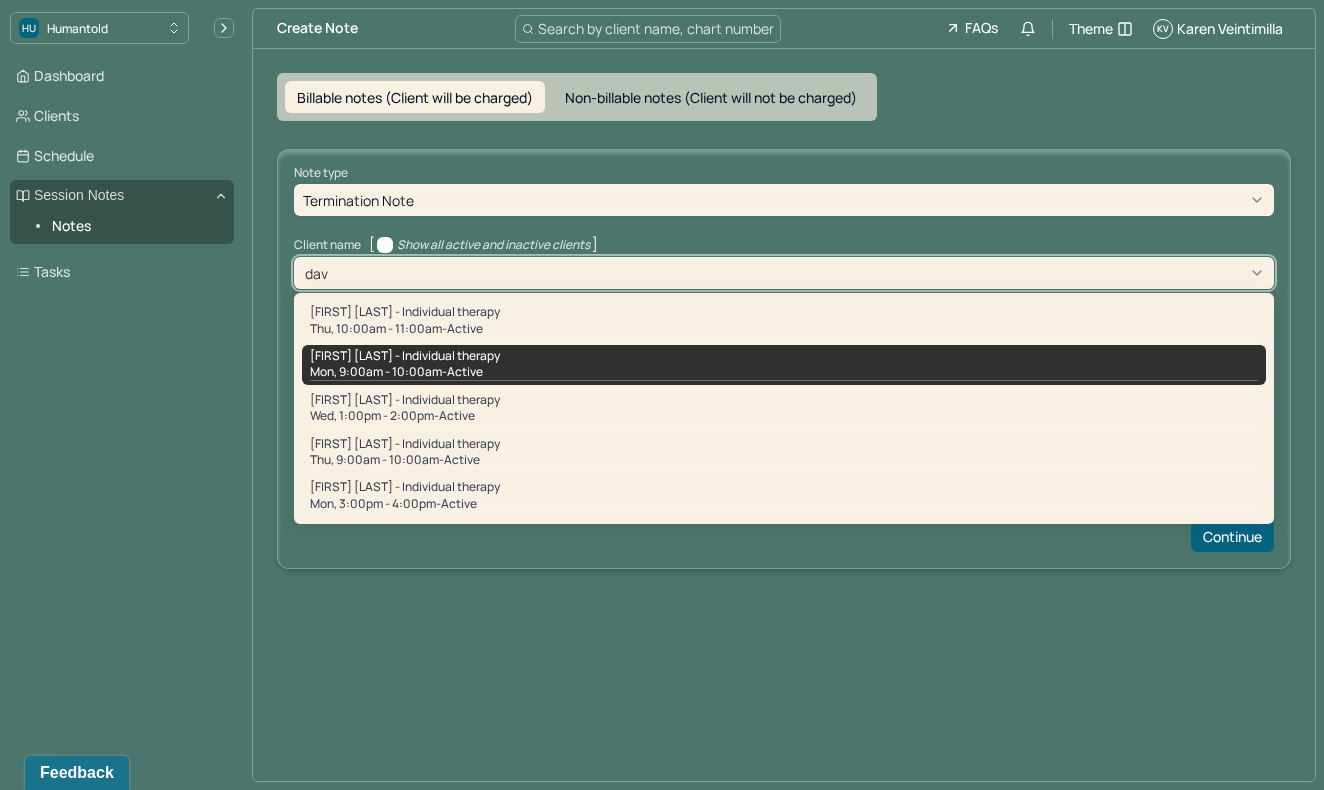 click on "Mon, 9:00am - 10:00am  -  active" at bounding box center (784, 372) 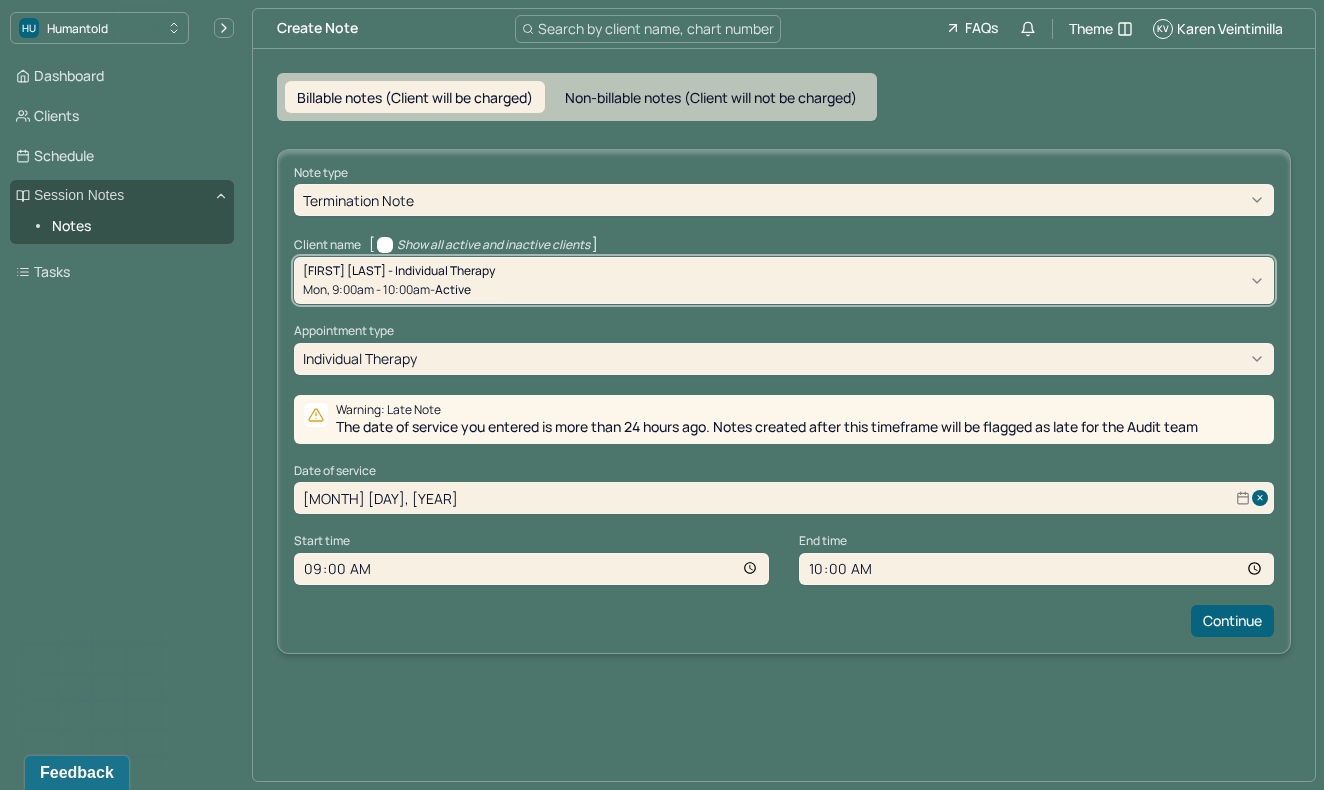 click on "[MONTH] [DAY], [YEAR]" at bounding box center (784, 498) 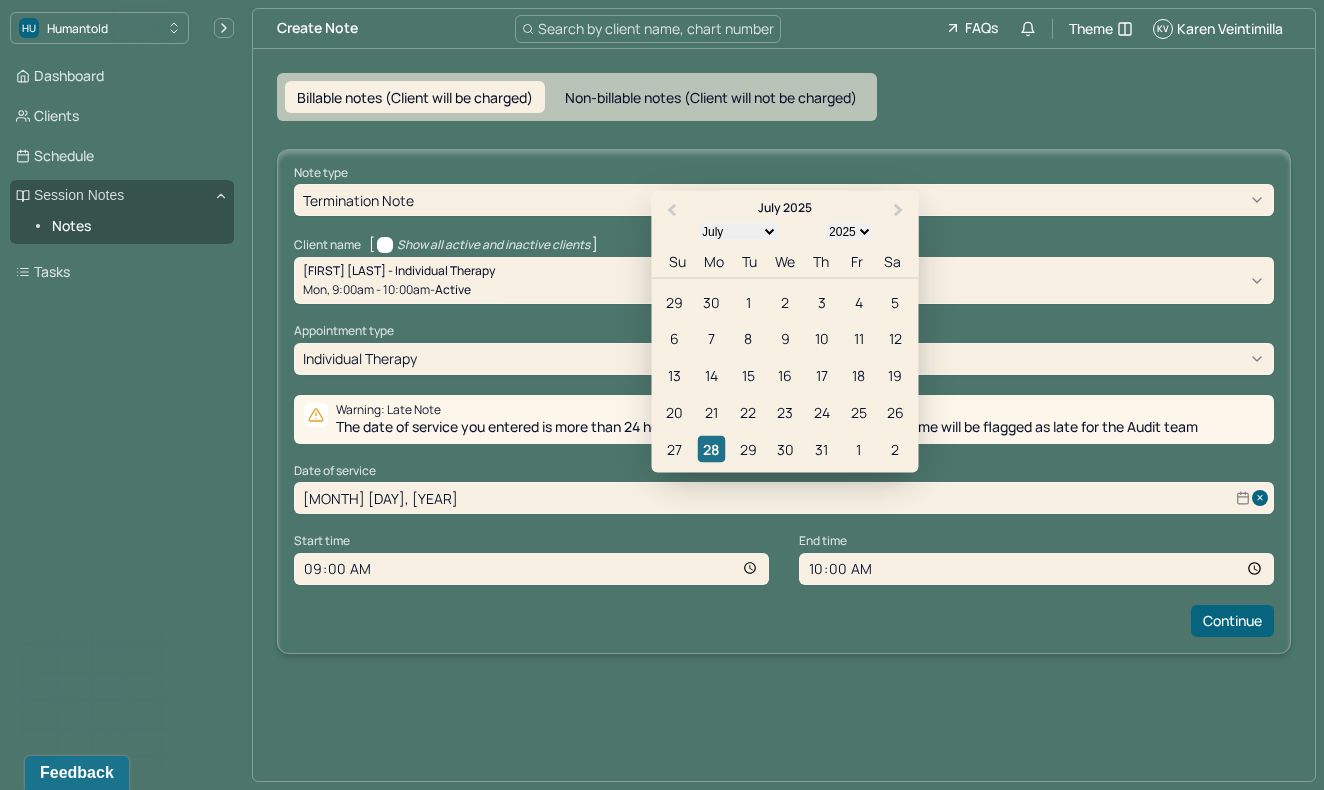 click on "28" at bounding box center [711, 449] 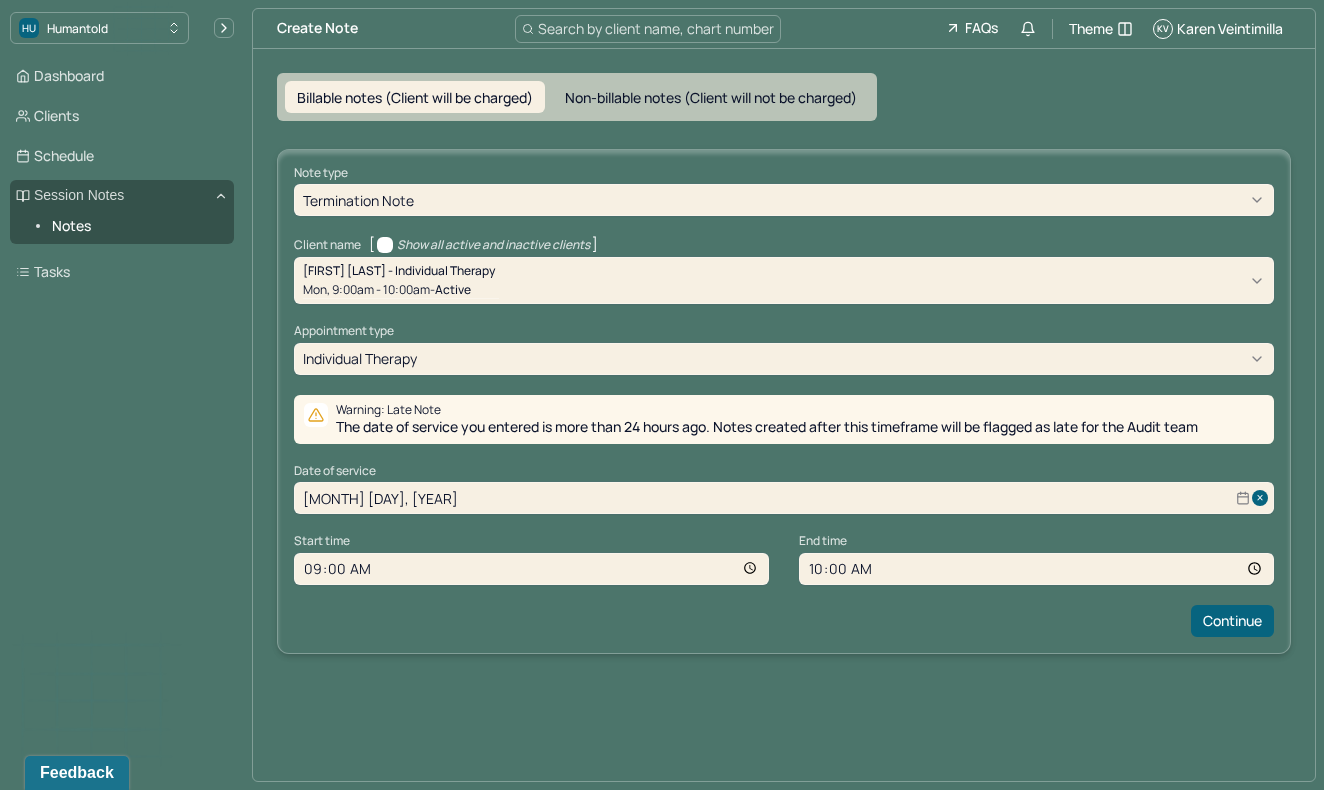 click on "[MONTH] [DAY], [YEAR]" at bounding box center (784, 498) 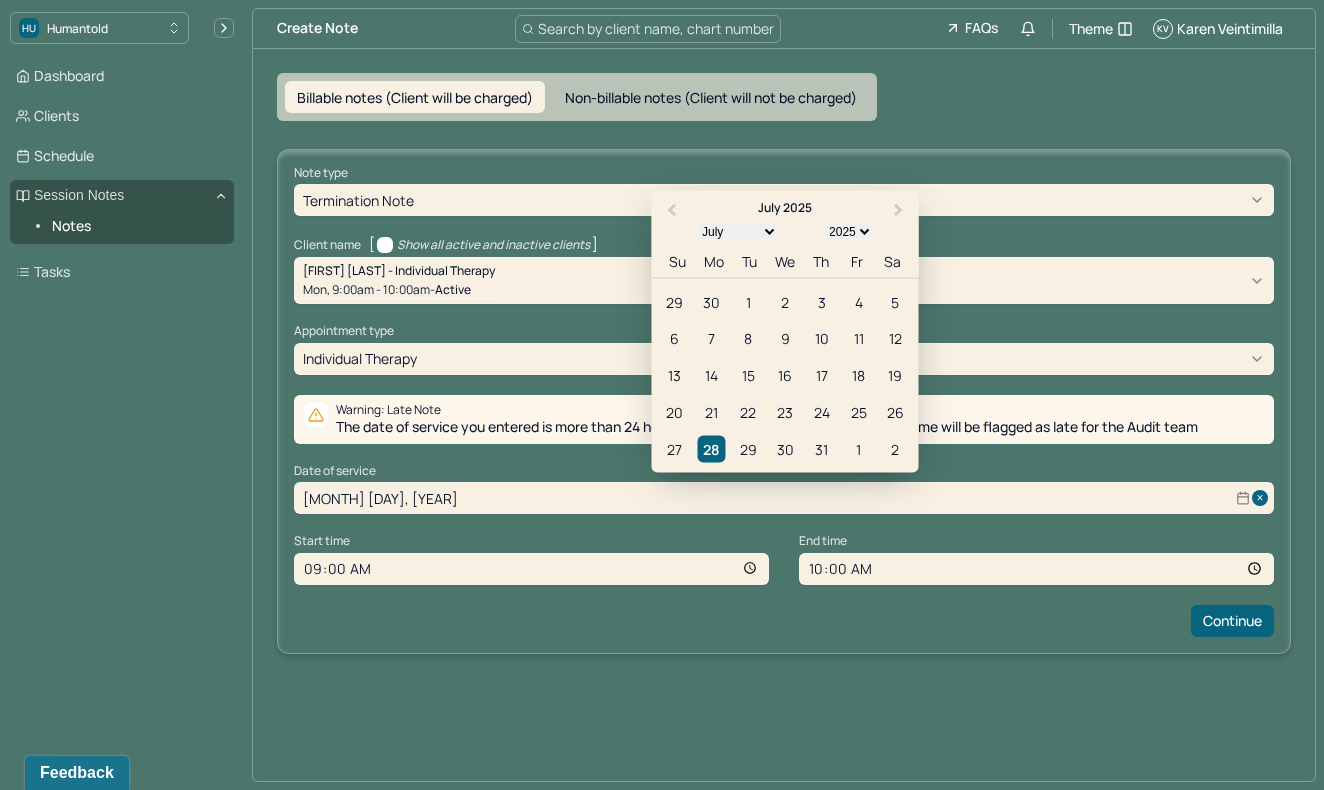 click on "[MONTH] [DAY], [YEAR]" at bounding box center [784, 498] 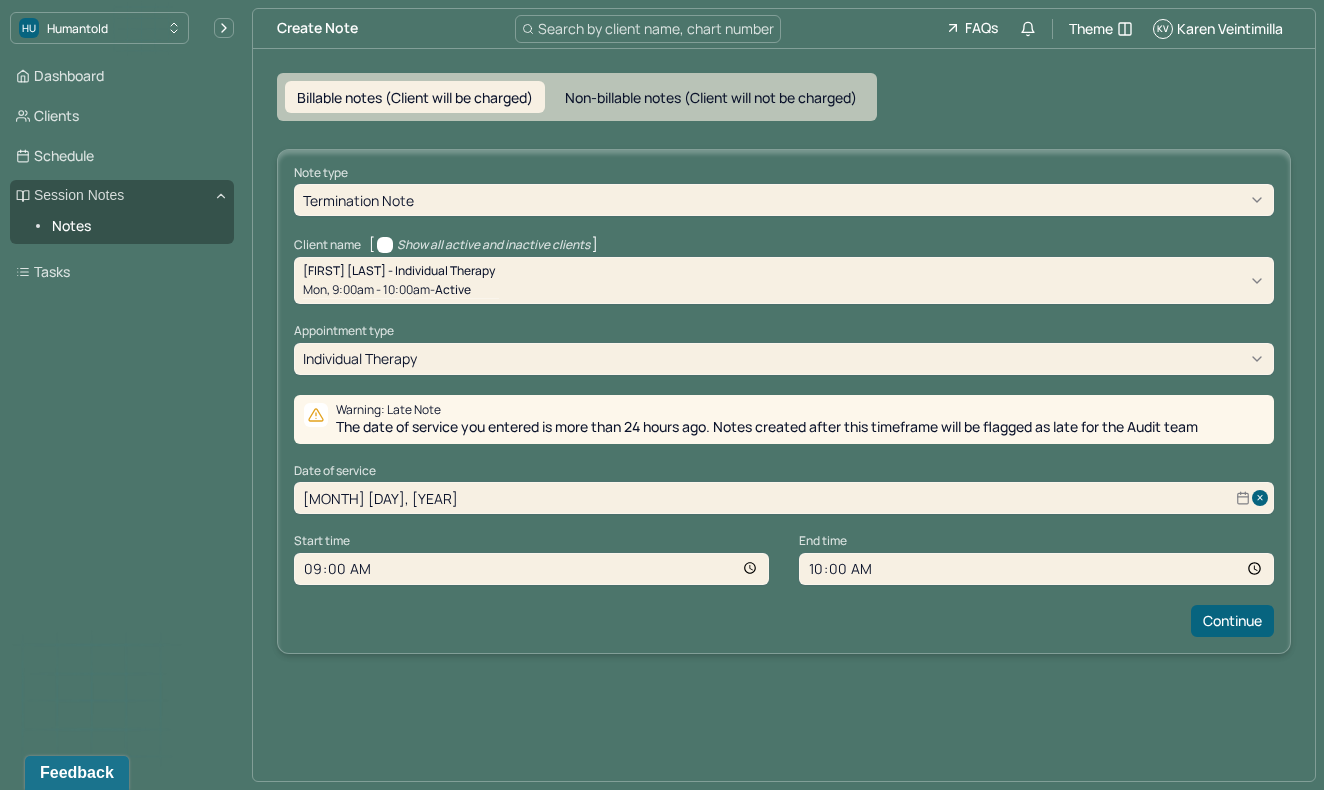 click at bounding box center [884, 280] 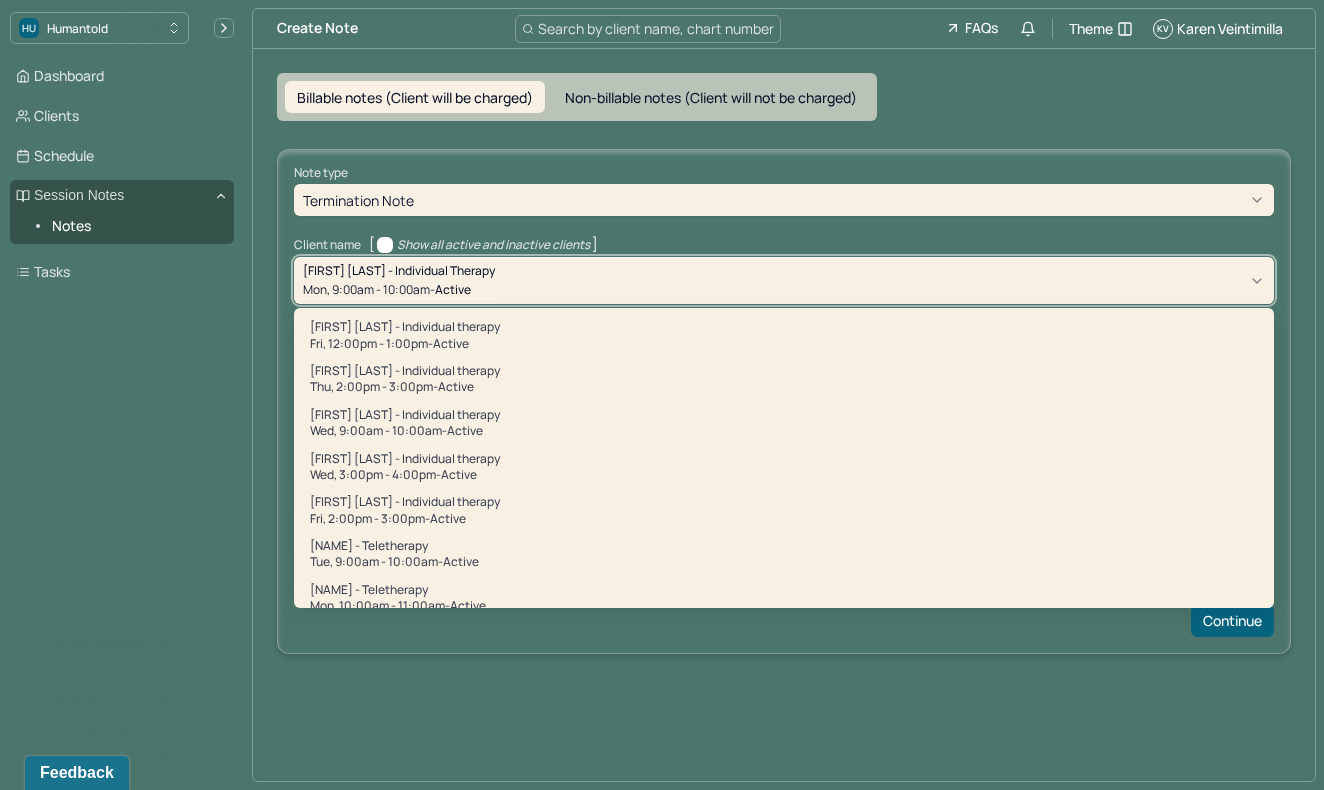 click on "Create Note Search by client name, chart number FAQs Theme KV [LAST] [LAST] Billable notes (Client will be charged) Non-billable notes (Client will not be charged) Note type Termination note Client name [ Show all active and inactive clients ] [object Object], 7 of 45. 45 results available. Use Up and Down to choose options, press Enter to select the currently focused option, press Escape to exit the menu, press Tab to select the option and exit the menu. [FIRST] [LAST] - Individual therapy Mon, 9:00am - 10:00am - active [FIRST] [LAST] - Individual therapy Fri, 12:00pm - 1:00pm - active [FIRST] [LAST] - Individual therapy Thu, 2:00pm - 3:00pm - active [FIRST] [LAST] - Individual therapy Wed, 9:00am - 10:00am - active [FIRST] [LAST] - Individual therapy Wed, 3:00pm - 4:00pm - active [FIRST] [LAST] - Individual therapy Fri, 2:00pm - 3:00pm - active [FIRST] [LAST] - Teletherapy Tue, 9:00am - 10:00am - active [FIRST] [LAST] - Teletherapy Mon, 10:00am - 11:00am - active - active -" at bounding box center (784, 395) 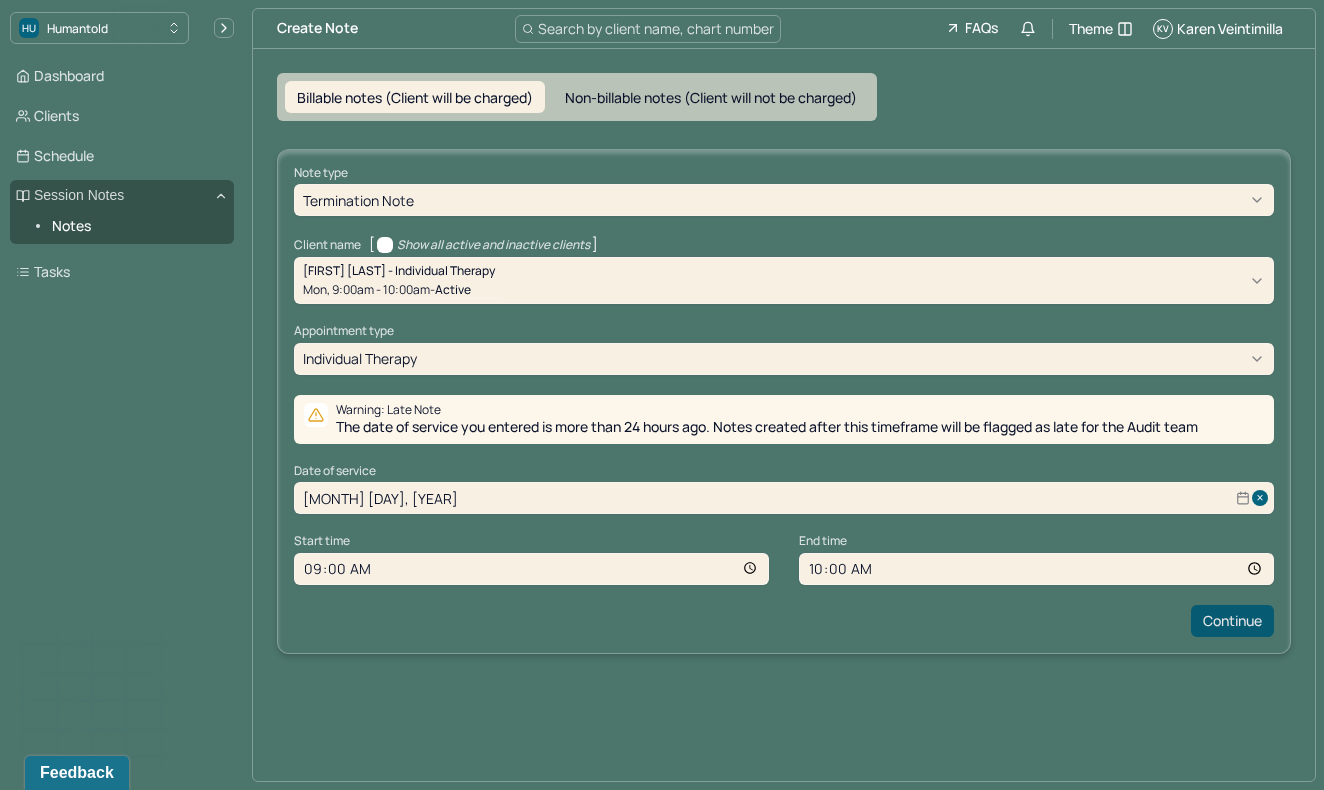 click on "Continue" at bounding box center [1232, 621] 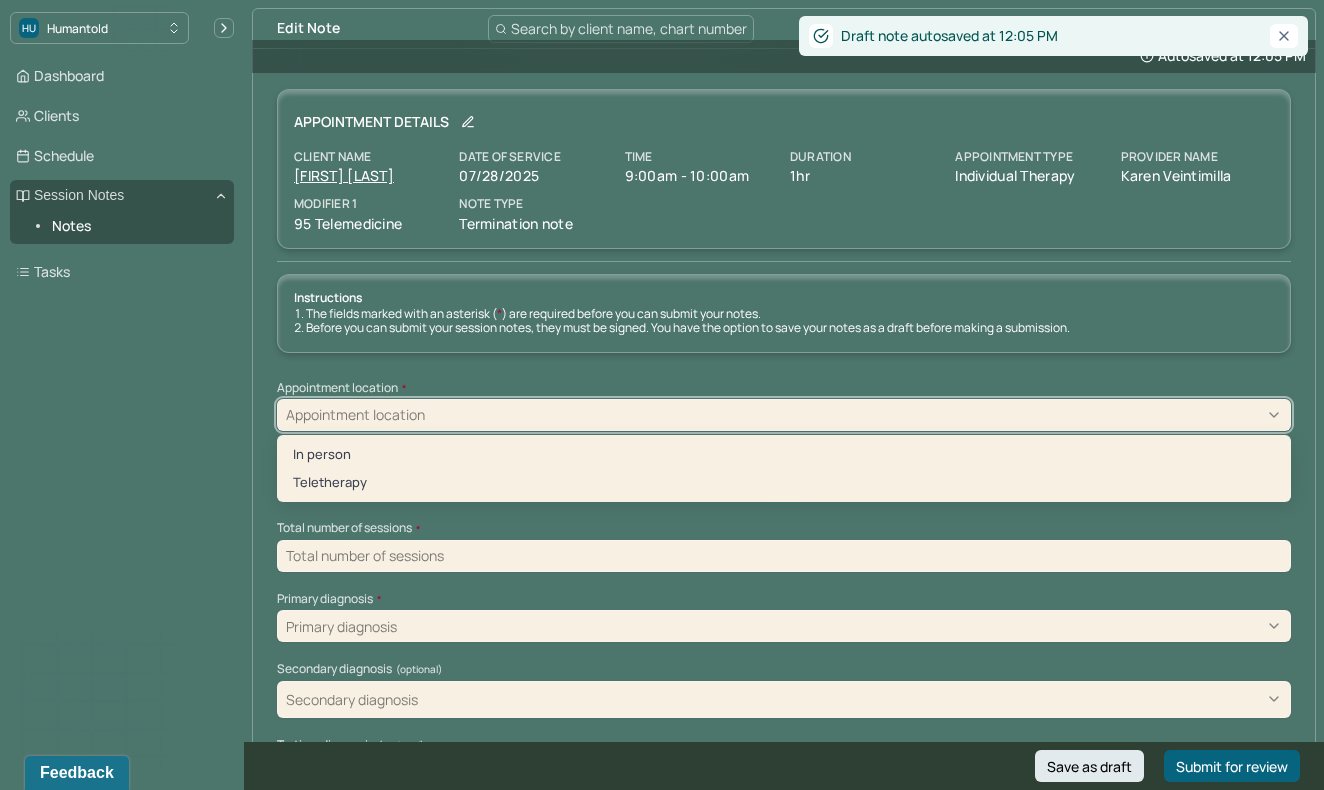 click on "Appointment location" at bounding box center [784, 415] 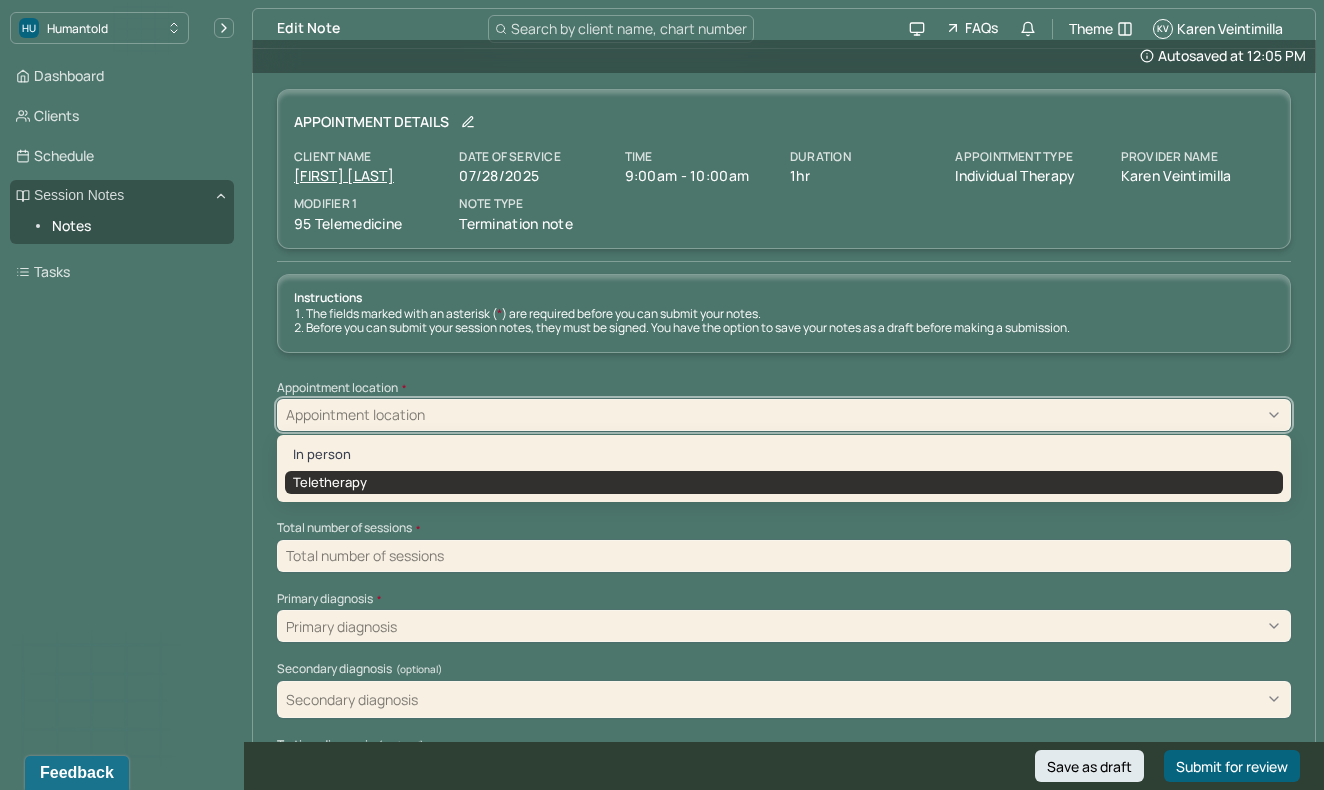 click on "Teletherapy" at bounding box center [784, 483] 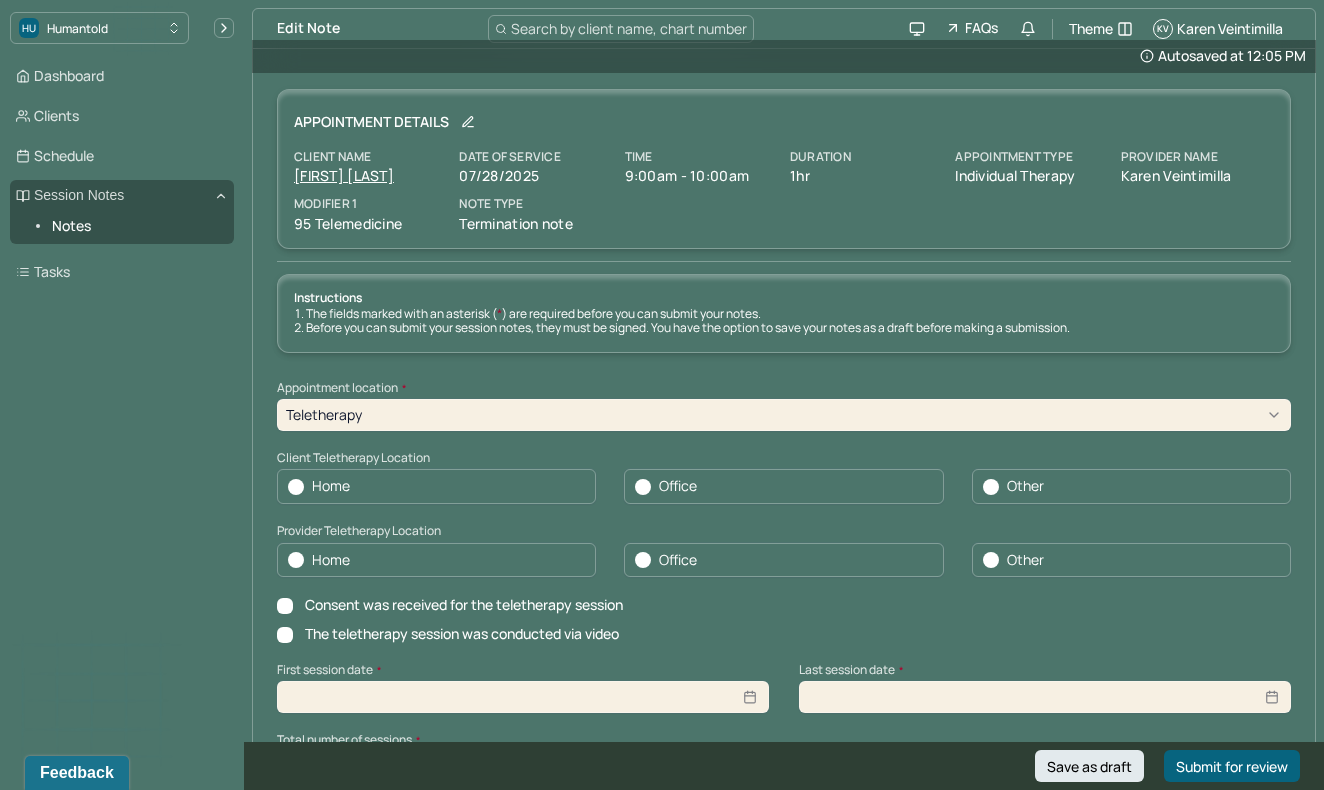 click on "Home" at bounding box center [436, 486] 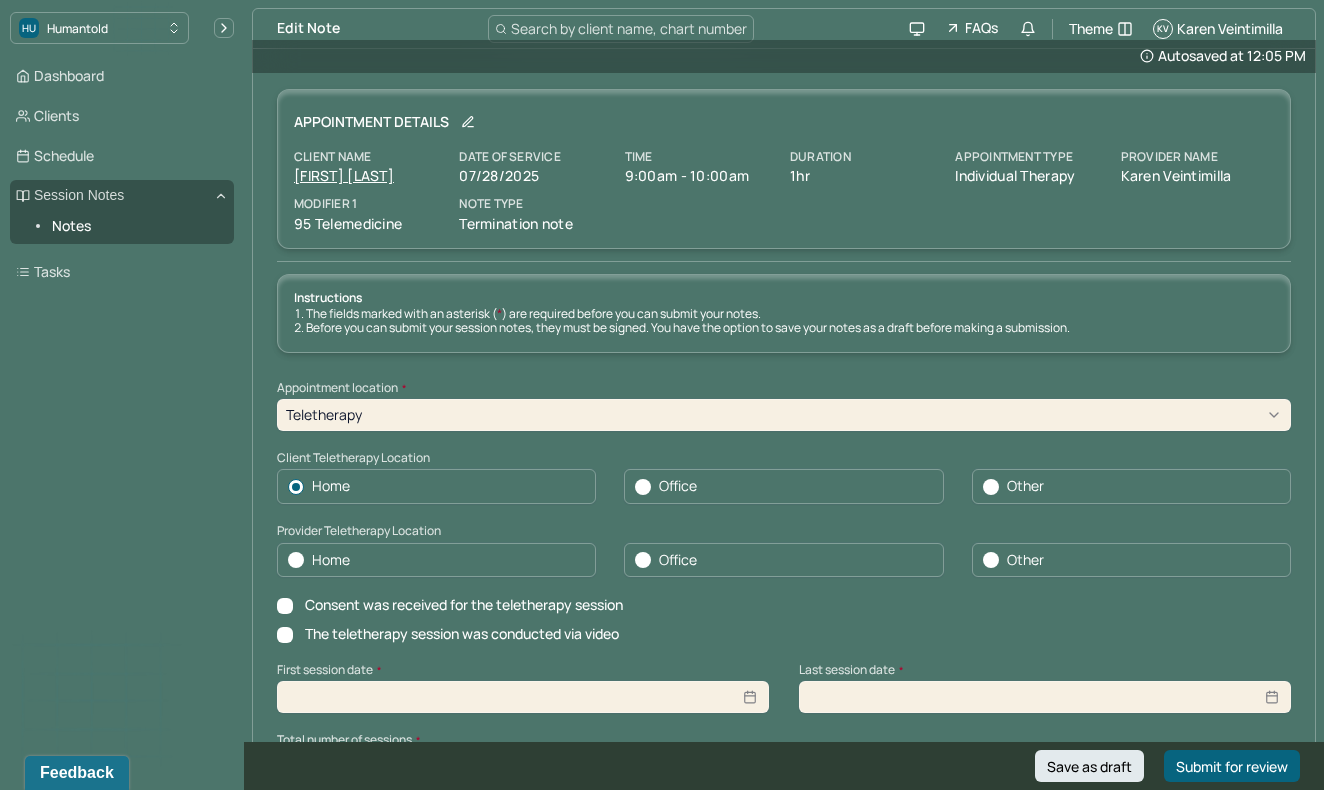 click on "Home" at bounding box center (436, 560) 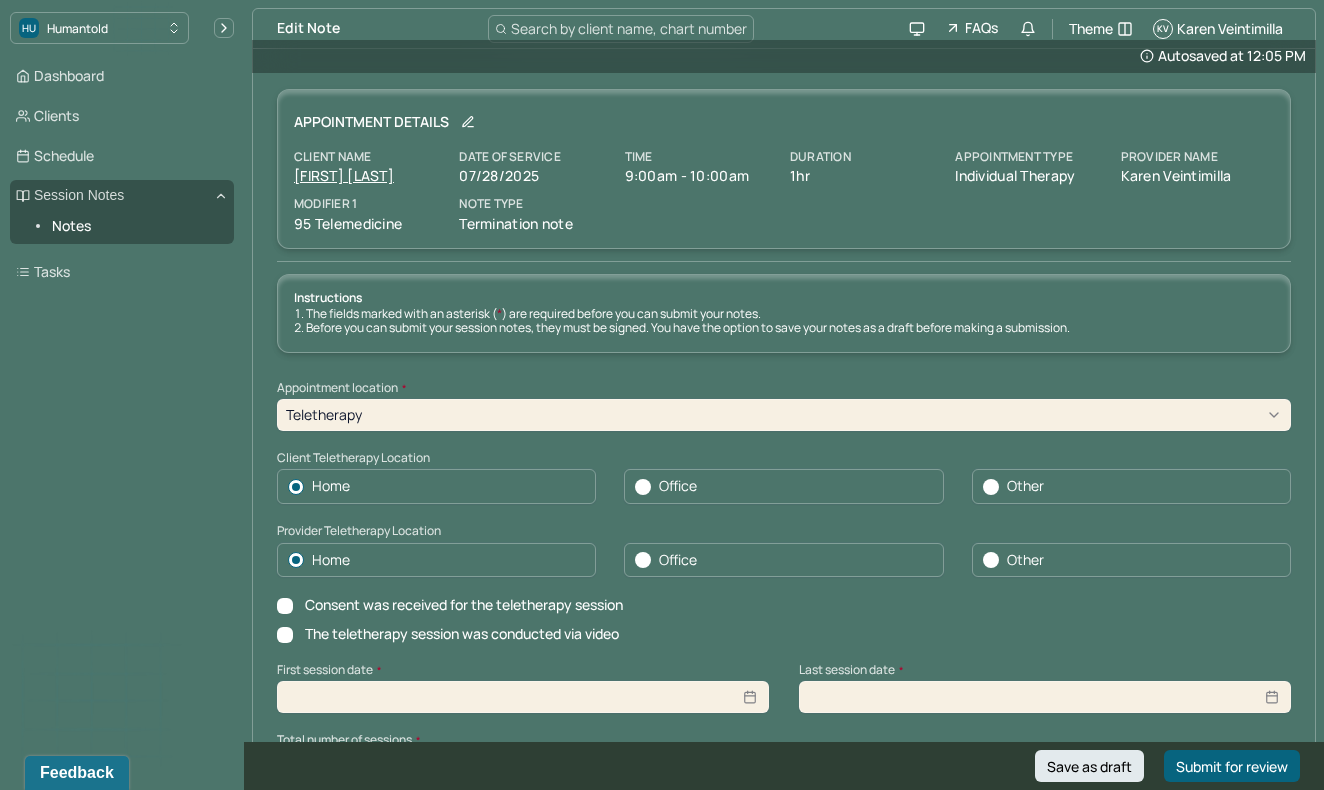 click on "Consent was received for the teletherapy session" at bounding box center (464, 605) 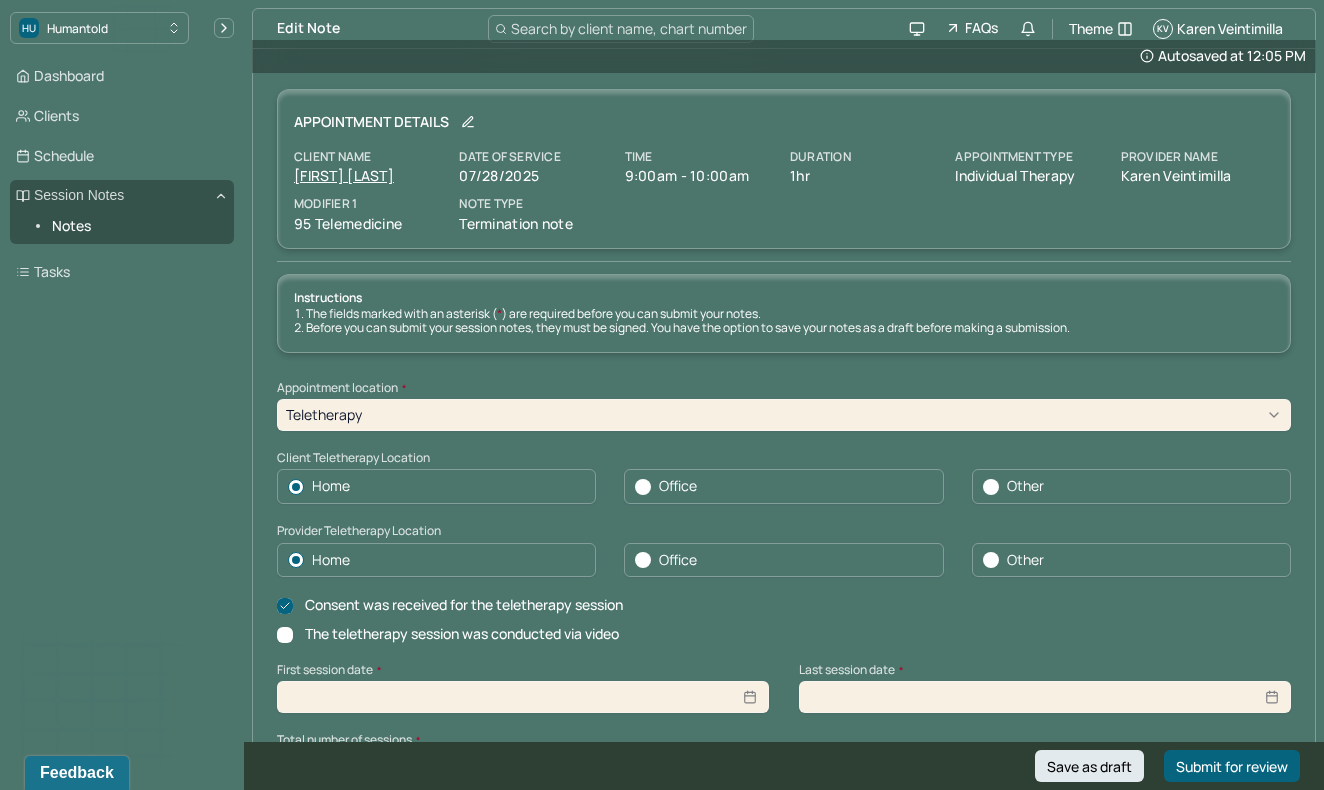 click on "The teletherapy session was conducted via video" at bounding box center (462, 634) 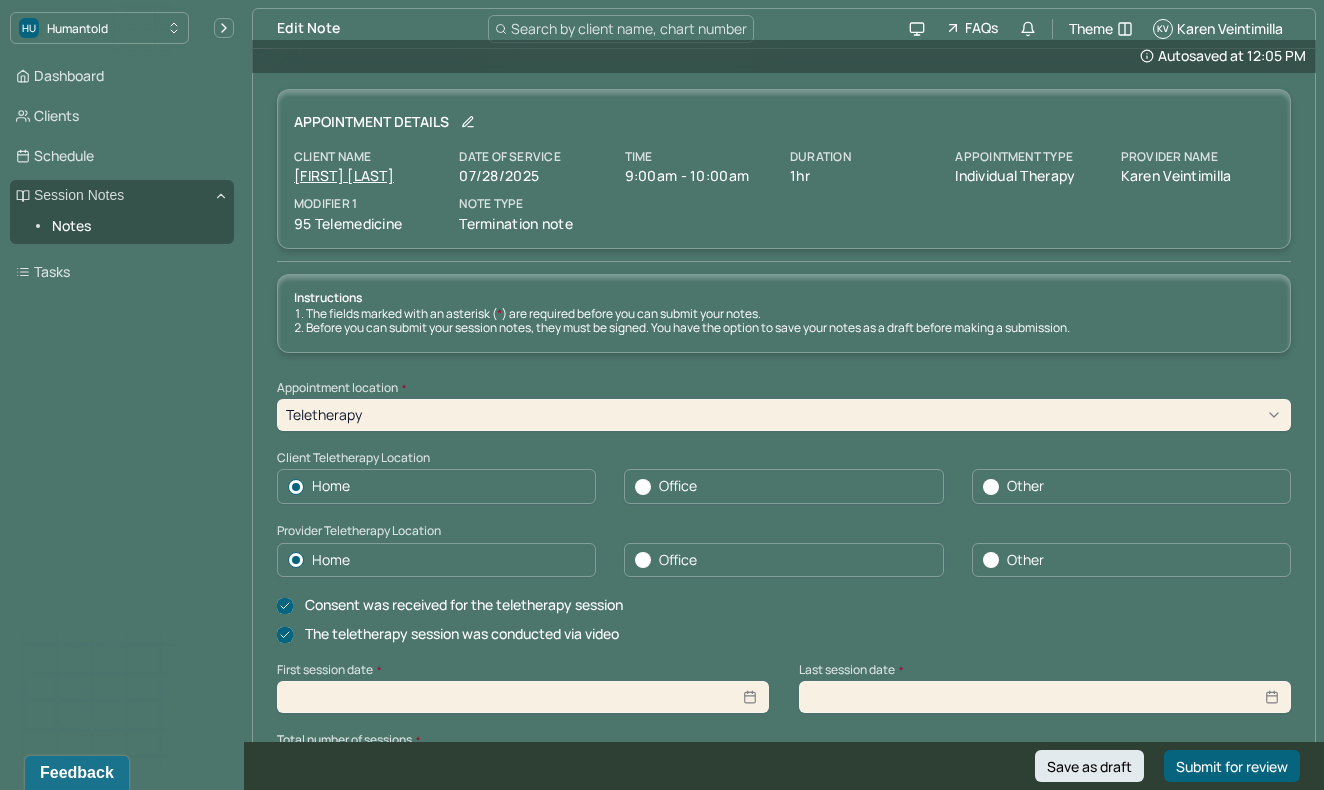 click at bounding box center [523, 697] 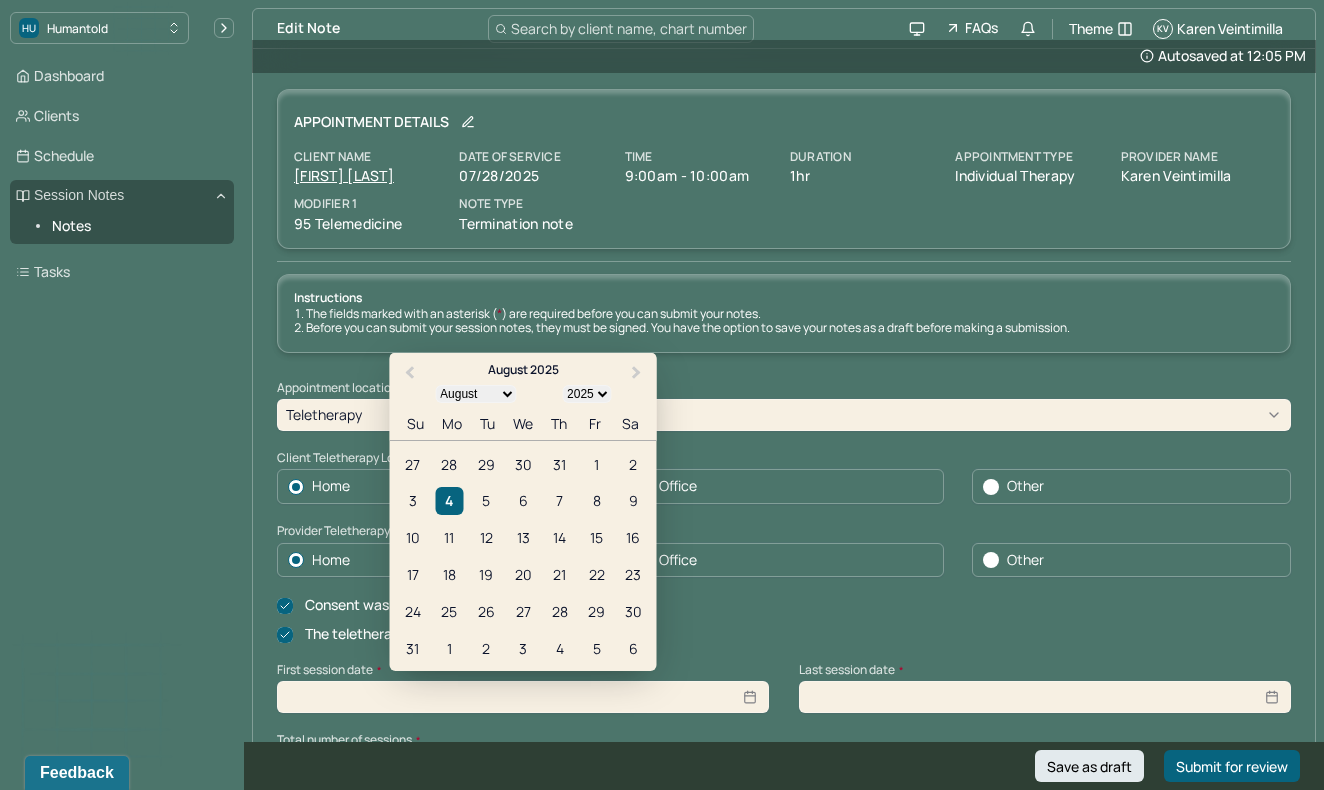 select on "10" 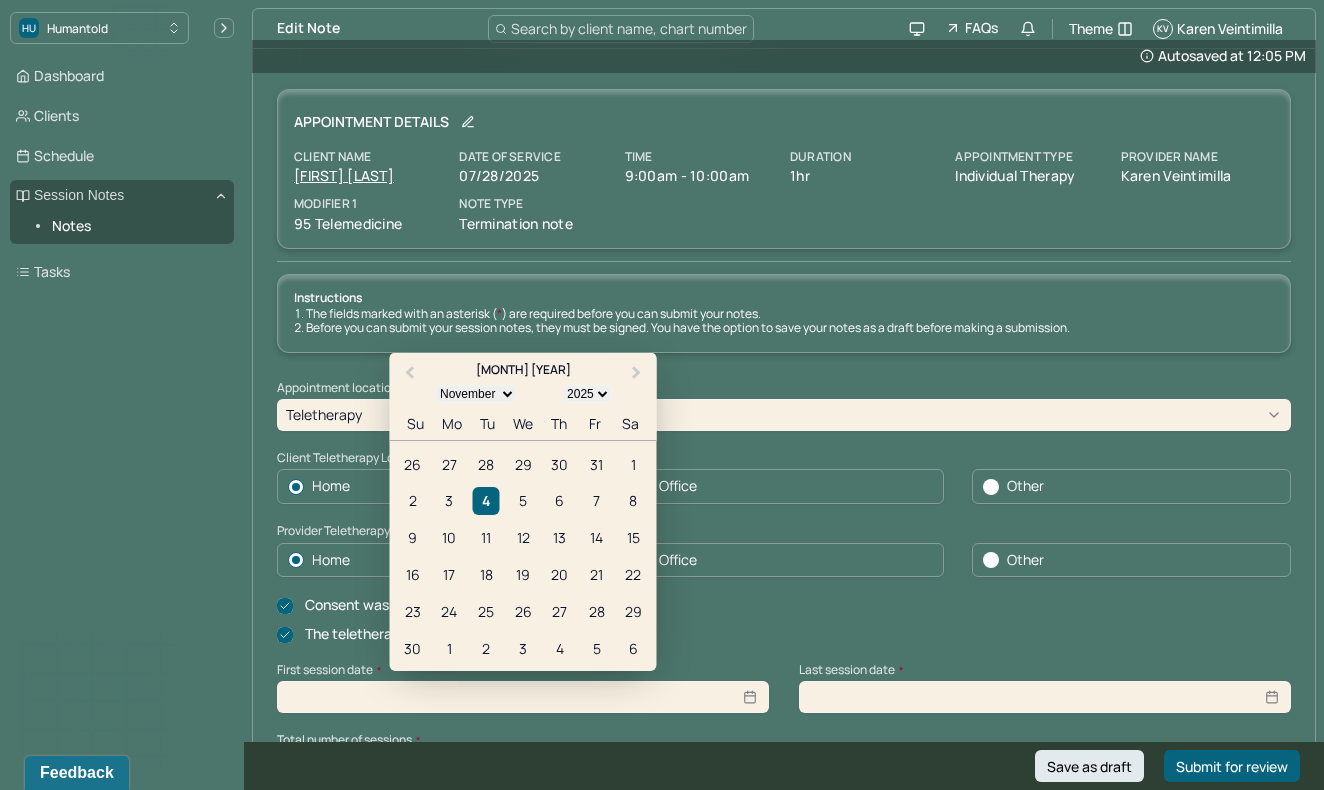 select on "2023" 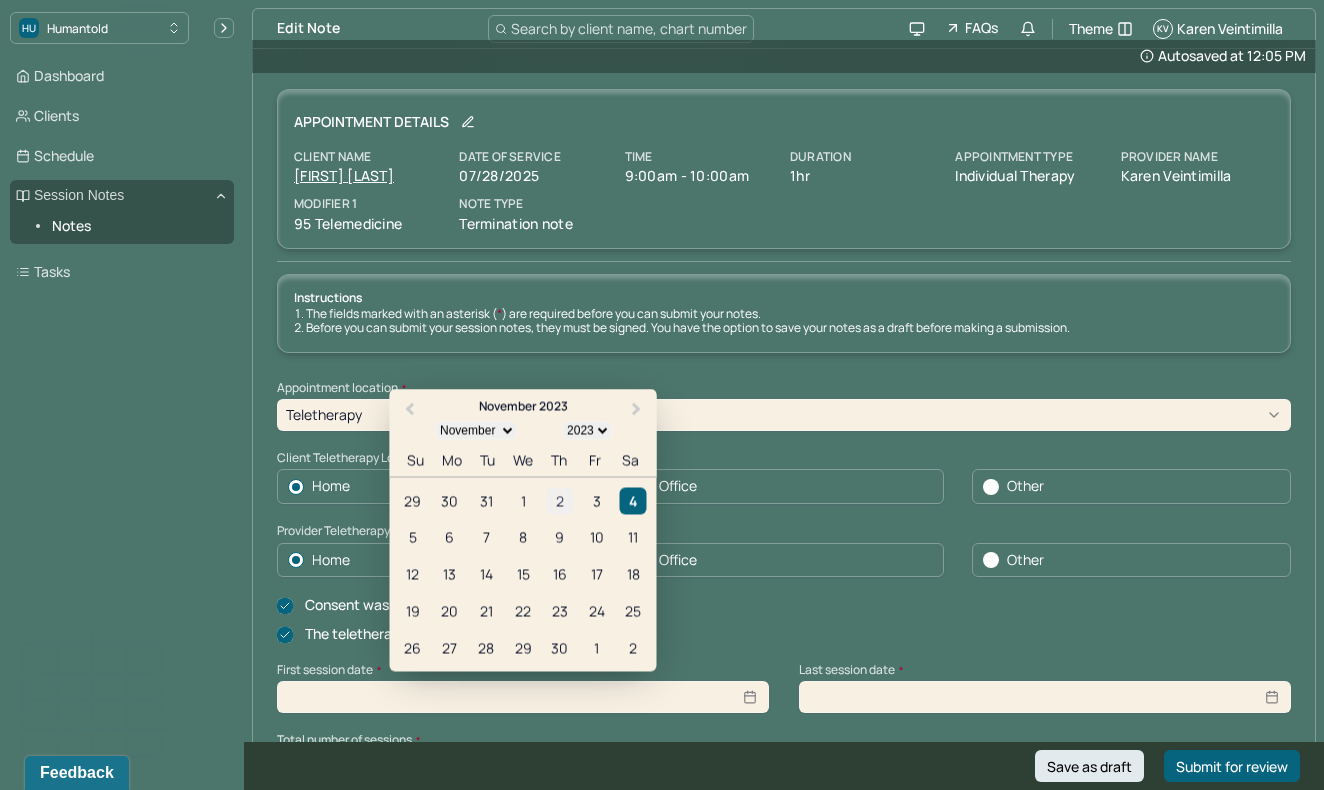 click on "2" at bounding box center (559, 500) 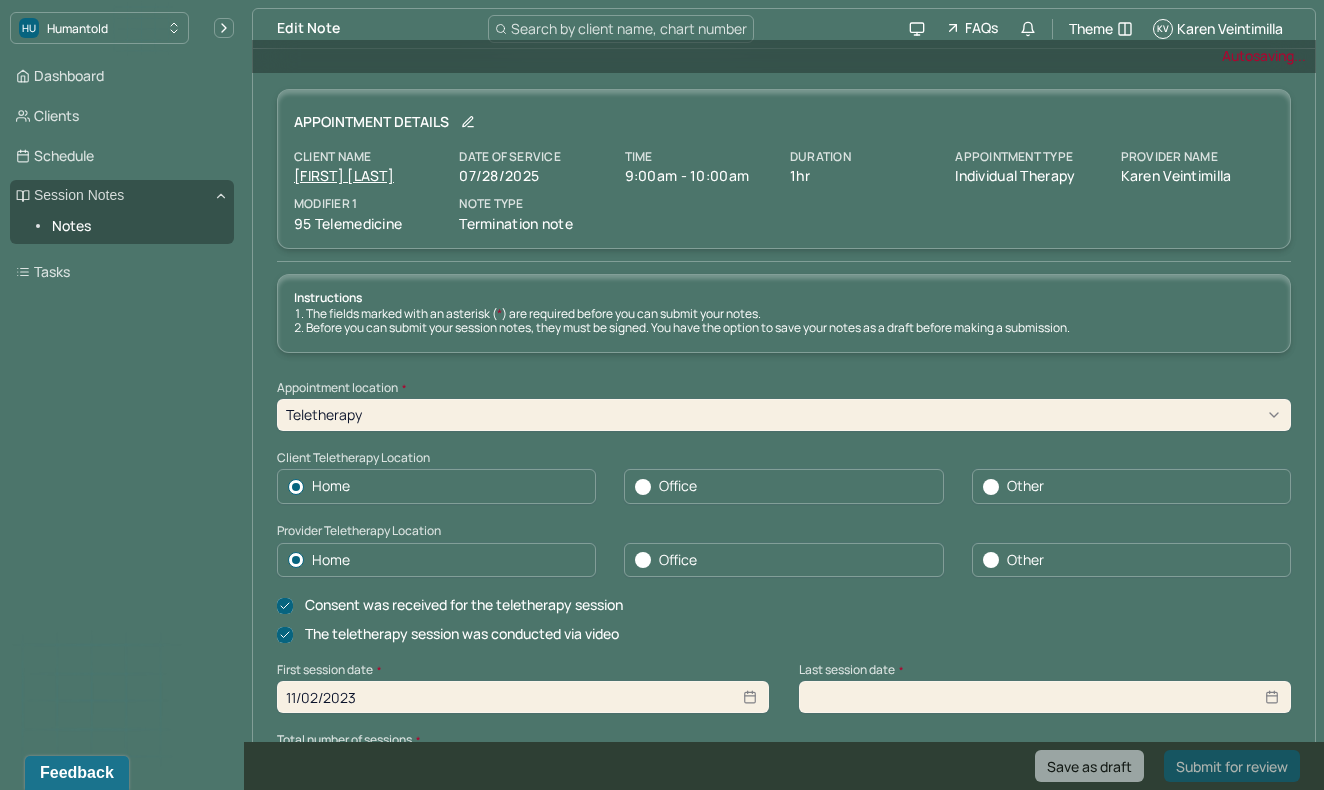 select on "7" 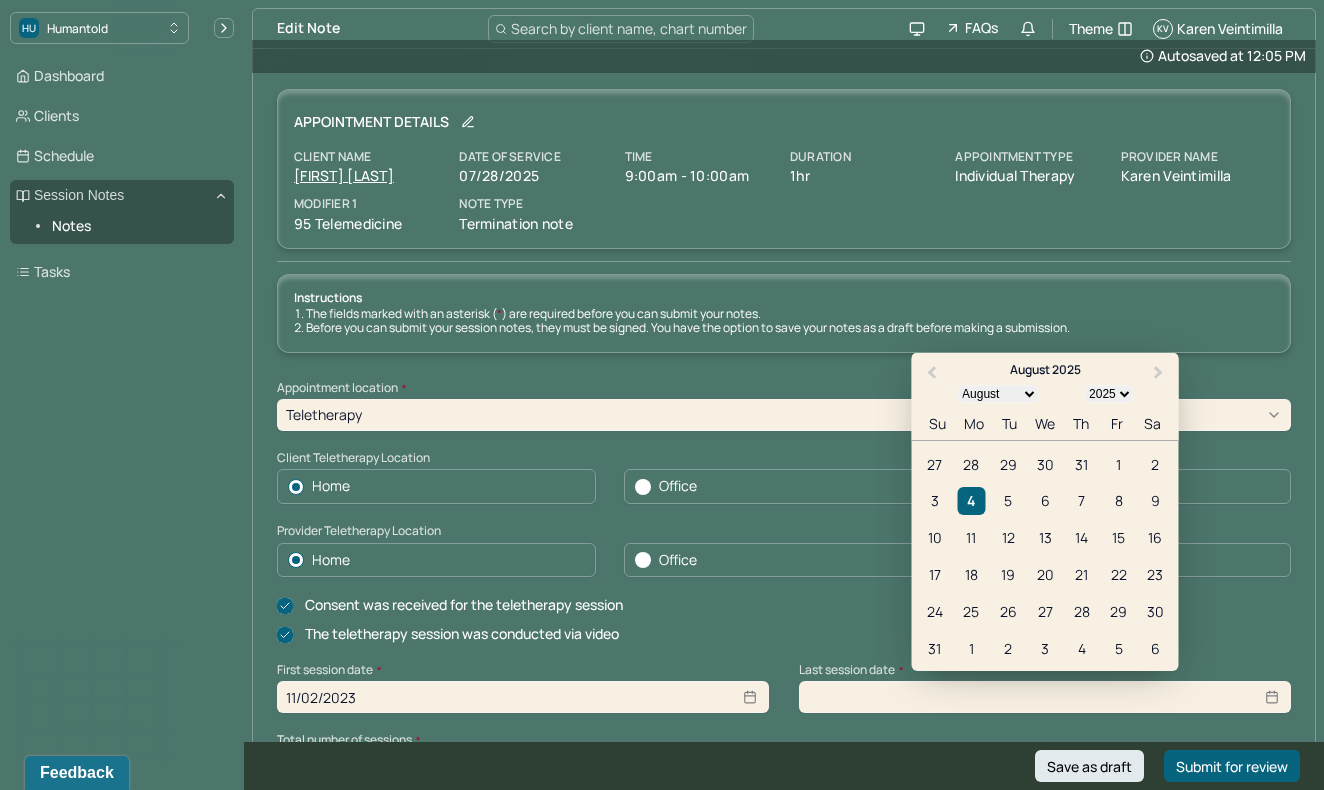 click at bounding box center [1045, 697] 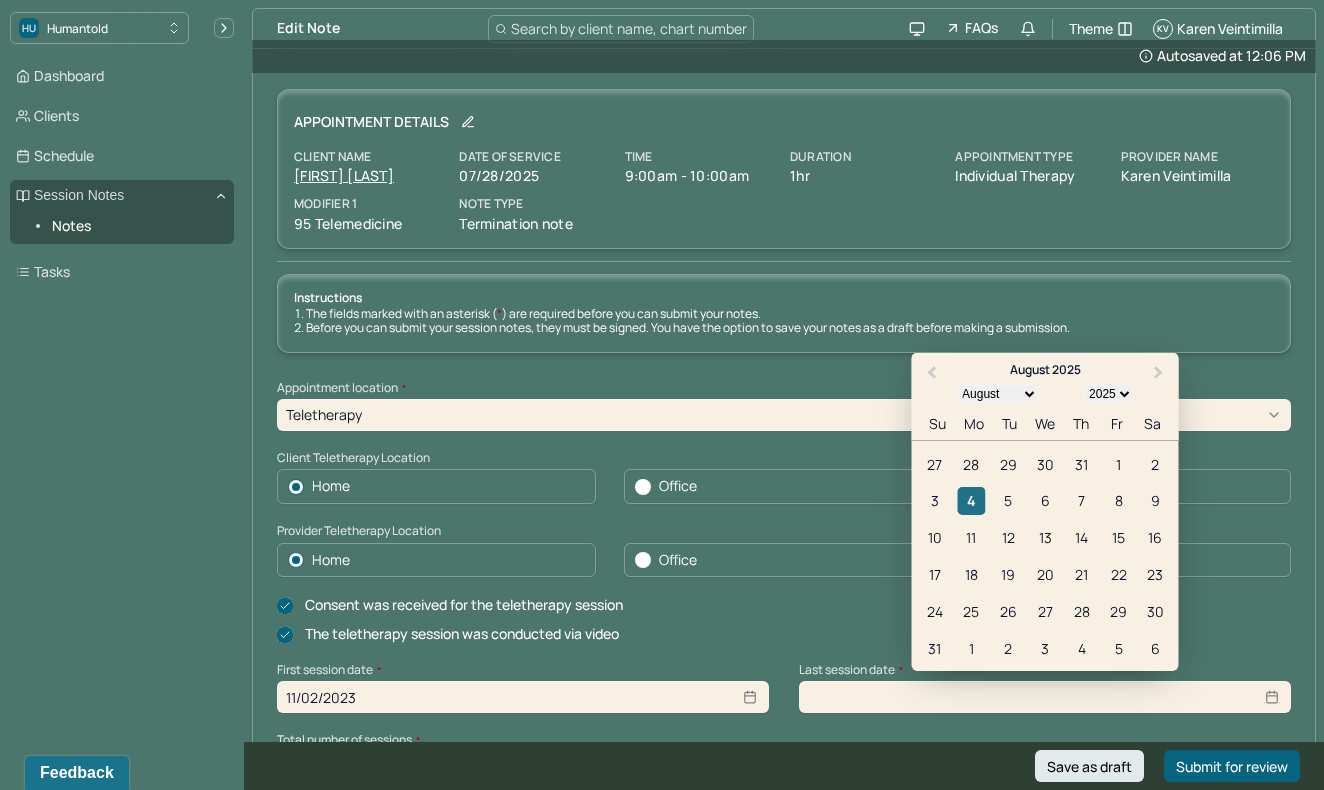 click on "4" at bounding box center (971, 501) 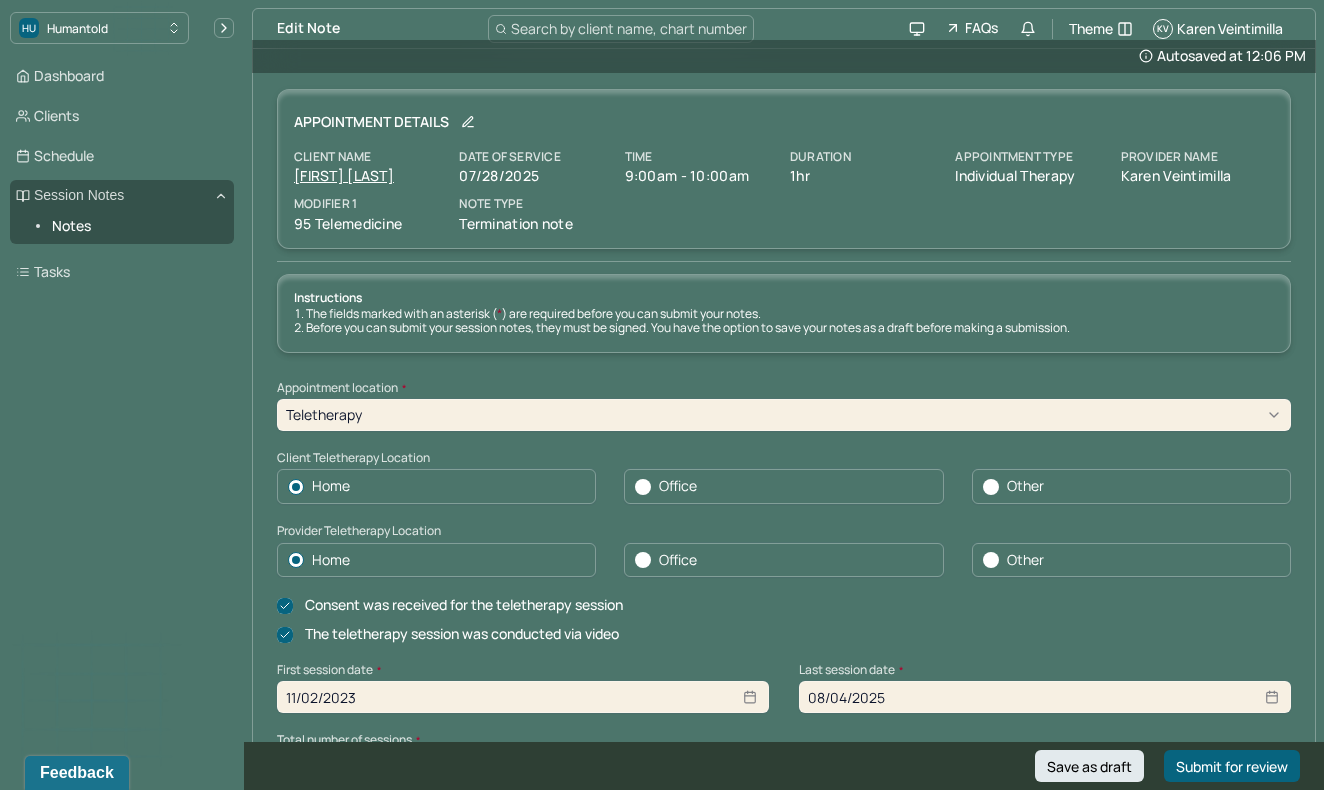 type on "08/04/2025" 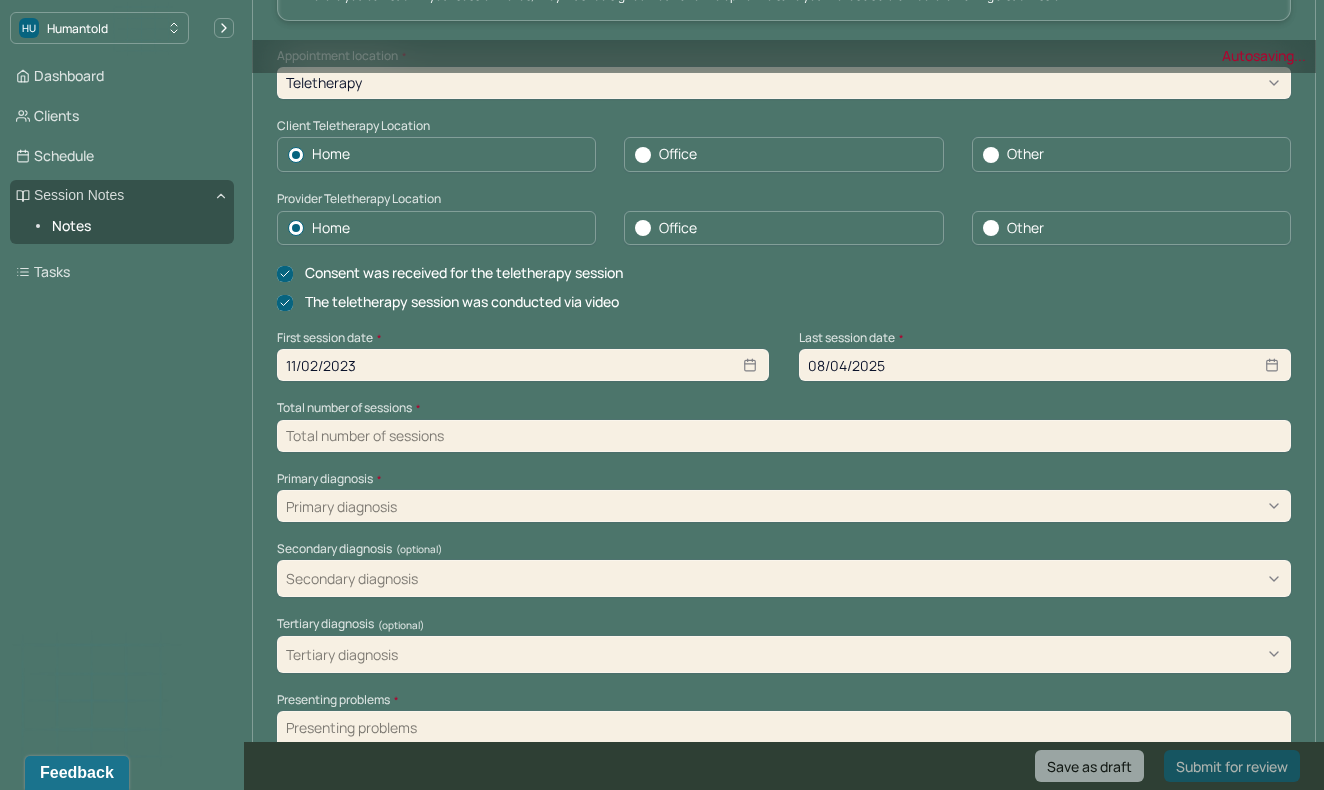scroll, scrollTop: 353, scrollLeft: 0, axis: vertical 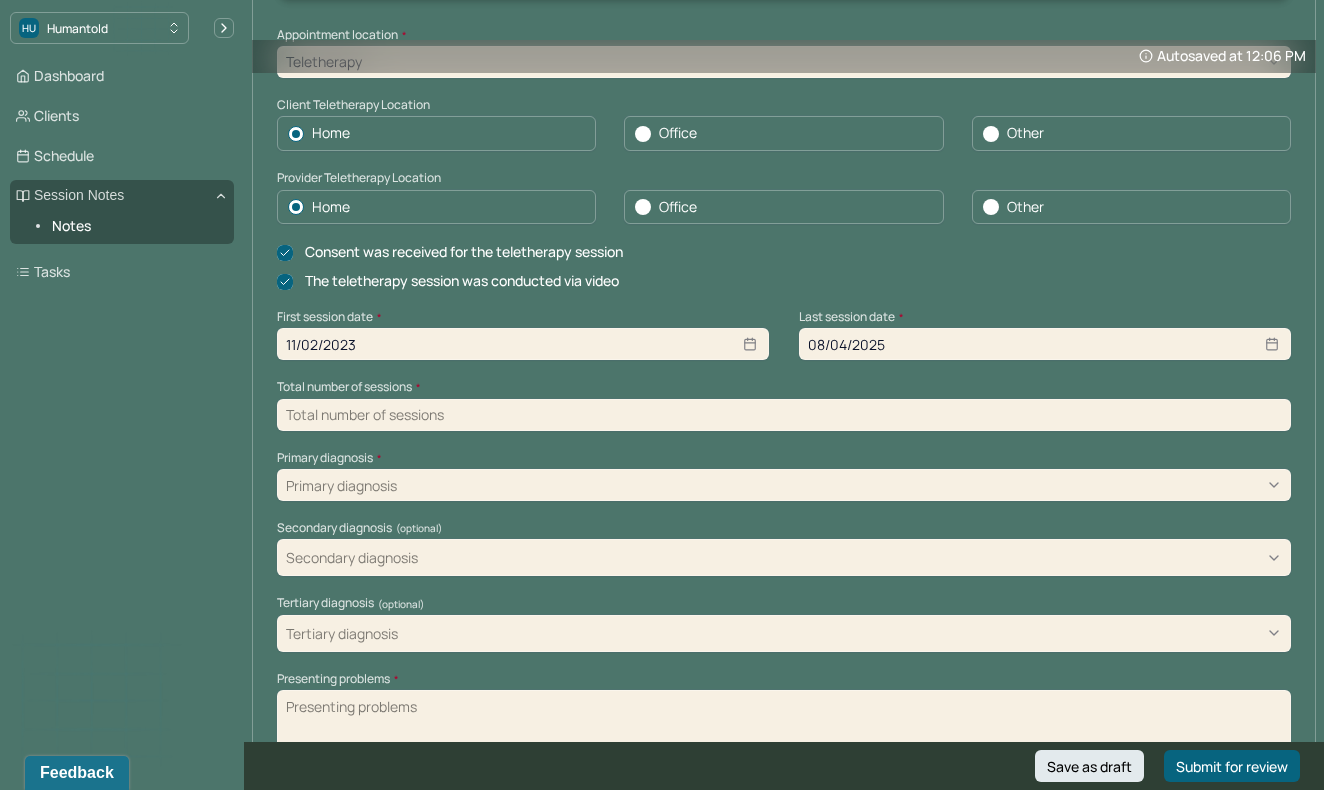 click at bounding box center (784, 415) 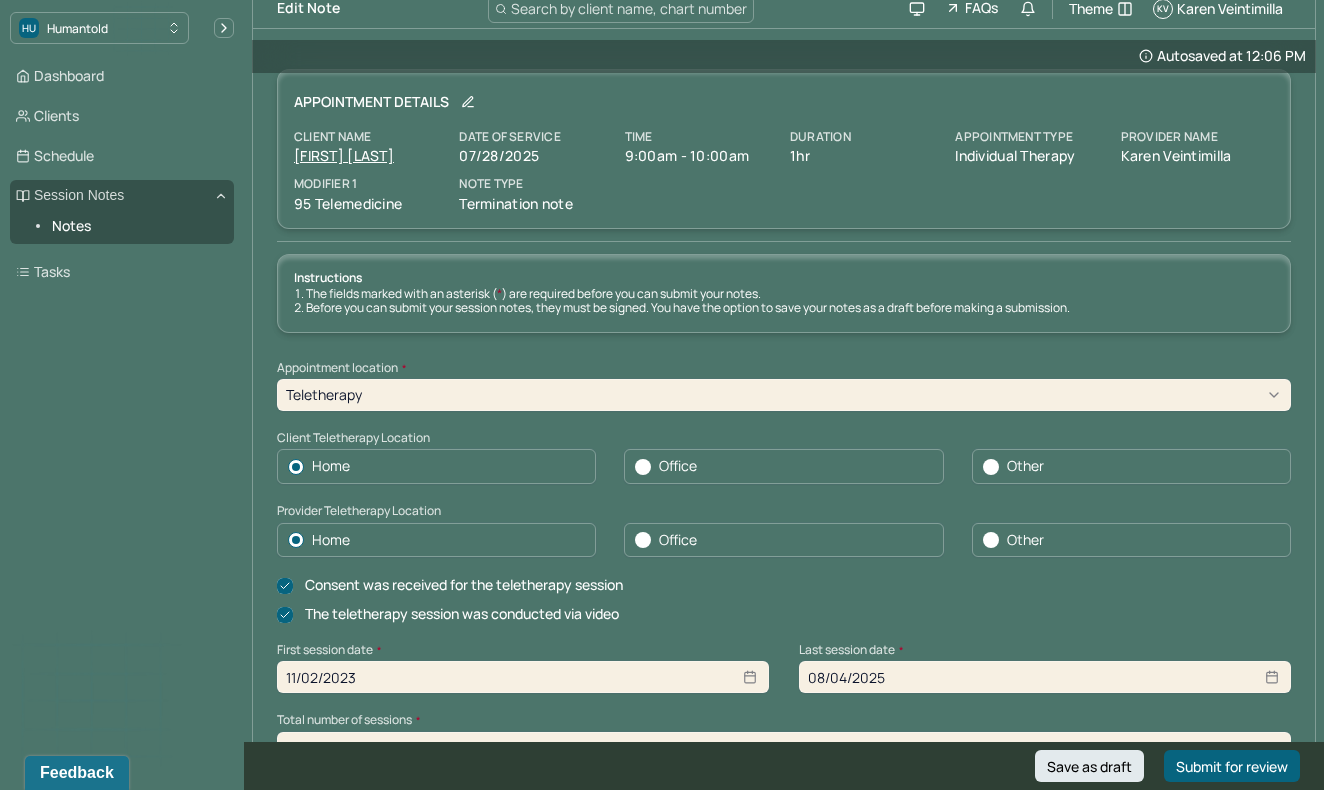 scroll, scrollTop: 0, scrollLeft: 0, axis: both 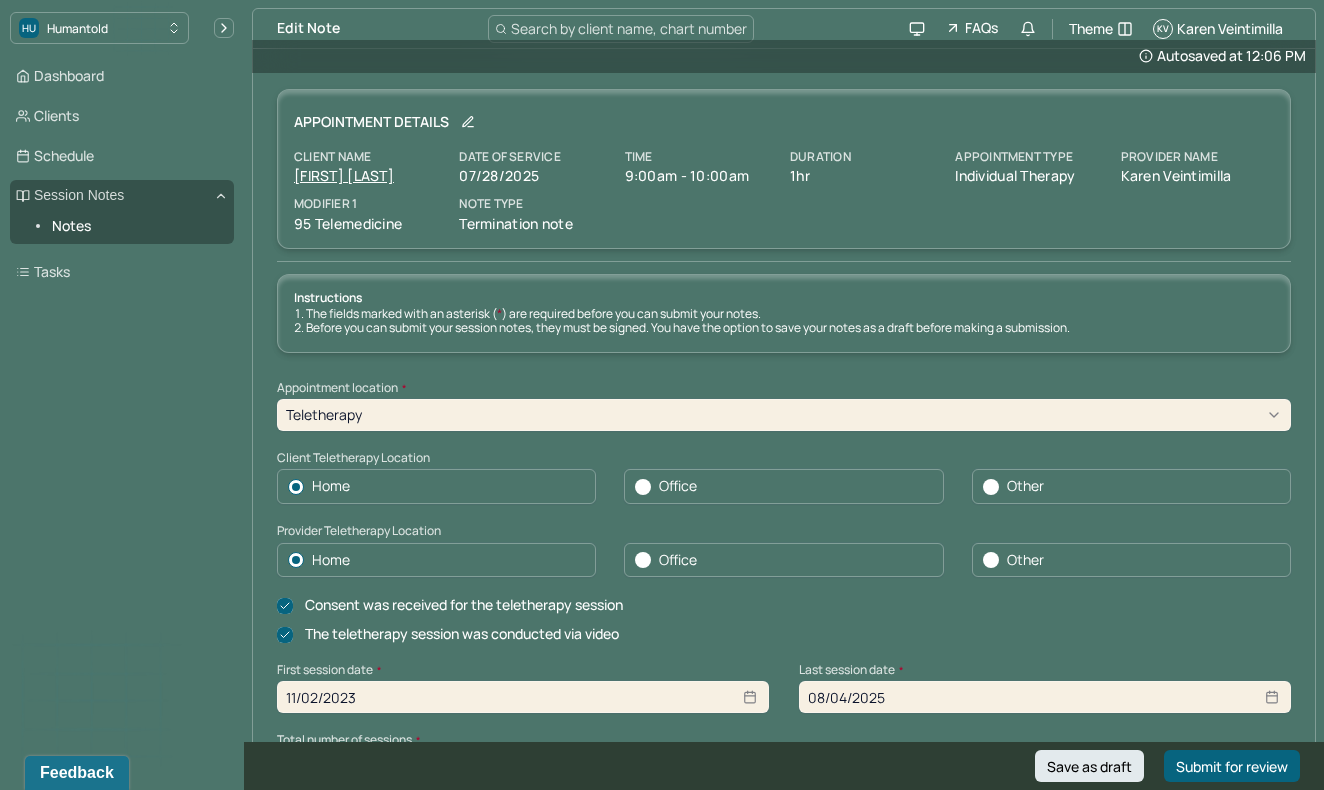 click on "[FIRST] [LAST]" at bounding box center [344, 175] 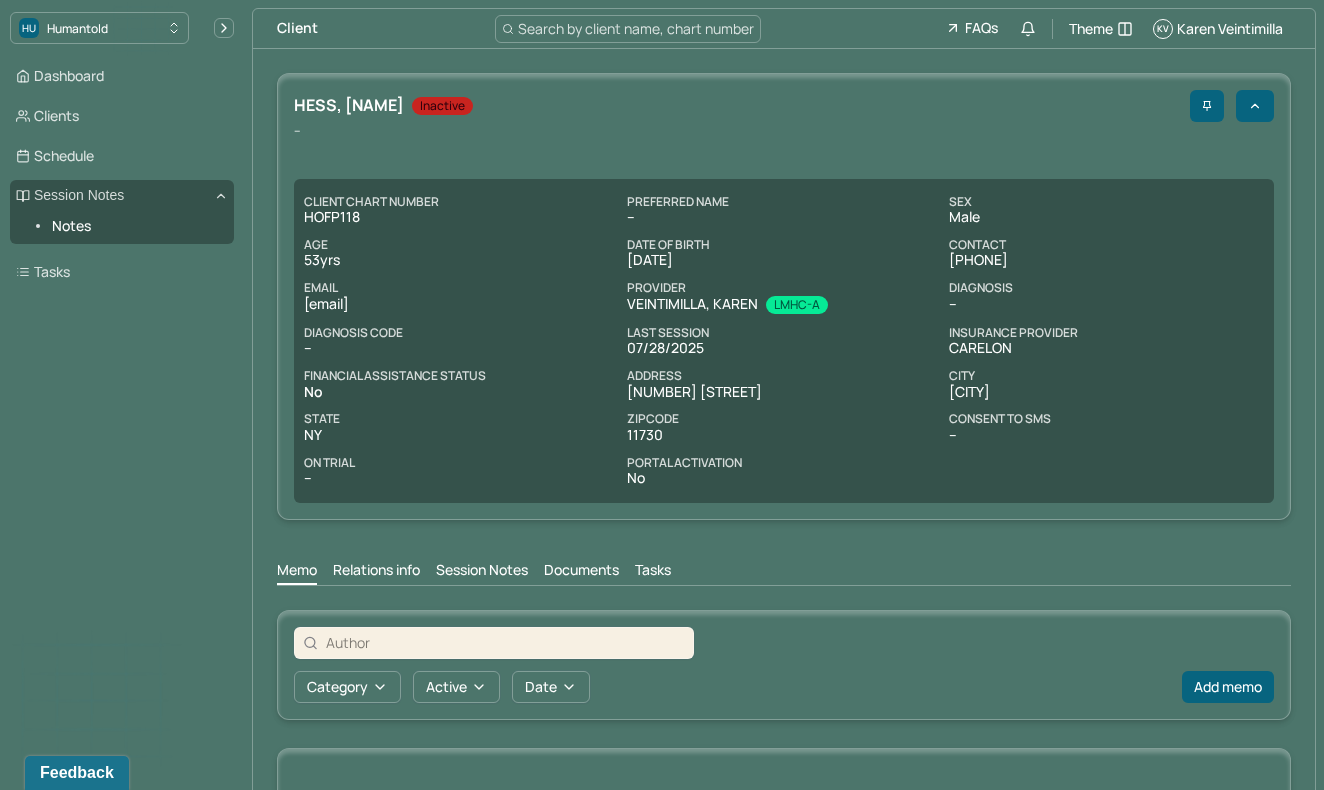 scroll, scrollTop: 212, scrollLeft: 0, axis: vertical 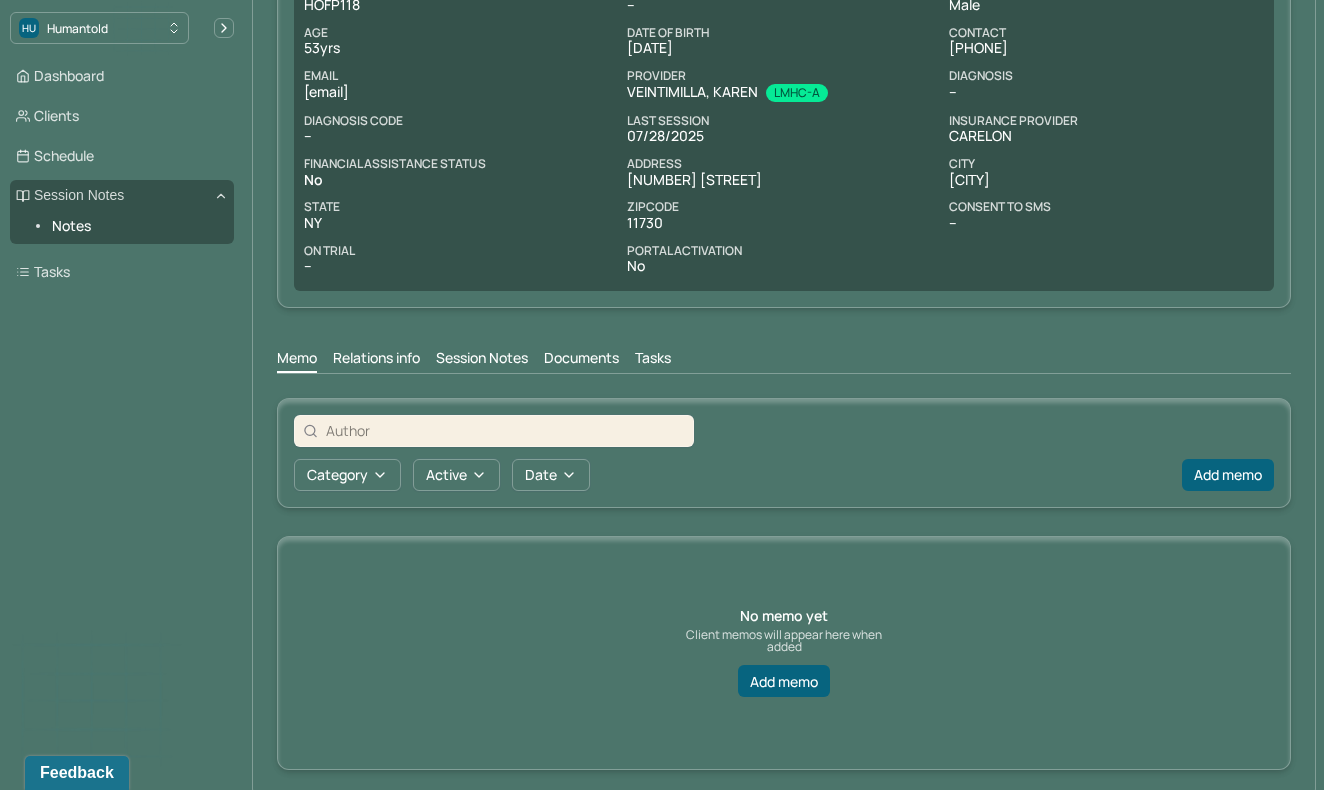 click on "Session Notes" at bounding box center (482, 360) 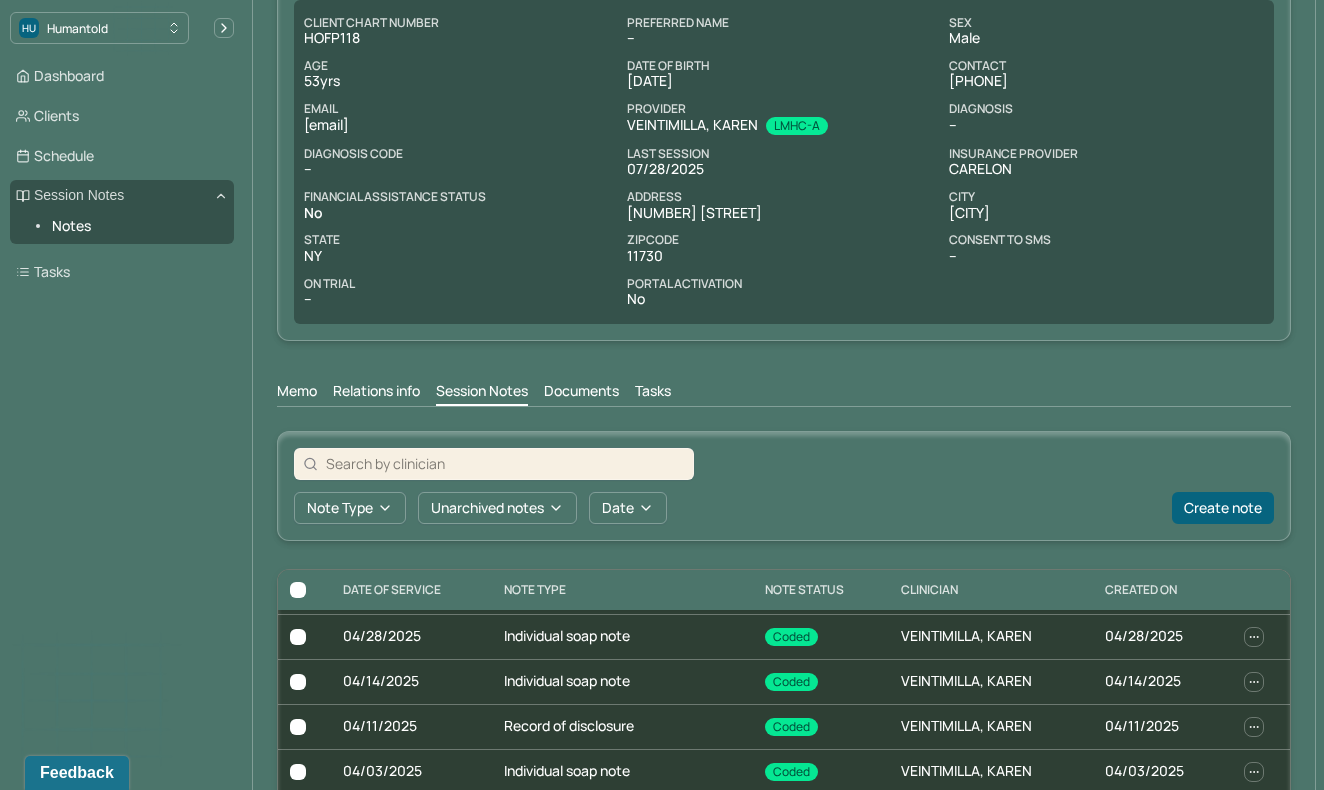 scroll, scrollTop: 264, scrollLeft: 0, axis: vertical 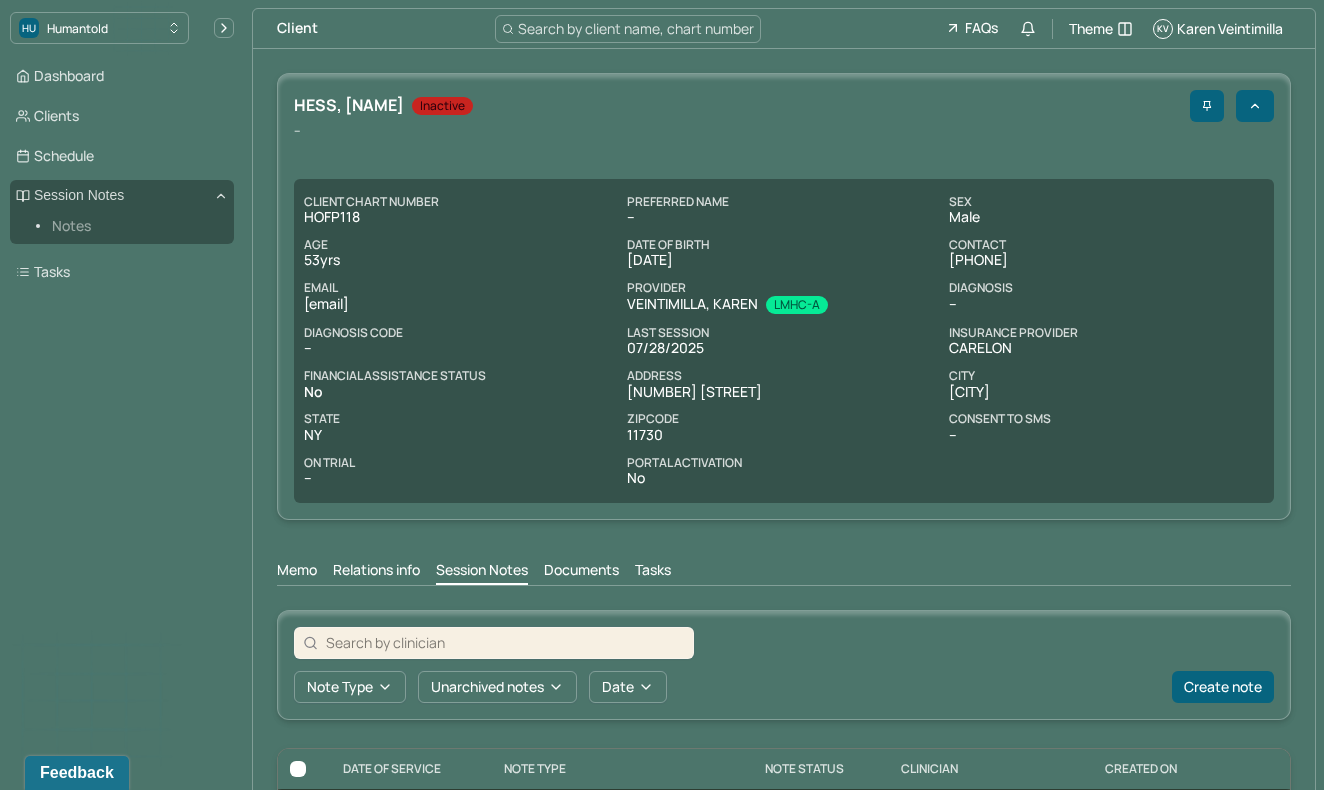 click on "Notes" at bounding box center [135, 226] 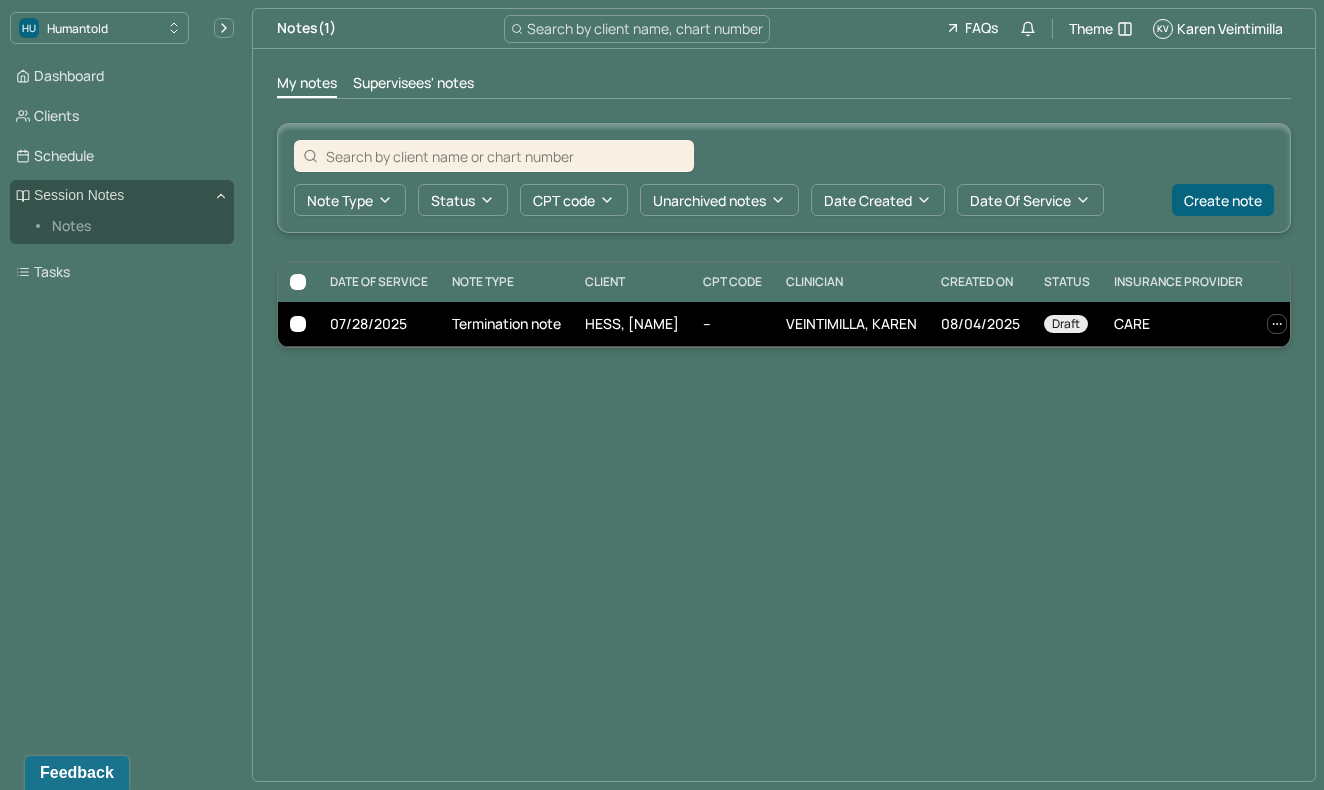 click on "Termination note" at bounding box center [506, 324] 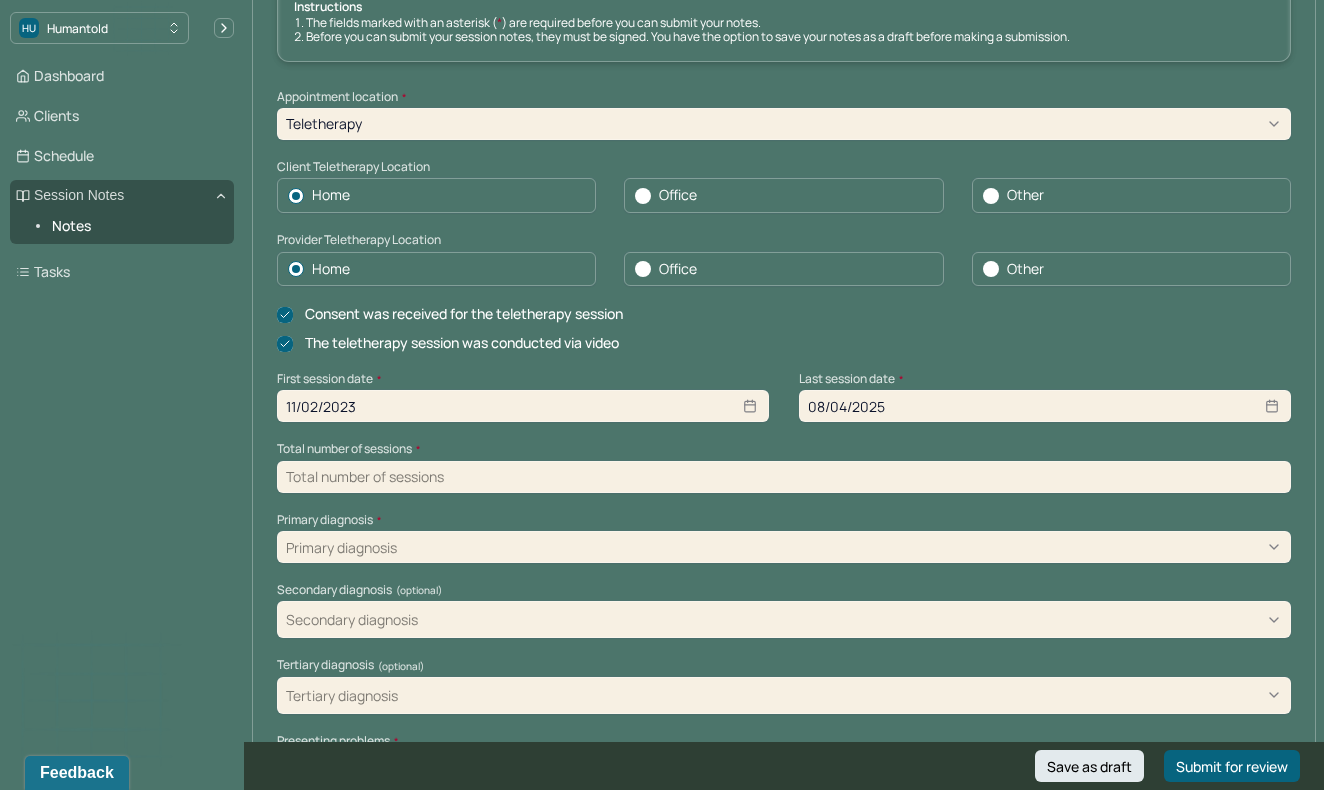 scroll, scrollTop: 306, scrollLeft: 0, axis: vertical 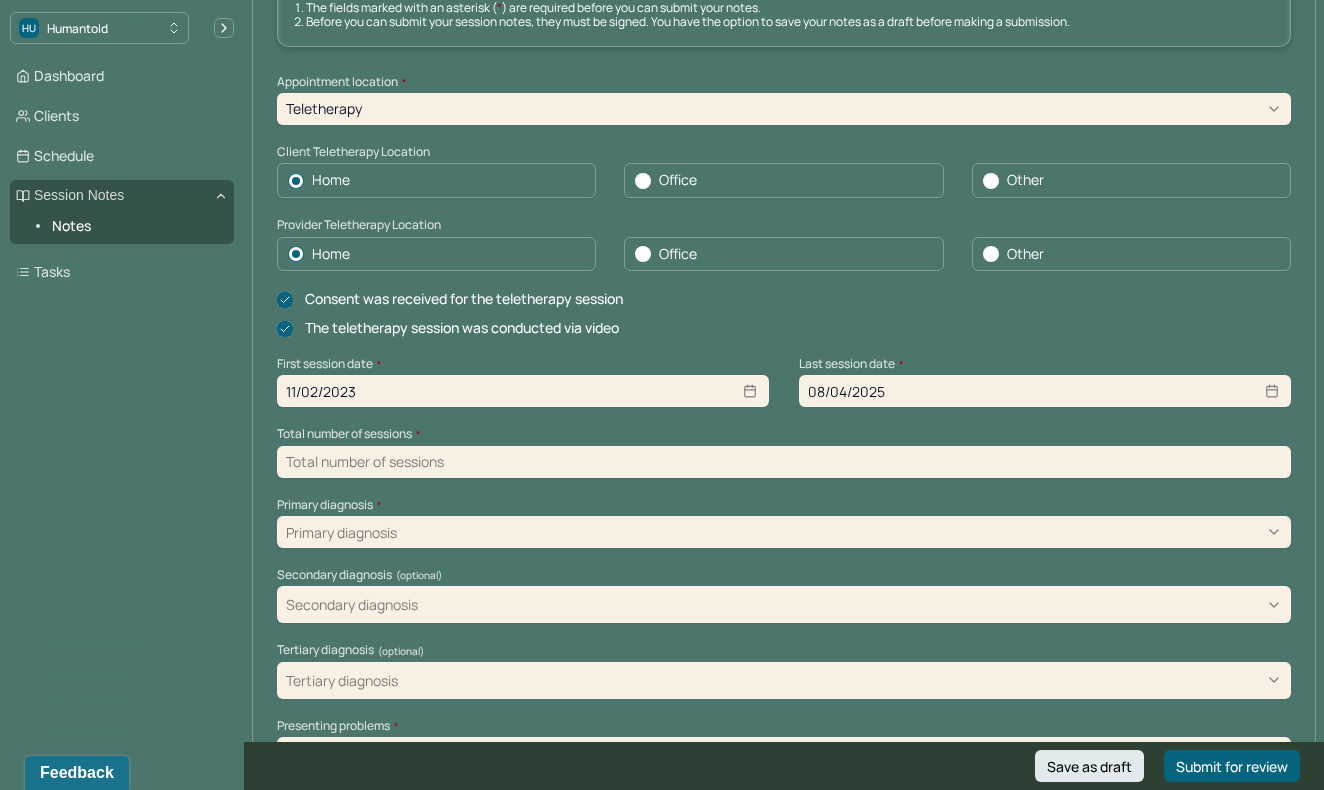 click at bounding box center [784, 462] 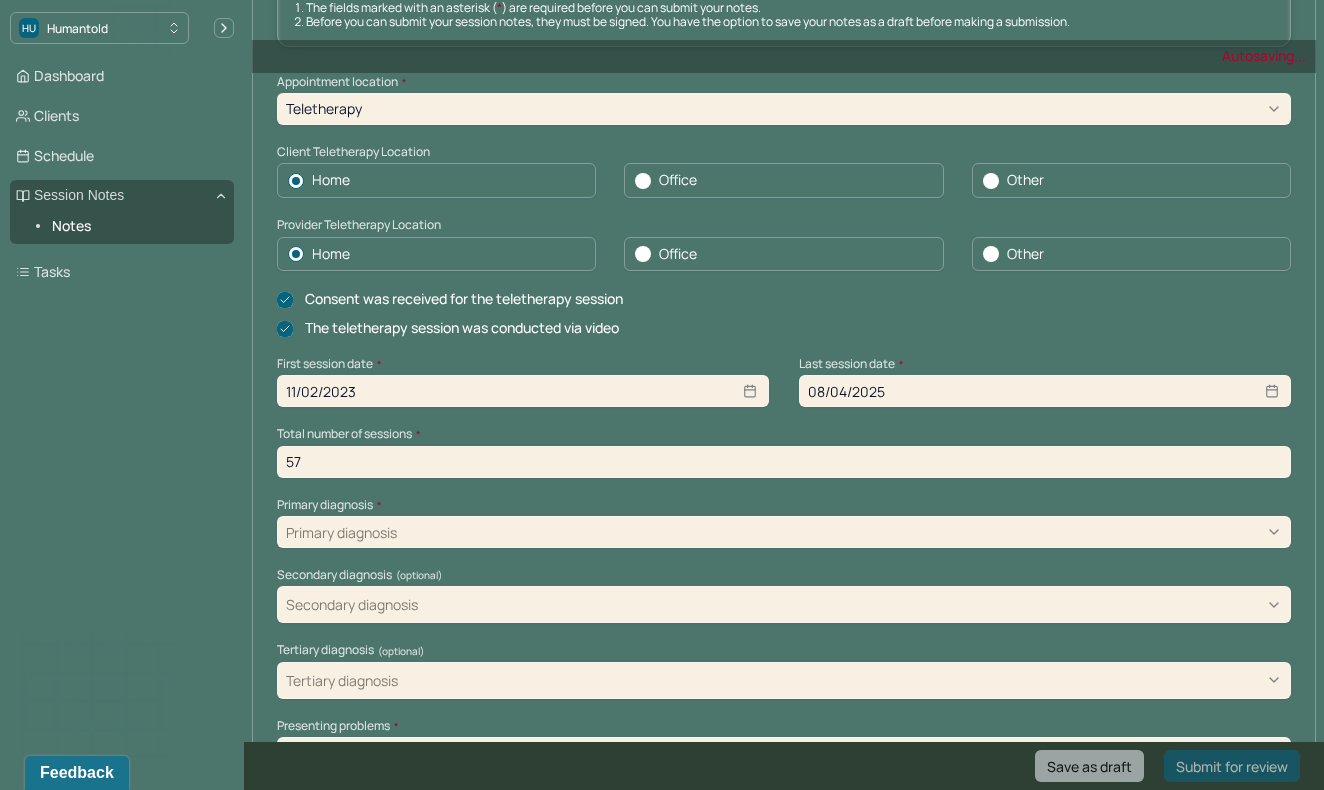 type on "57" 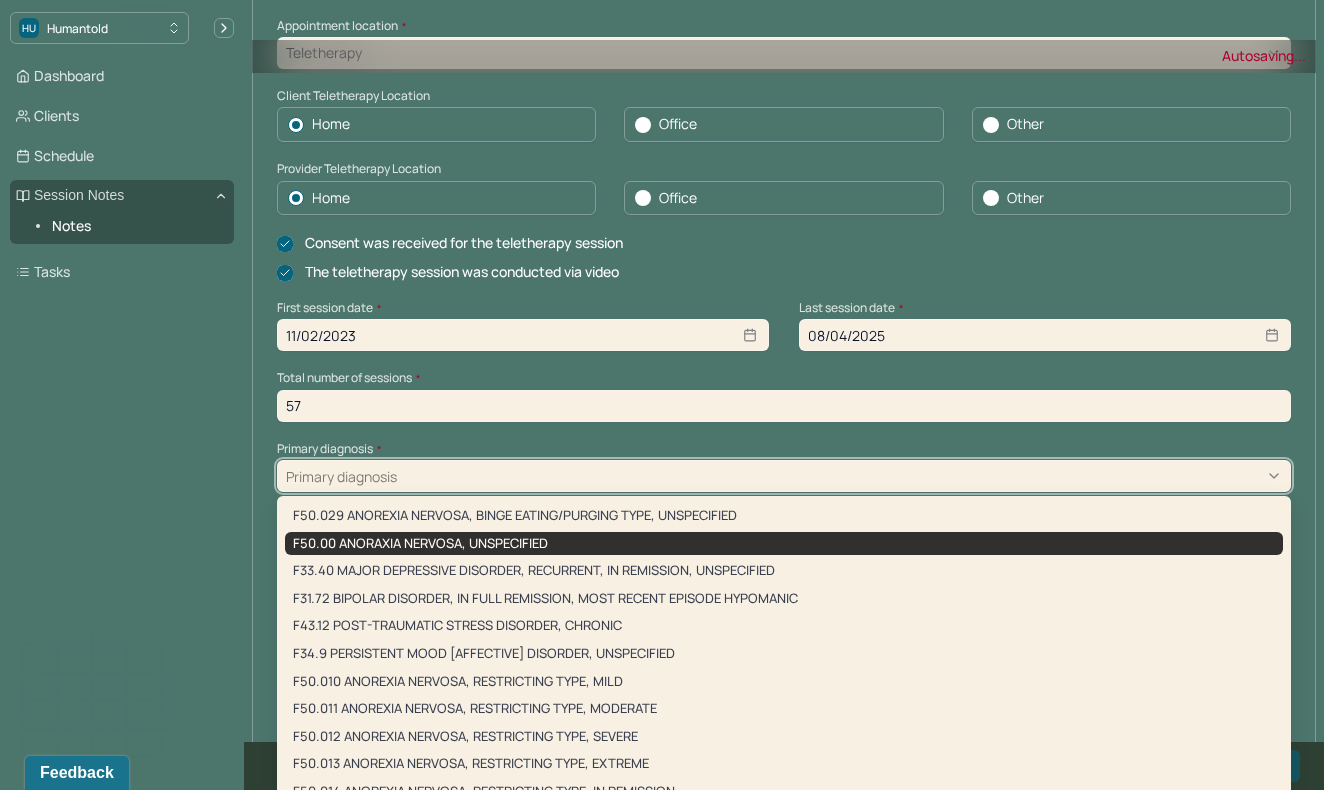 scroll, scrollTop: 363, scrollLeft: 0, axis: vertical 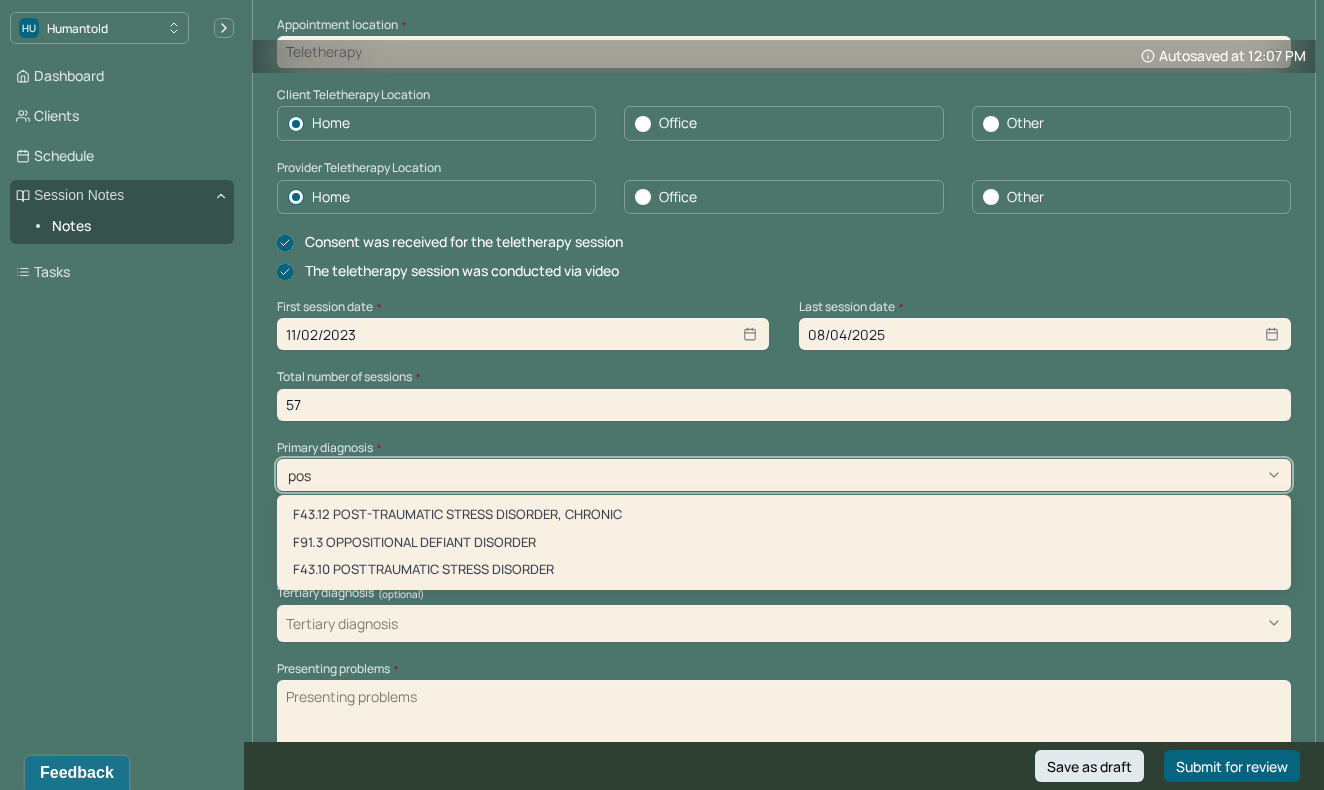 type on "post" 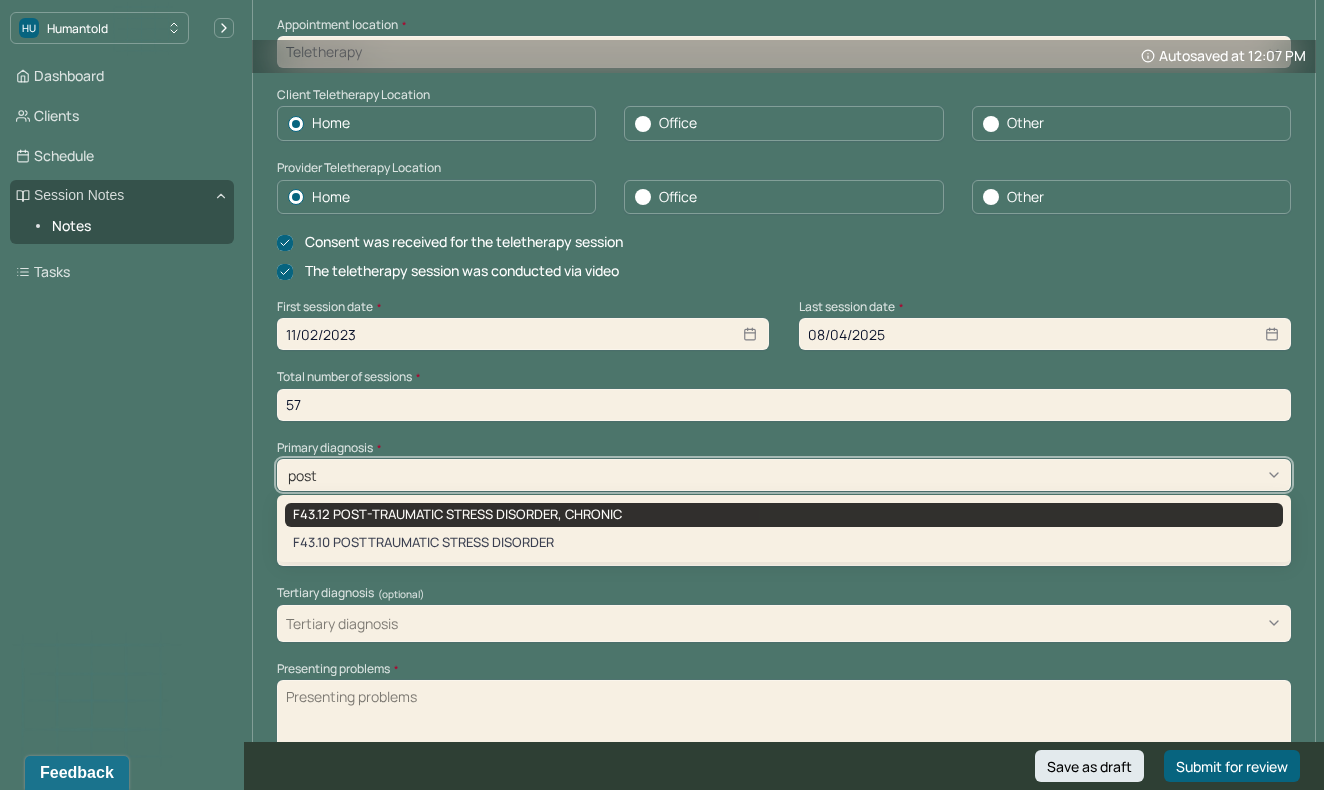 click on "F43.12 POST-TRAUMATIC STRESS DISORDER, CHRONIC" at bounding box center [784, 515] 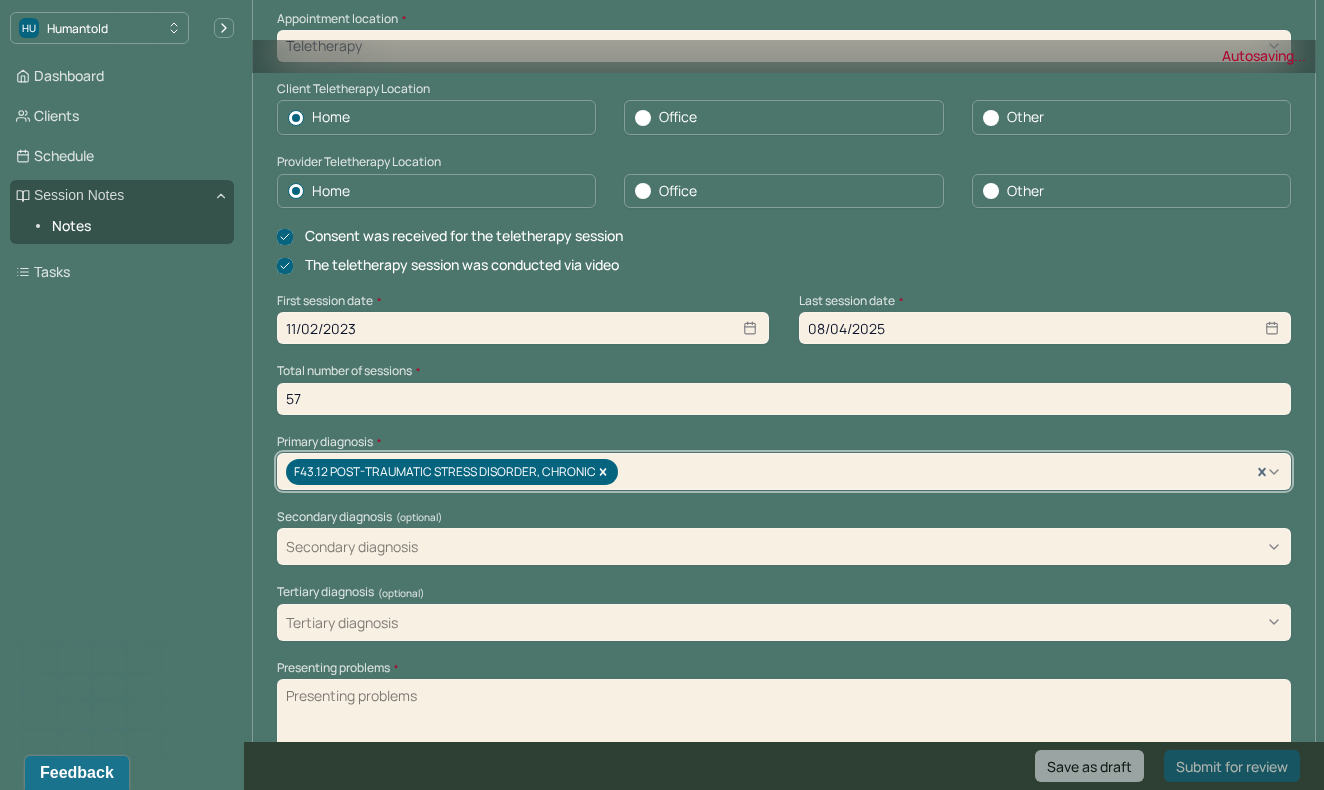 scroll, scrollTop: 415, scrollLeft: 0, axis: vertical 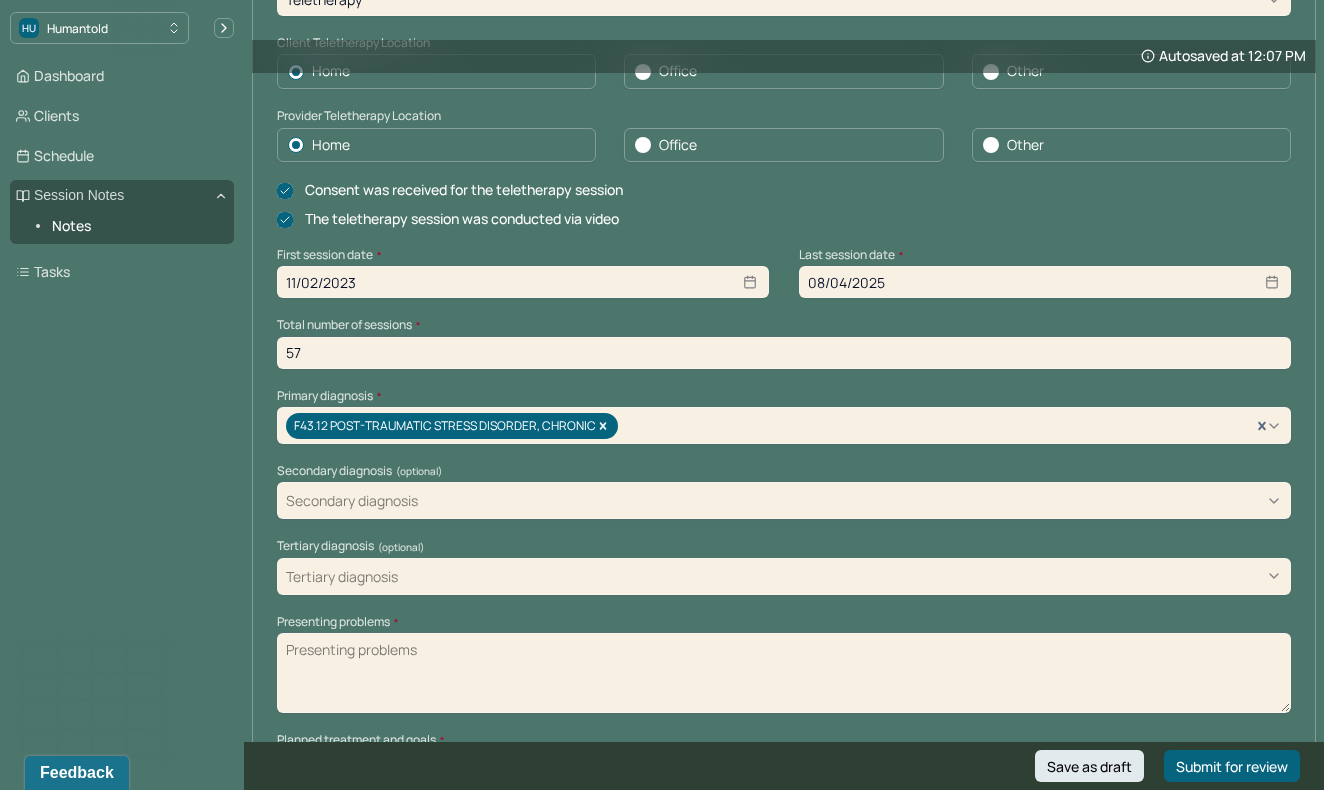 click on "Presenting problems *" at bounding box center [784, 673] 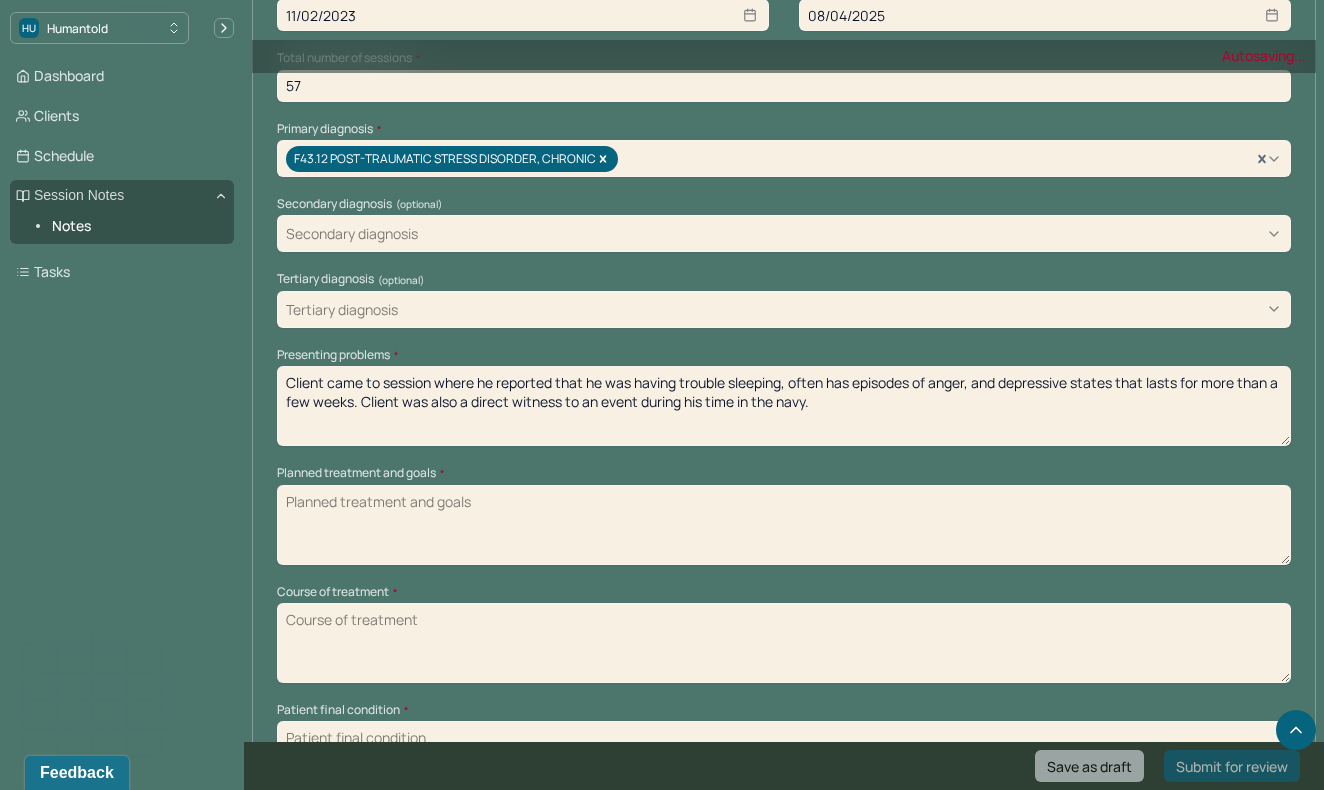 scroll, scrollTop: 687, scrollLeft: 0, axis: vertical 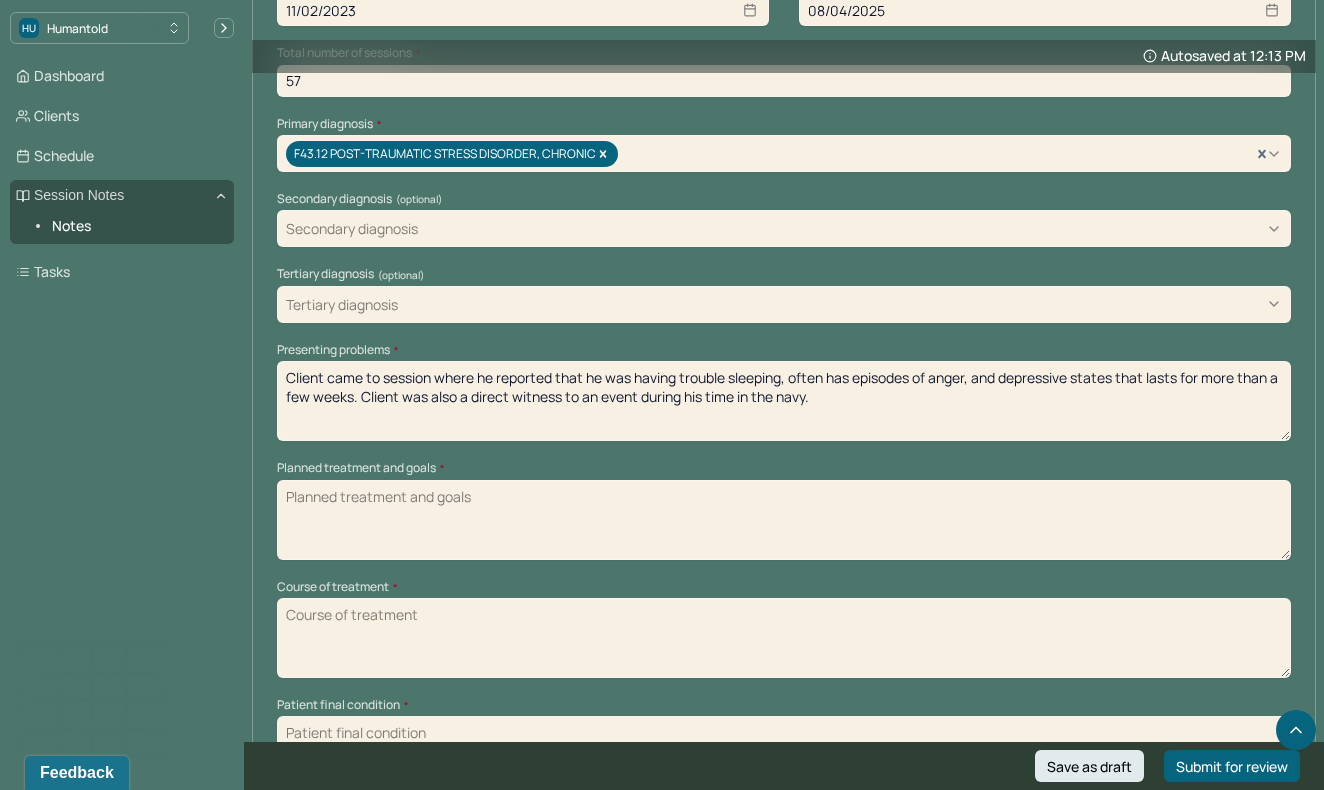 type on "Client came to session where he reported that he was having trouble sleeping, often has episodes of anger, and depressive states that lasts for more than a few weeks. Client was also a direct witness to an event during his time in the navy." 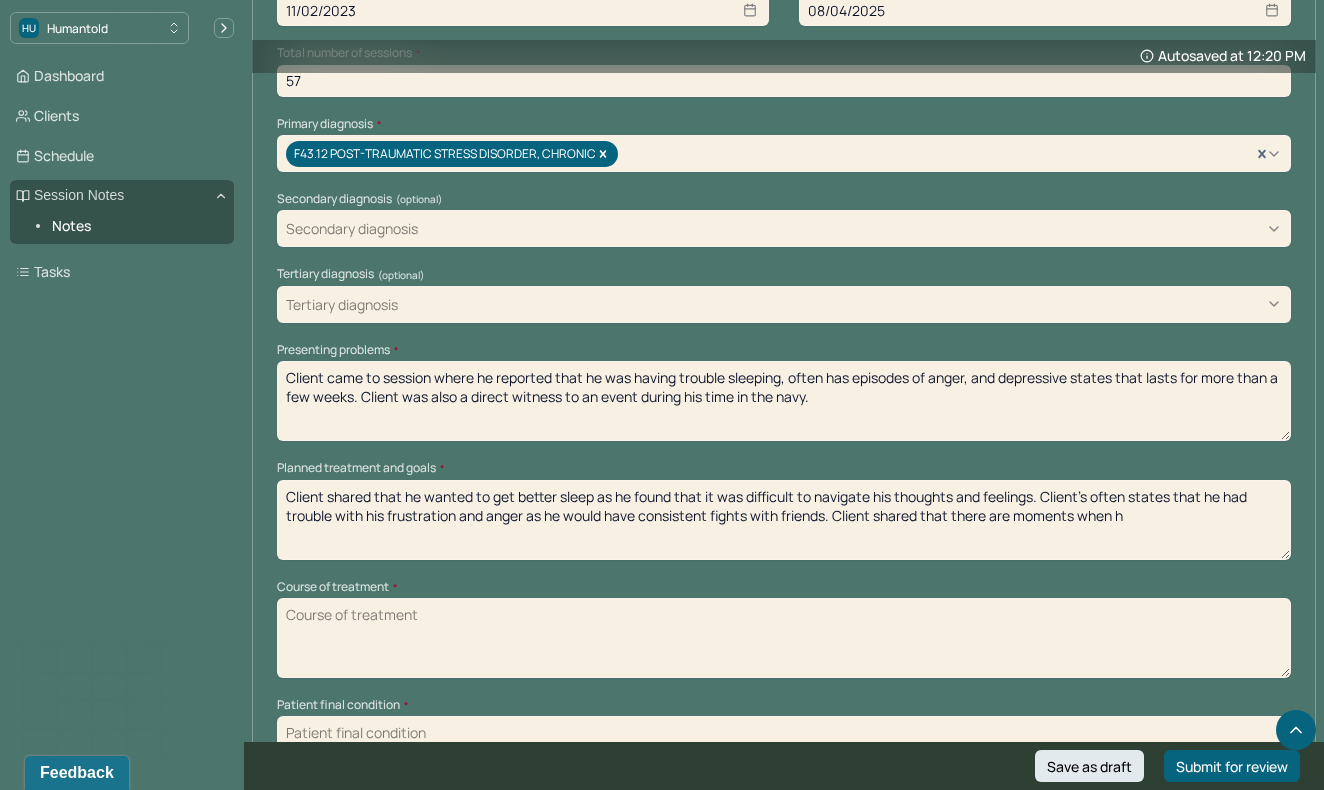 drag, startPoint x: 1043, startPoint y: 478, endPoint x: 1113, endPoint y: 526, distance: 84.87638 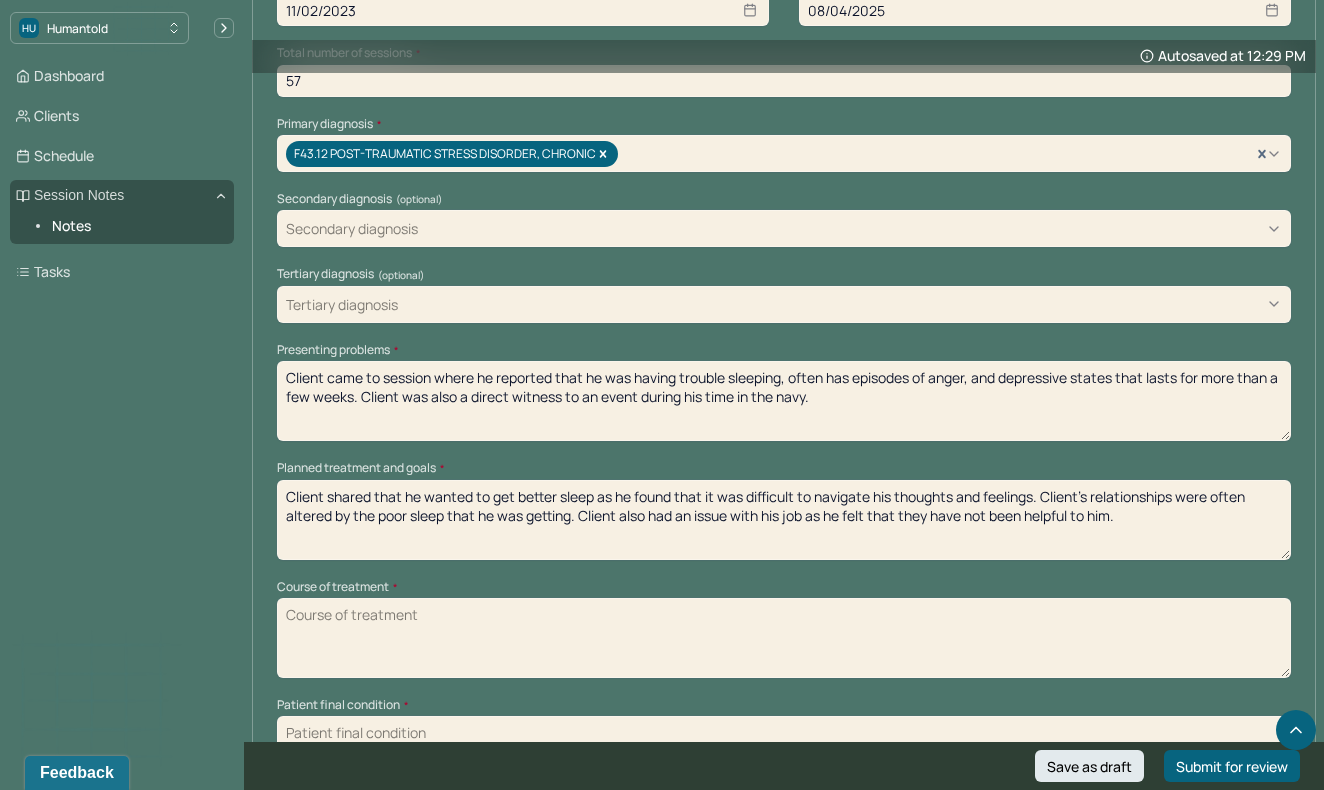 type on "Client shared that he wanted to get better sleep as he found that it was difficult to navigate his thoughts and feelings. Client's relationships were often altered by the poor sleep that he was getting. Client also had an issue with his job as he felt that they have not been helpful to him." 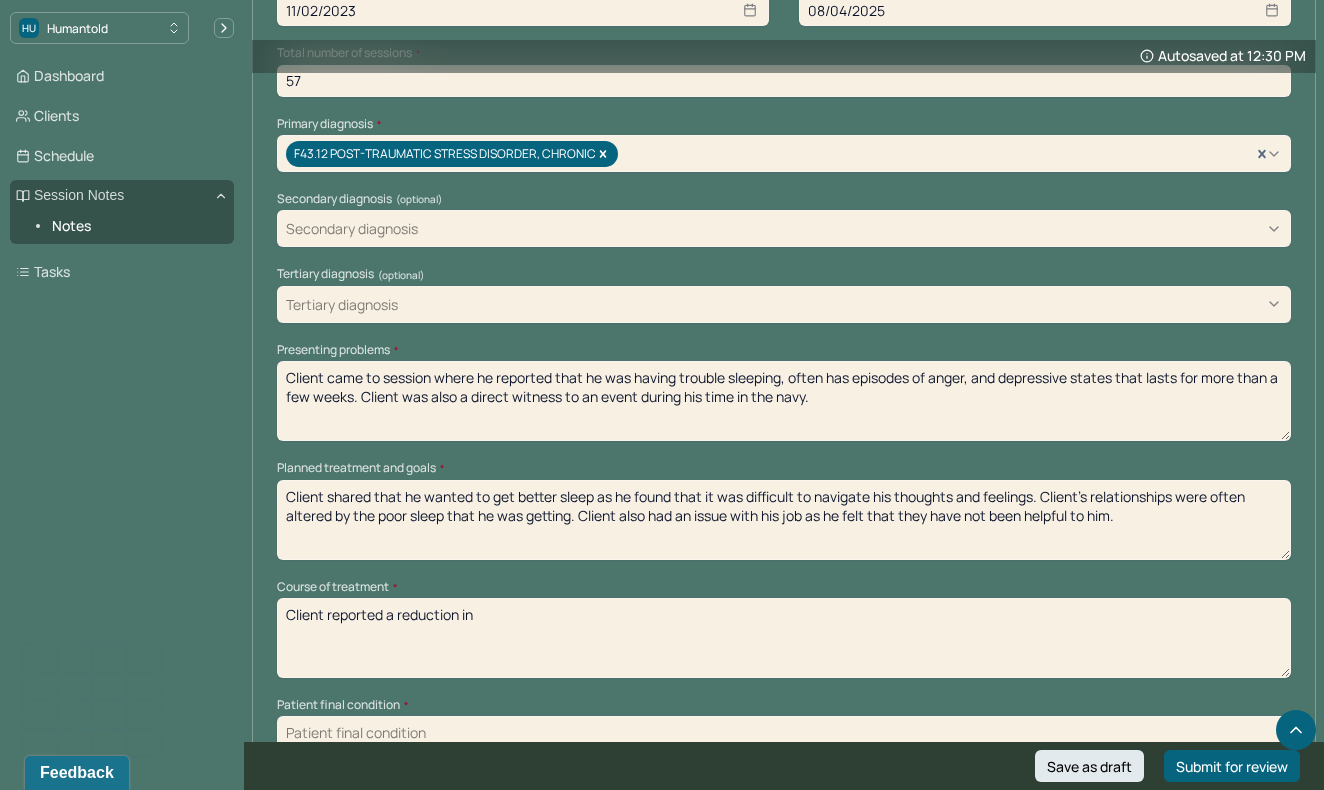 click on "Client reported a reduction in" at bounding box center [784, 638] 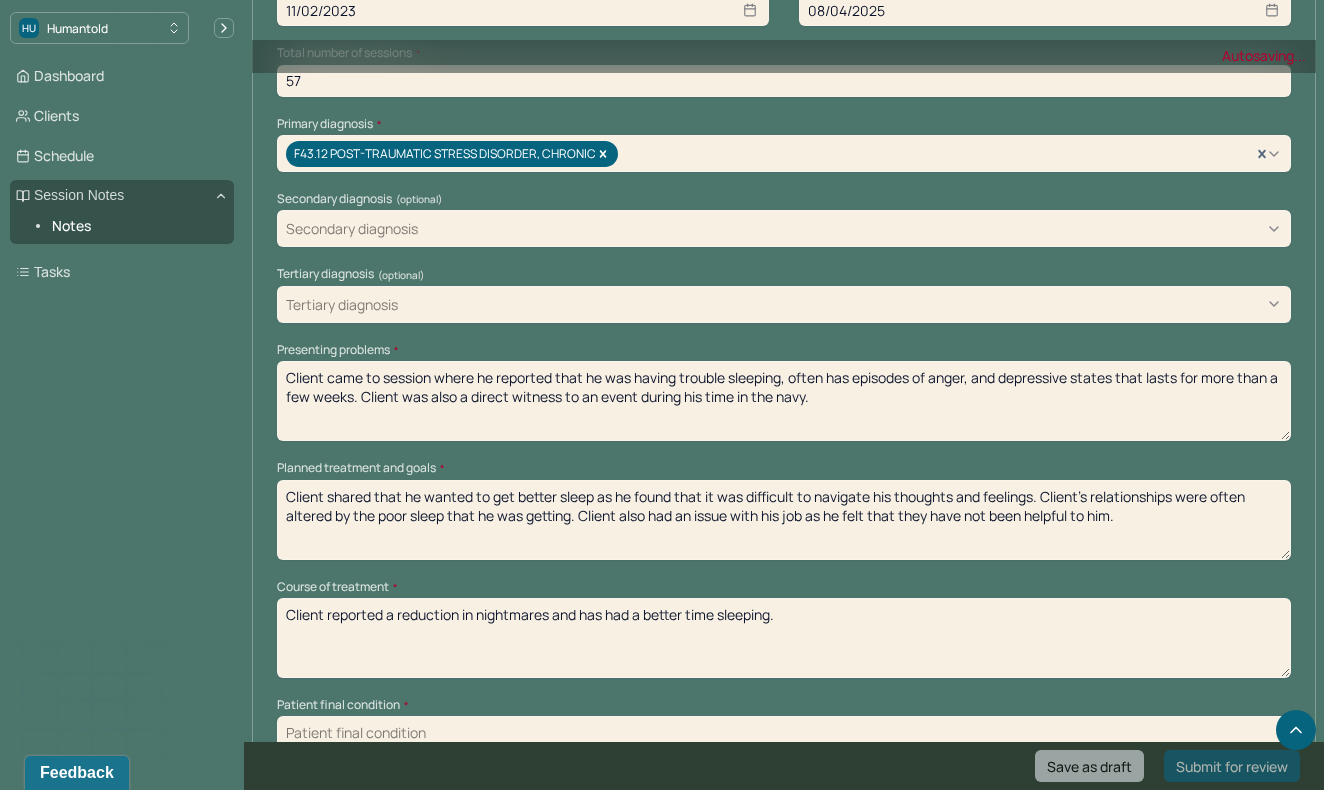 type on "Client reported a reduction in nightmares and has had a better time sleeping." 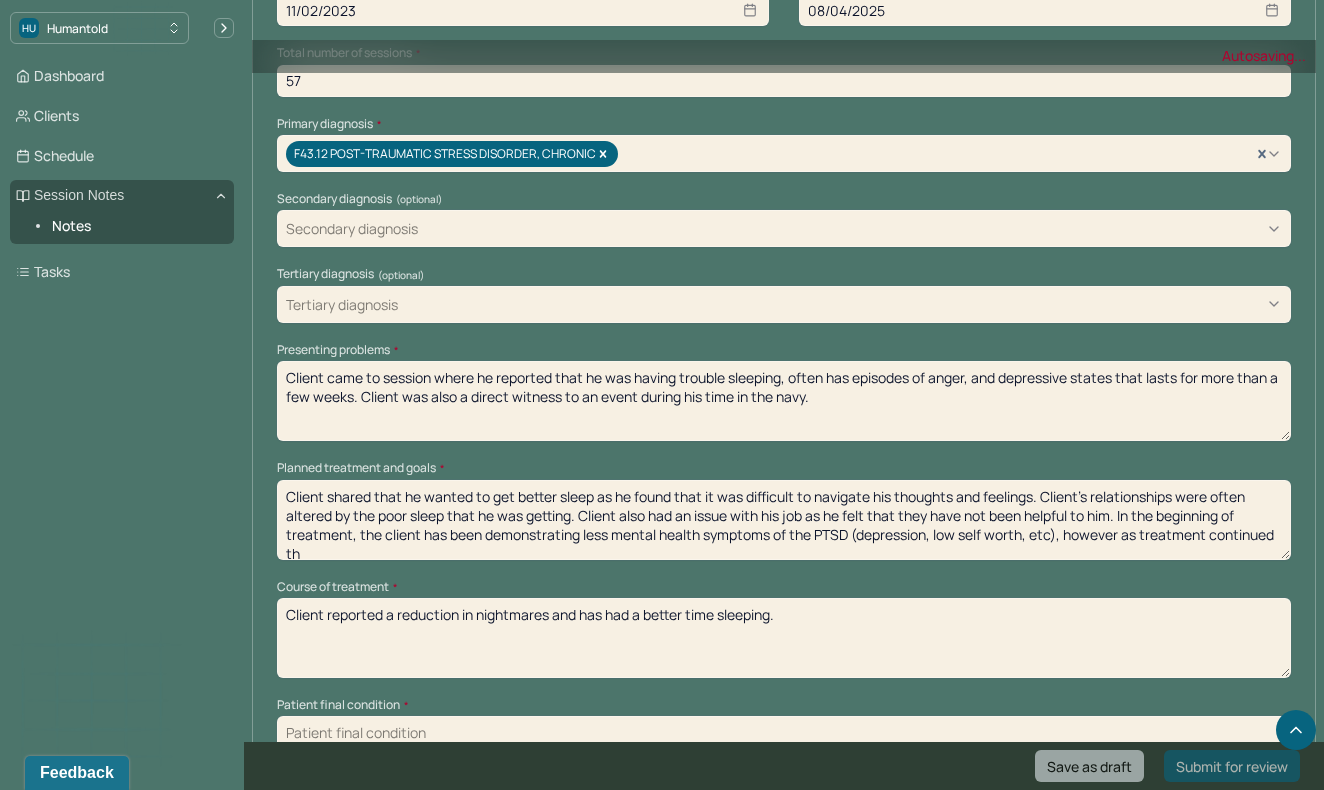scroll, scrollTop: 3, scrollLeft: 0, axis: vertical 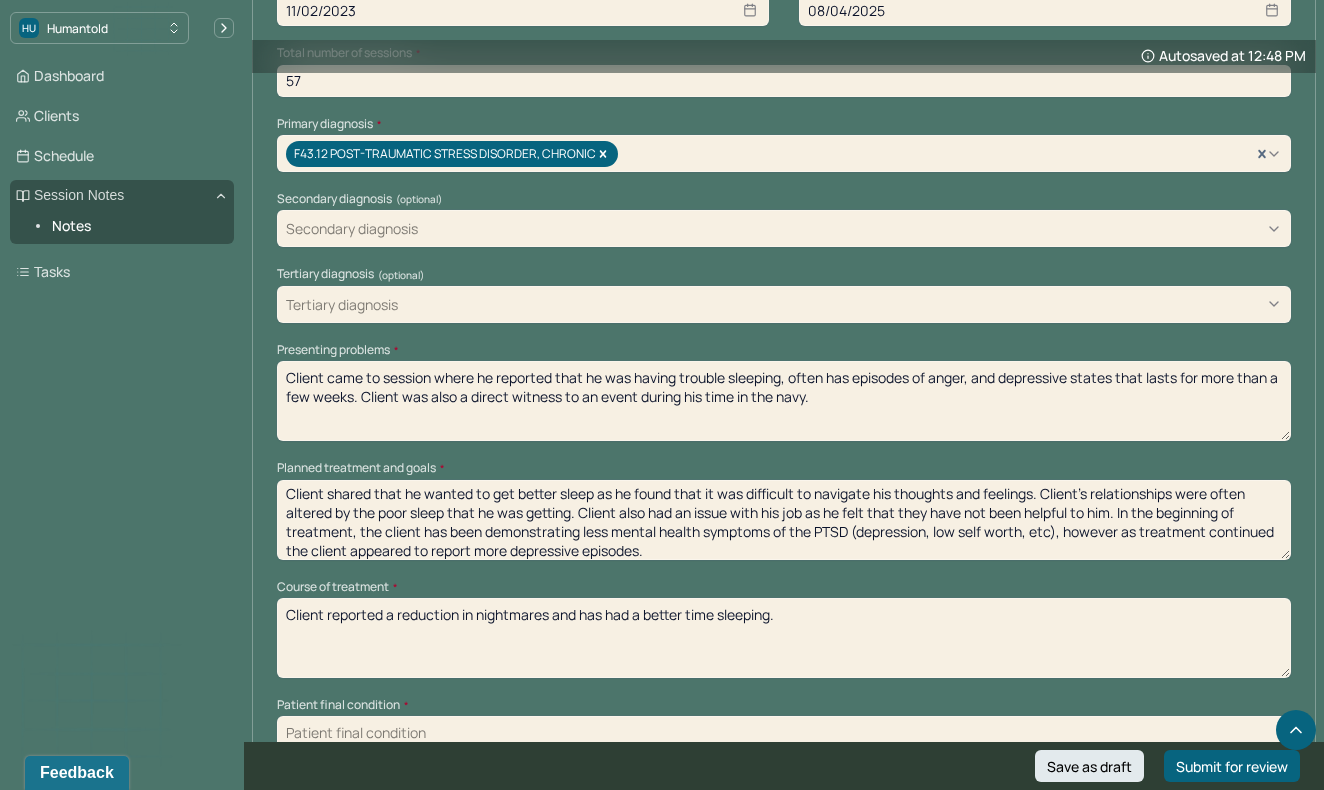 type on "Client shared that he wanted to get better sleep as he found that it was difficult to navigate his thoughts and feelings. Client's relationships were often altered by the poor sleep that he was getting. Client also had an issue with his job as he felt that they have not been helpful to him. In the beginning of treatment, the client has been demonstrating less mental health symptoms of the PTSD (depression, low self worth, etc), however as treatment continued the client appeared to report more depressive episodes." 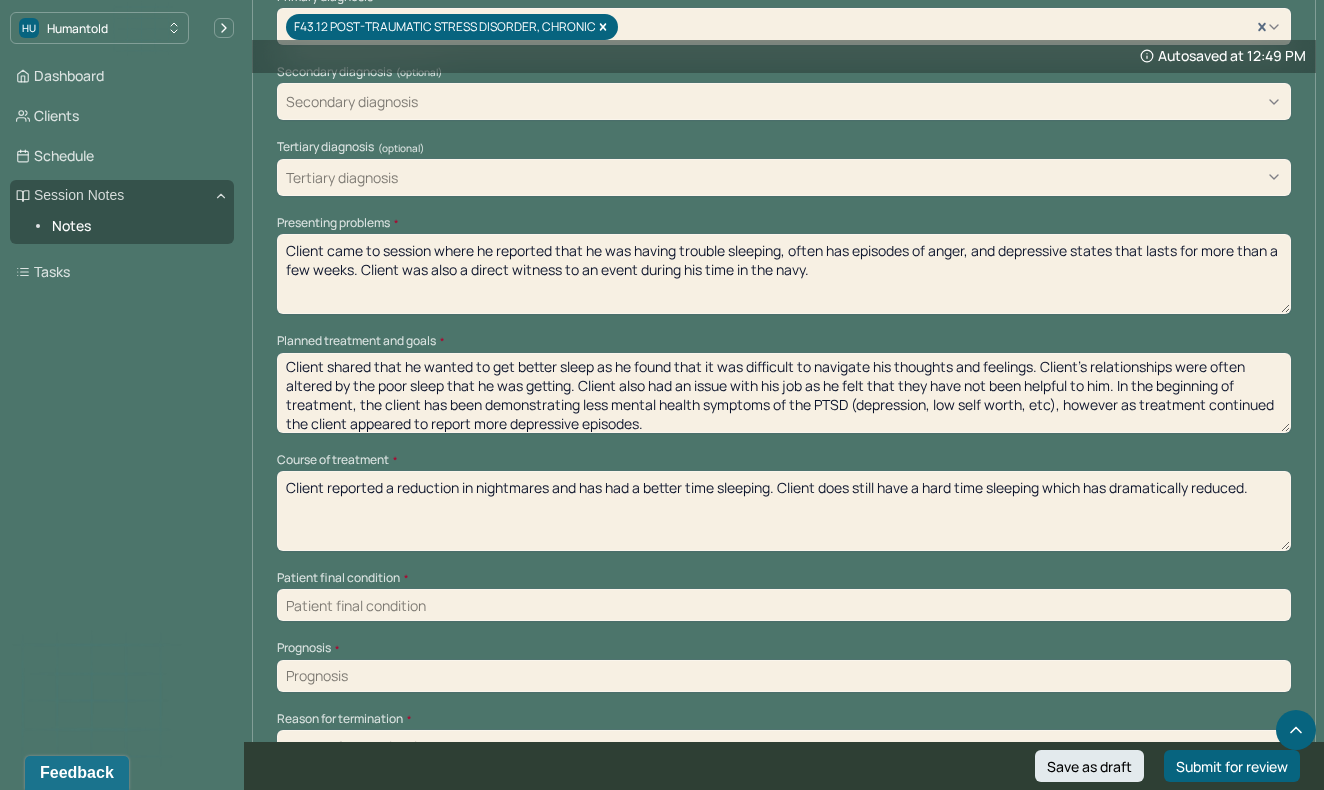 scroll, scrollTop: 815, scrollLeft: 0, axis: vertical 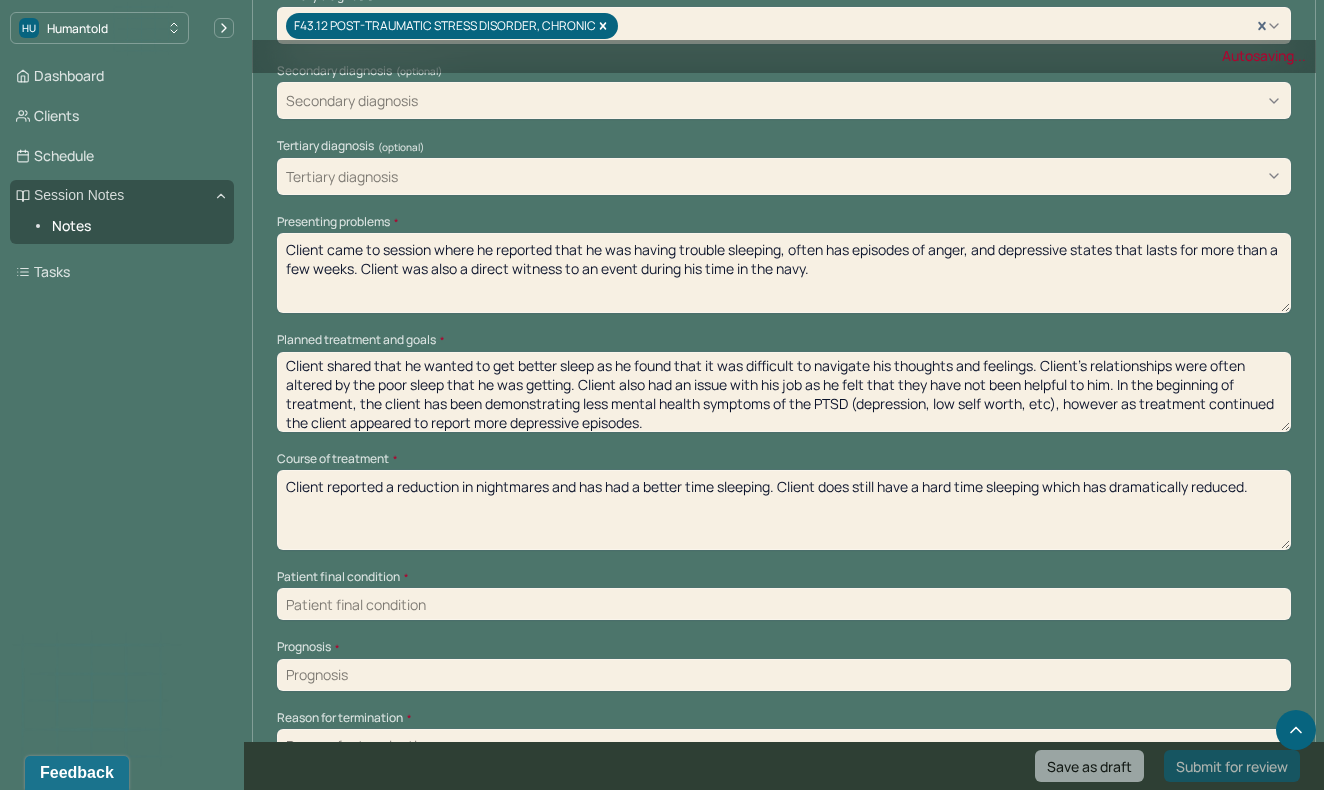 type on "Client reported a reduction in nightmares and has had a better time sleeping. Client does still have a hard time sleeping which has dramatically reduced." 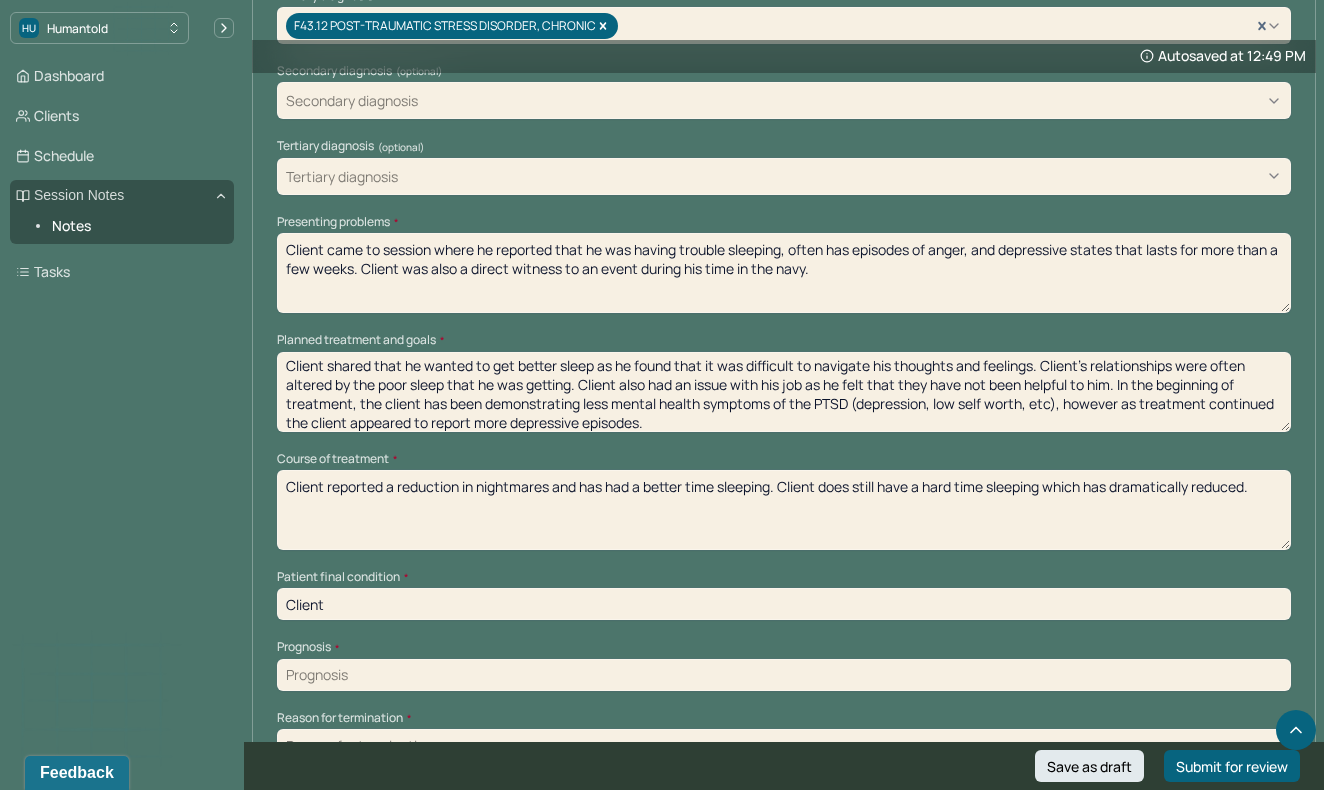 type on "Client" 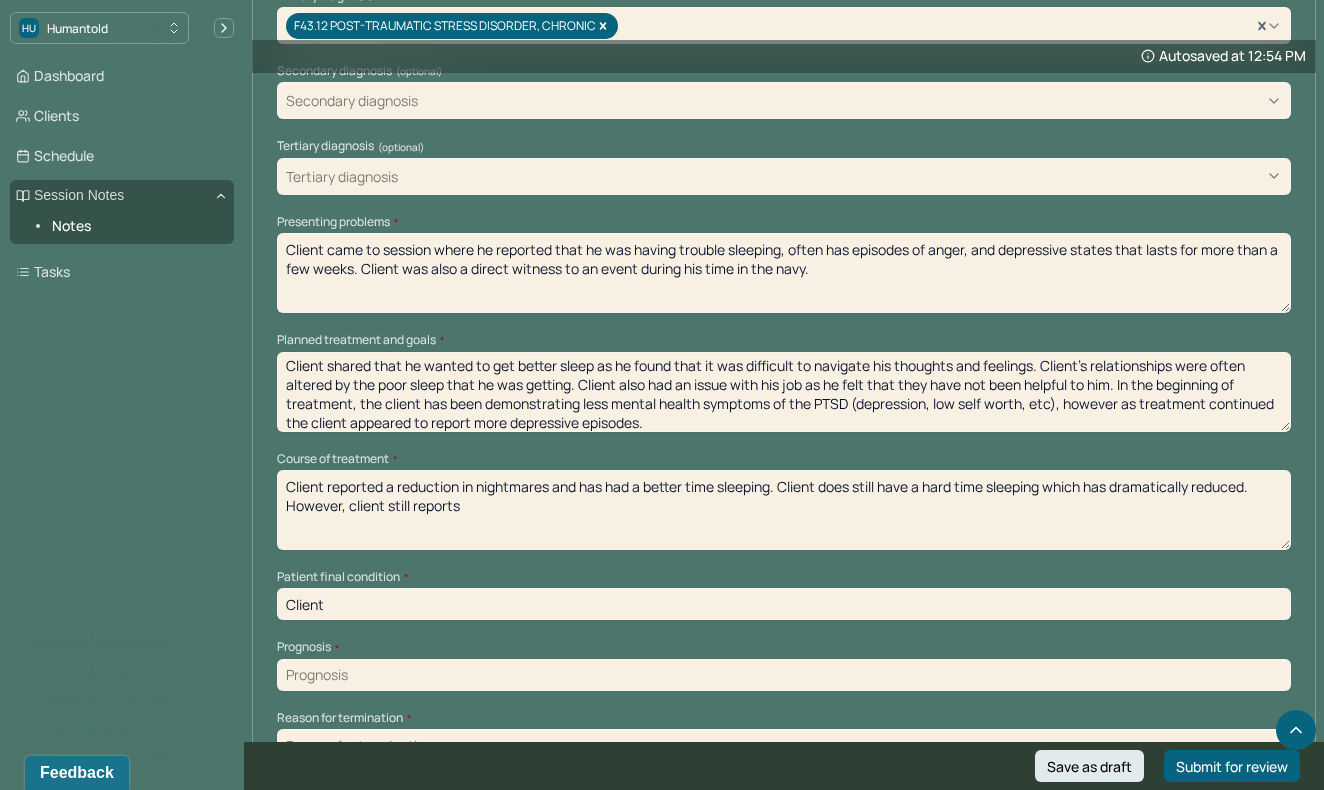drag, startPoint x: 1269, startPoint y: 478, endPoint x: 1049, endPoint y: 473, distance: 220.05681 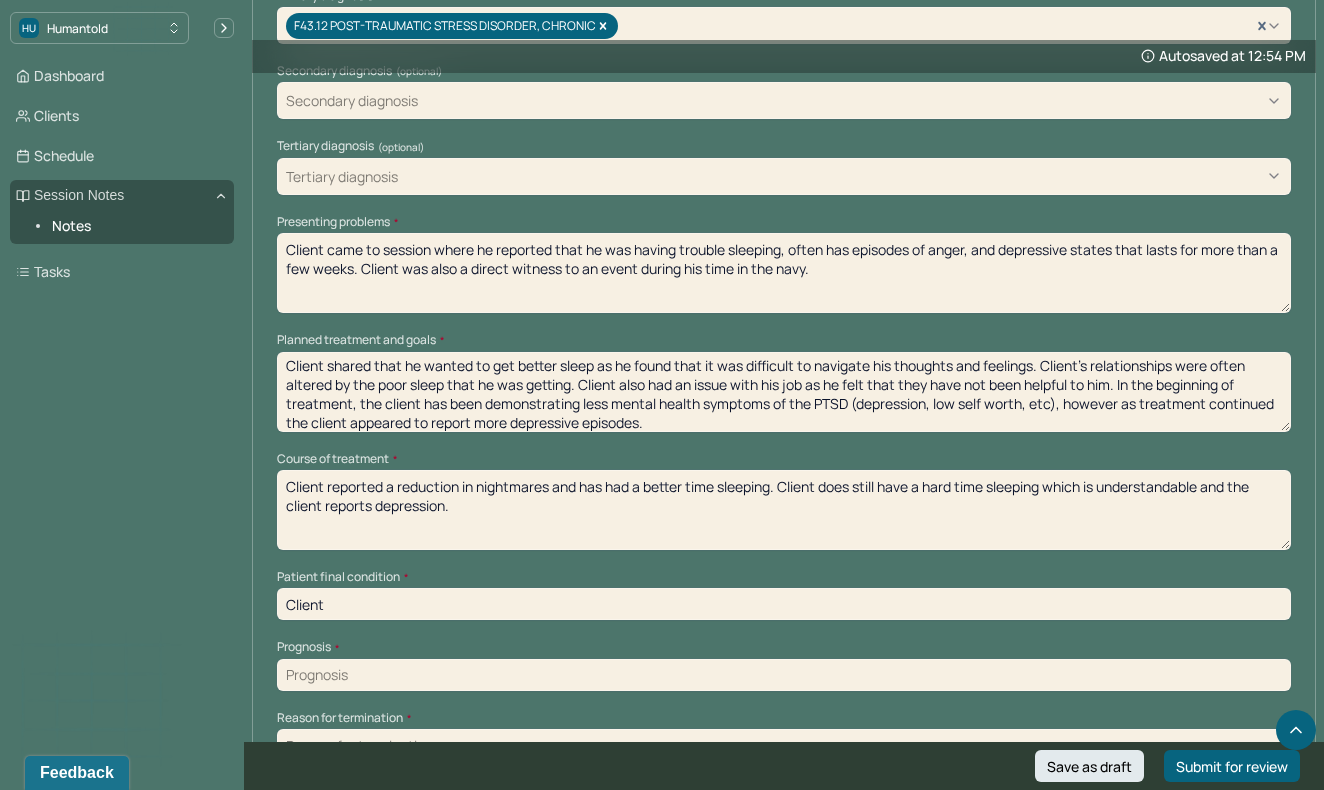 type on "Client reported a reduction in nightmares and has had a better time sleeping. Client does still have a hard time sleeping which is understandable and the client reports depression." 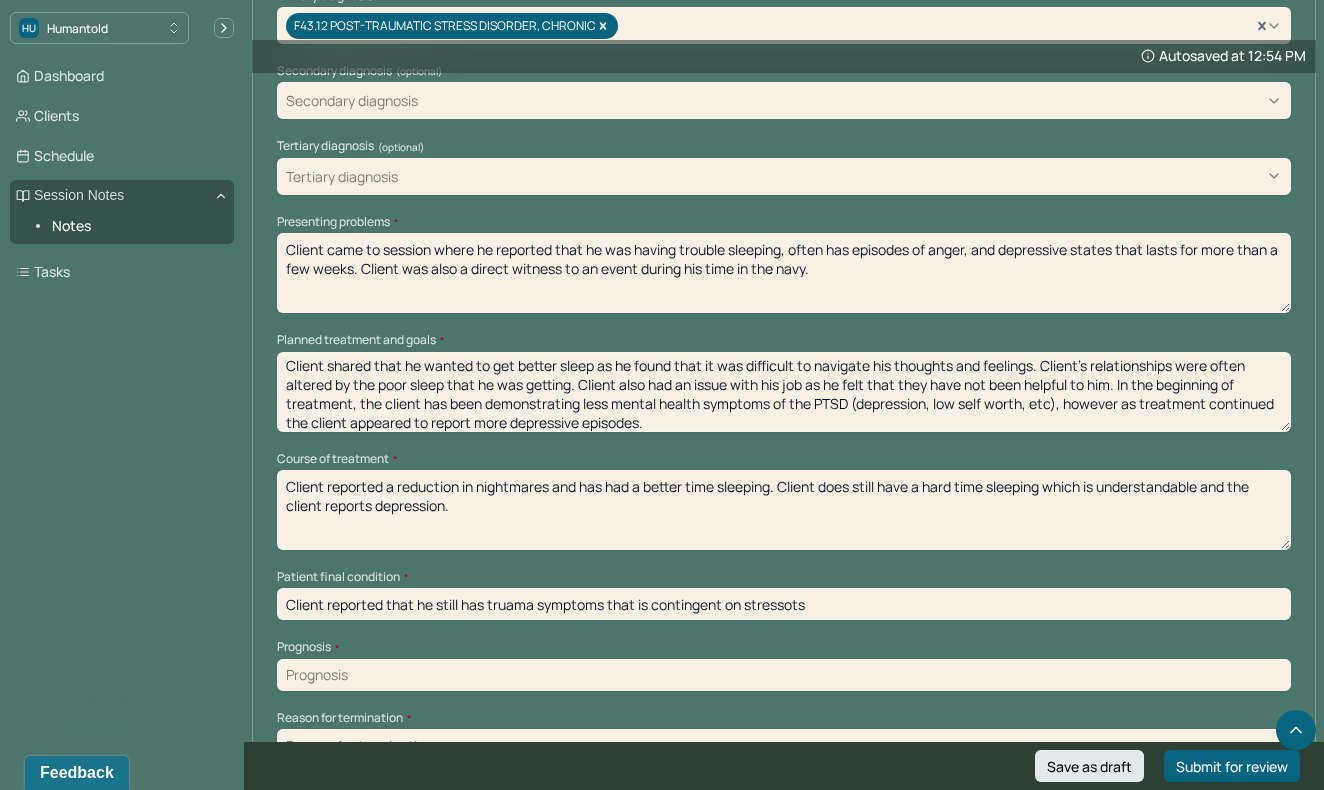 type on "Client reported that he still has truama symptoms that is contingent on stressots" 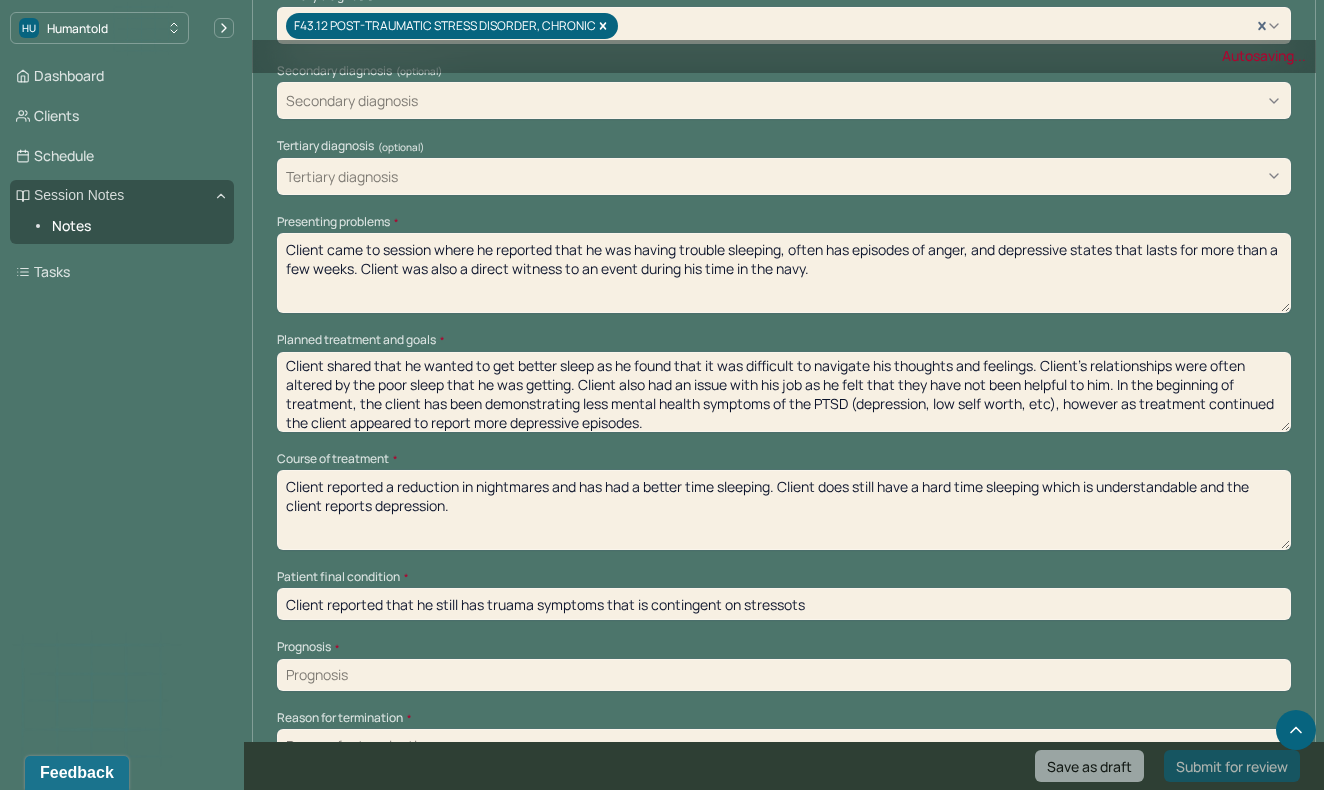 click on "Client reported a reduction in nightmares and has had a better time sleeping. Client does still have a hard time sleeping which is understandable and the client reports depression." at bounding box center (784, 510) 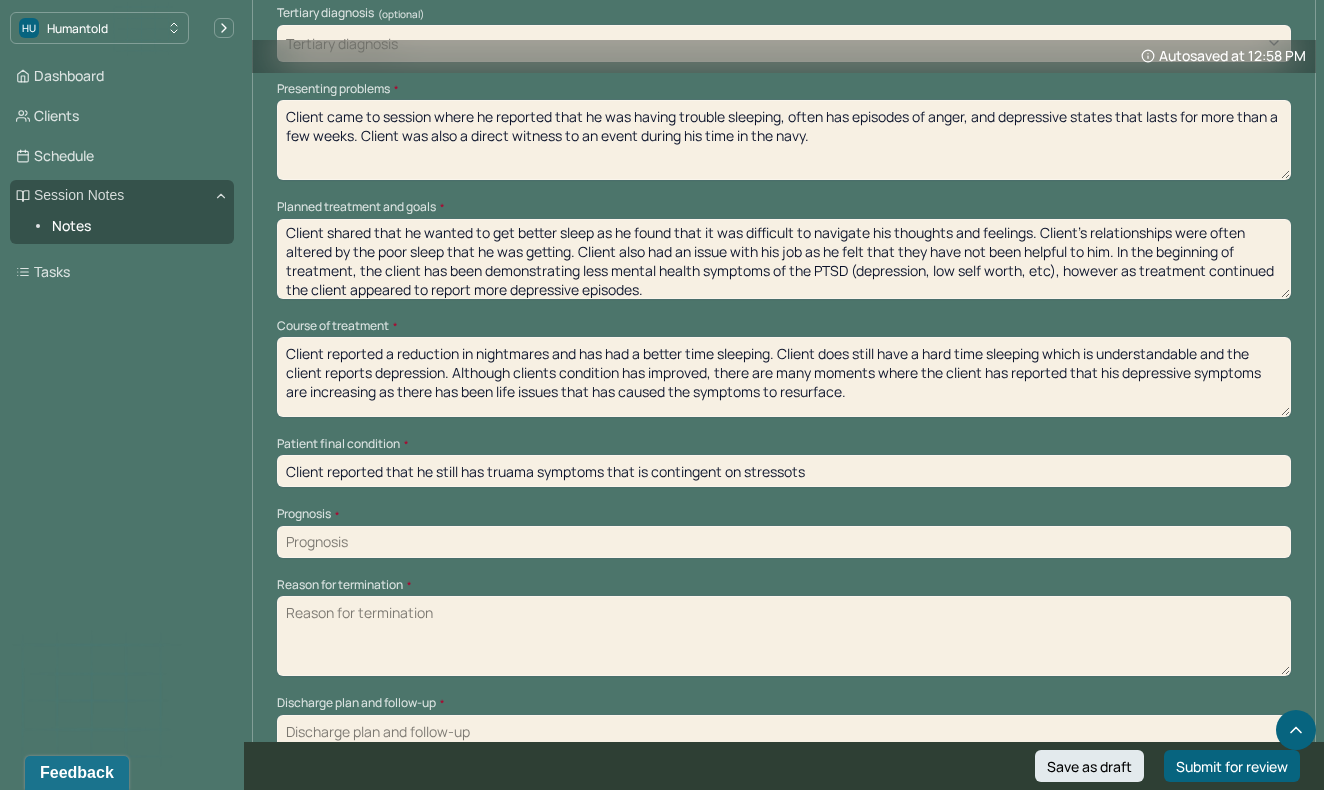 scroll, scrollTop: 949, scrollLeft: 0, axis: vertical 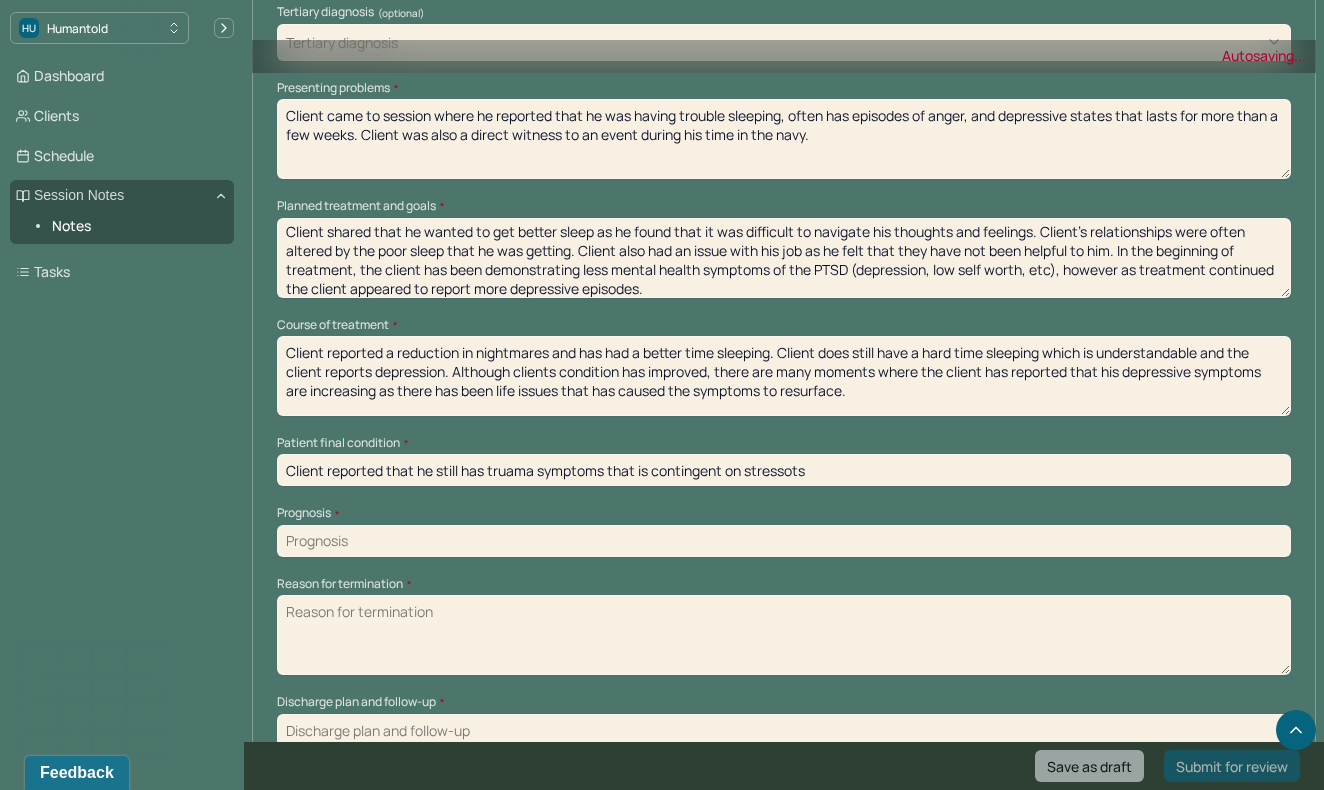 type on "Client reported a reduction in nightmares and has had a better time sleeping. Client does still have a hard time sleeping which is understandable and the client reports depression. Although clients condition has improved, there are many moments where the client has reported that his depressive symptoms are increasing as there has been life issues that has caused the symptoms to resurface." 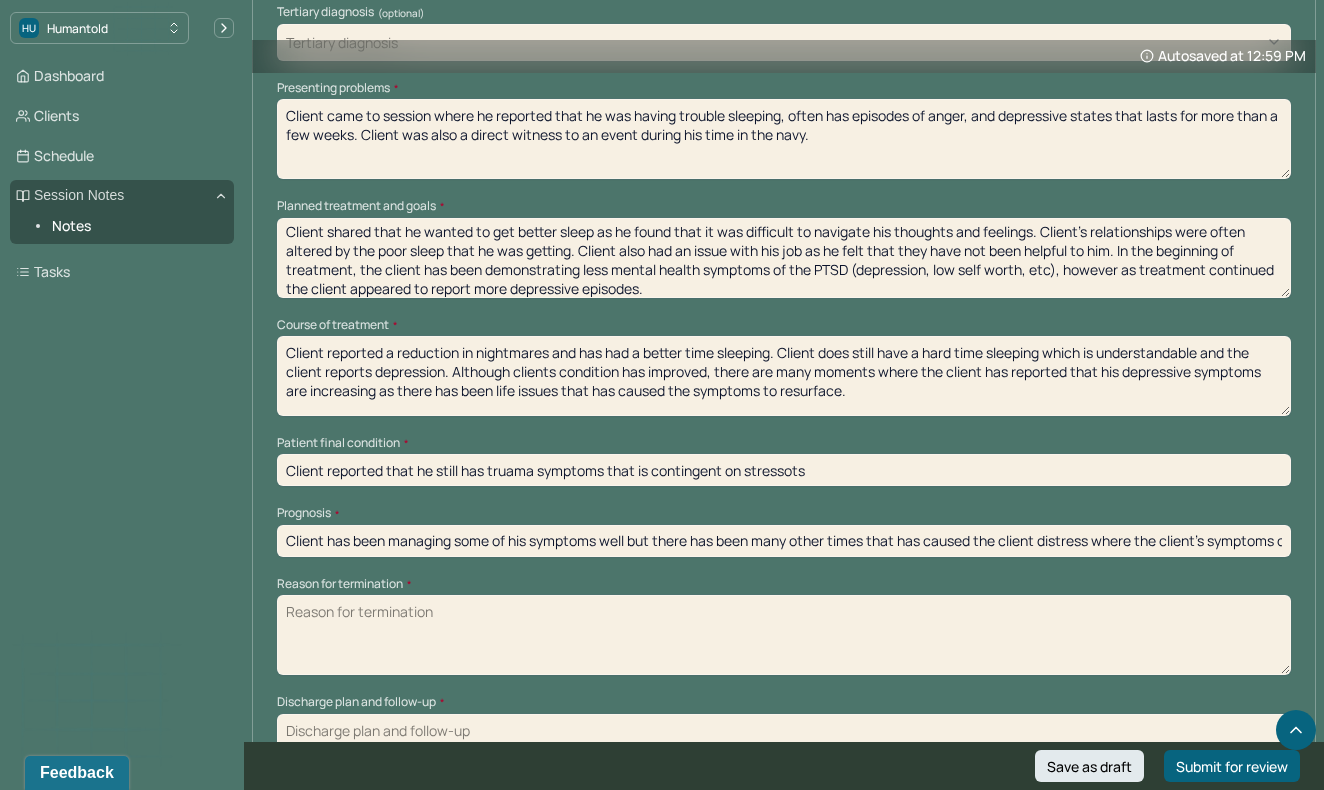 type on "Client has been managing some of his symptoms well but there has been many other times that has caused the client distress where the client's symptoms consistly resurfaces." 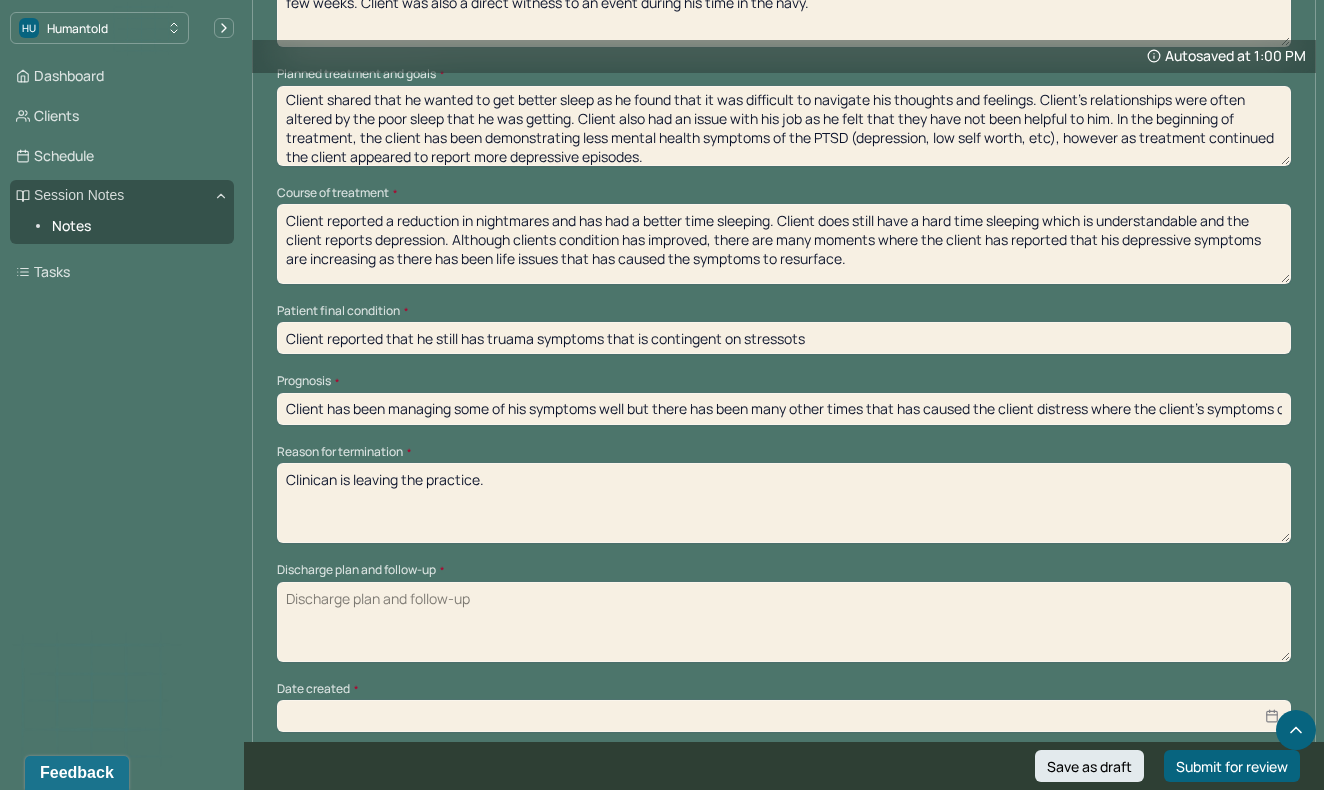 scroll, scrollTop: 1084, scrollLeft: 0, axis: vertical 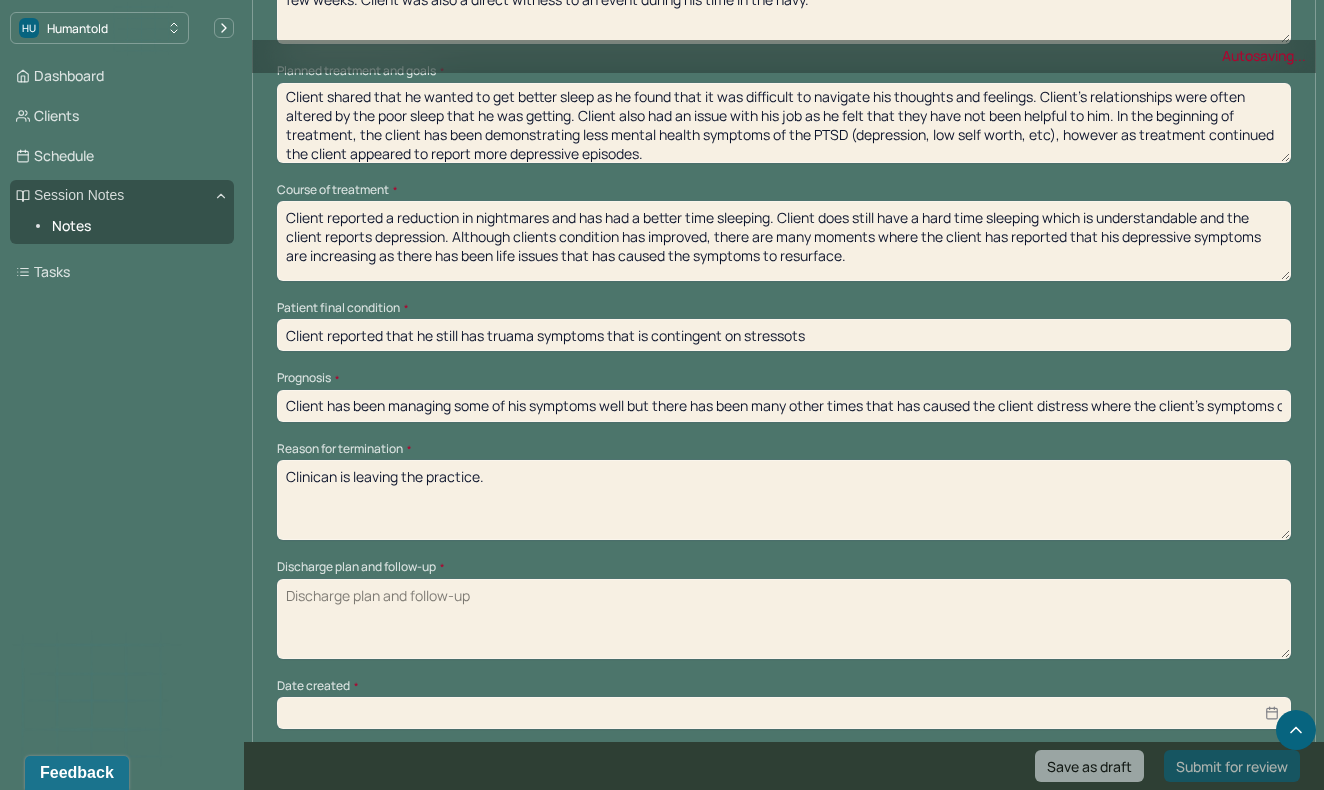type on "Clinican is leaving the practice." 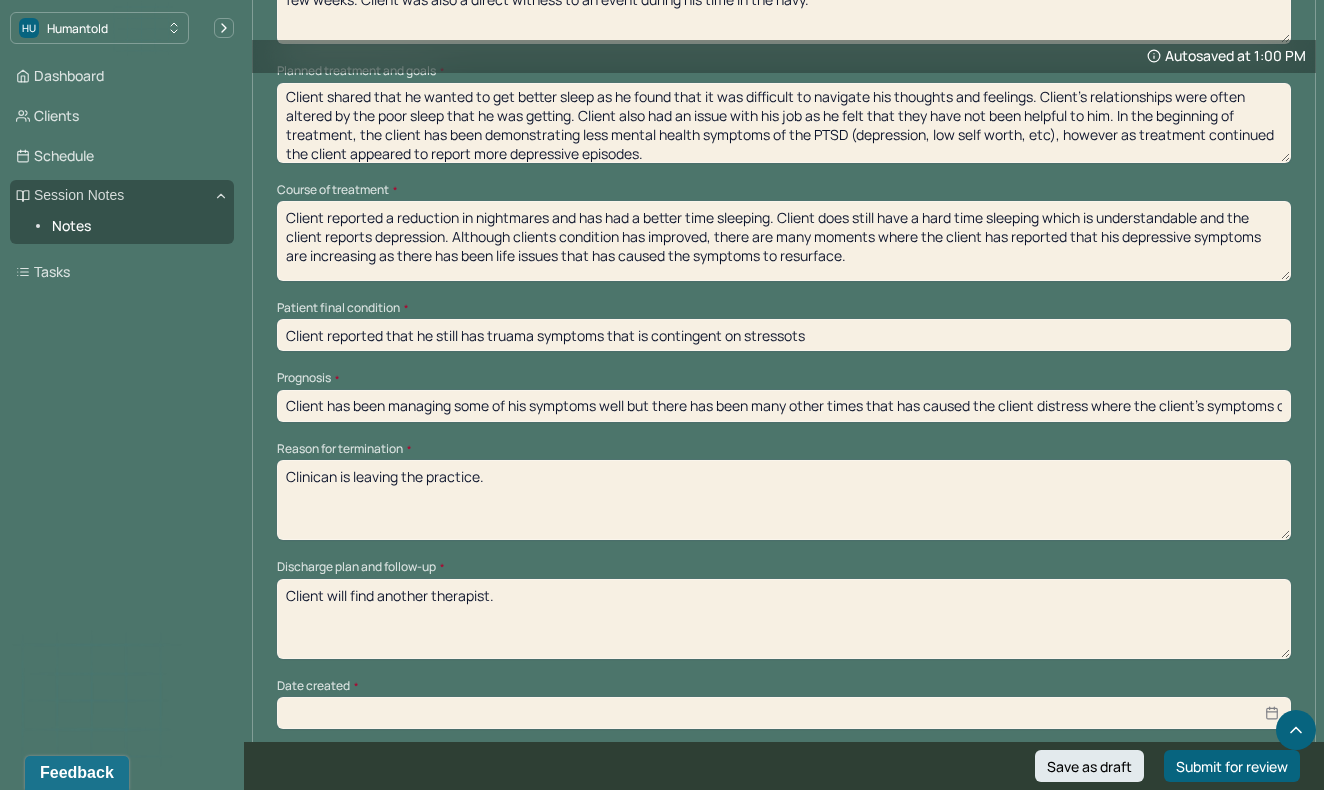 type on "Client will find another therapist." 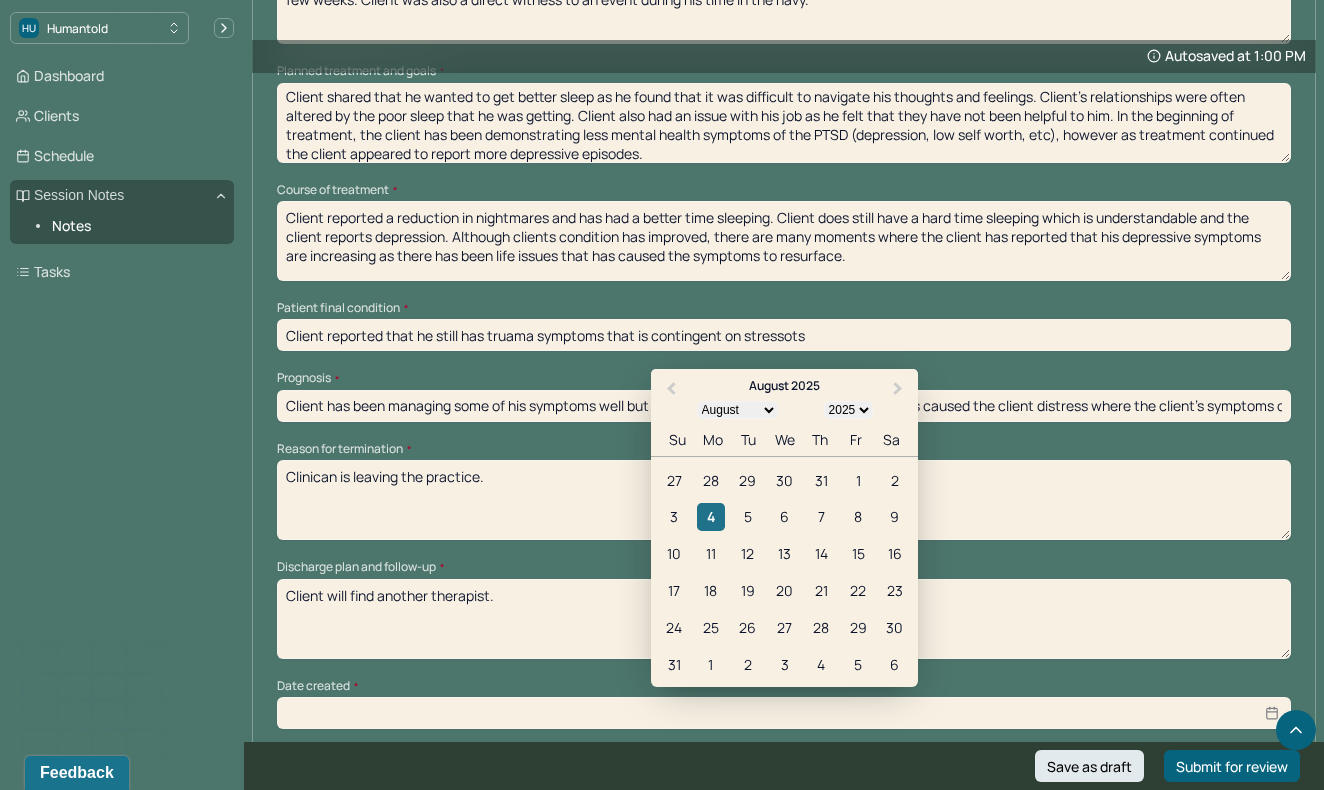 click on "4" at bounding box center [710, 516] 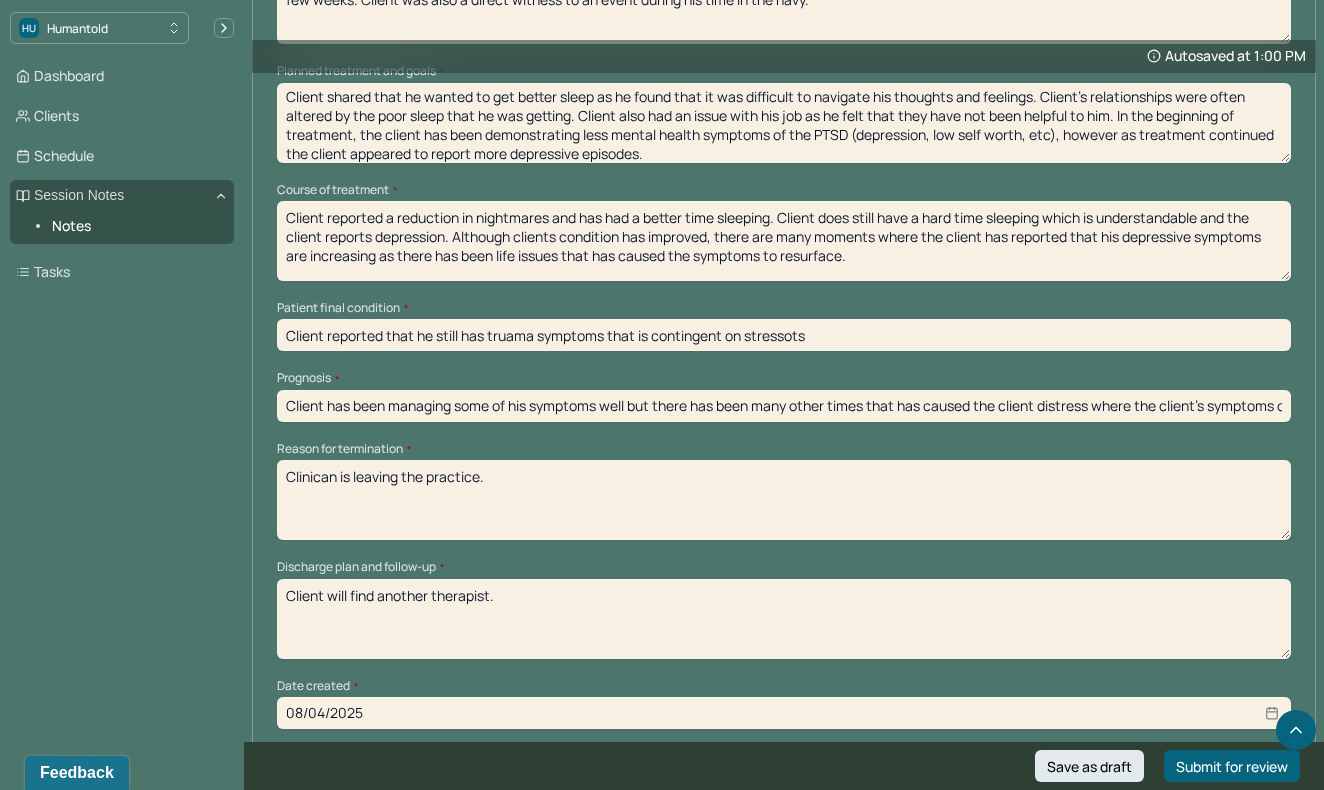 scroll, scrollTop: 1199, scrollLeft: 0, axis: vertical 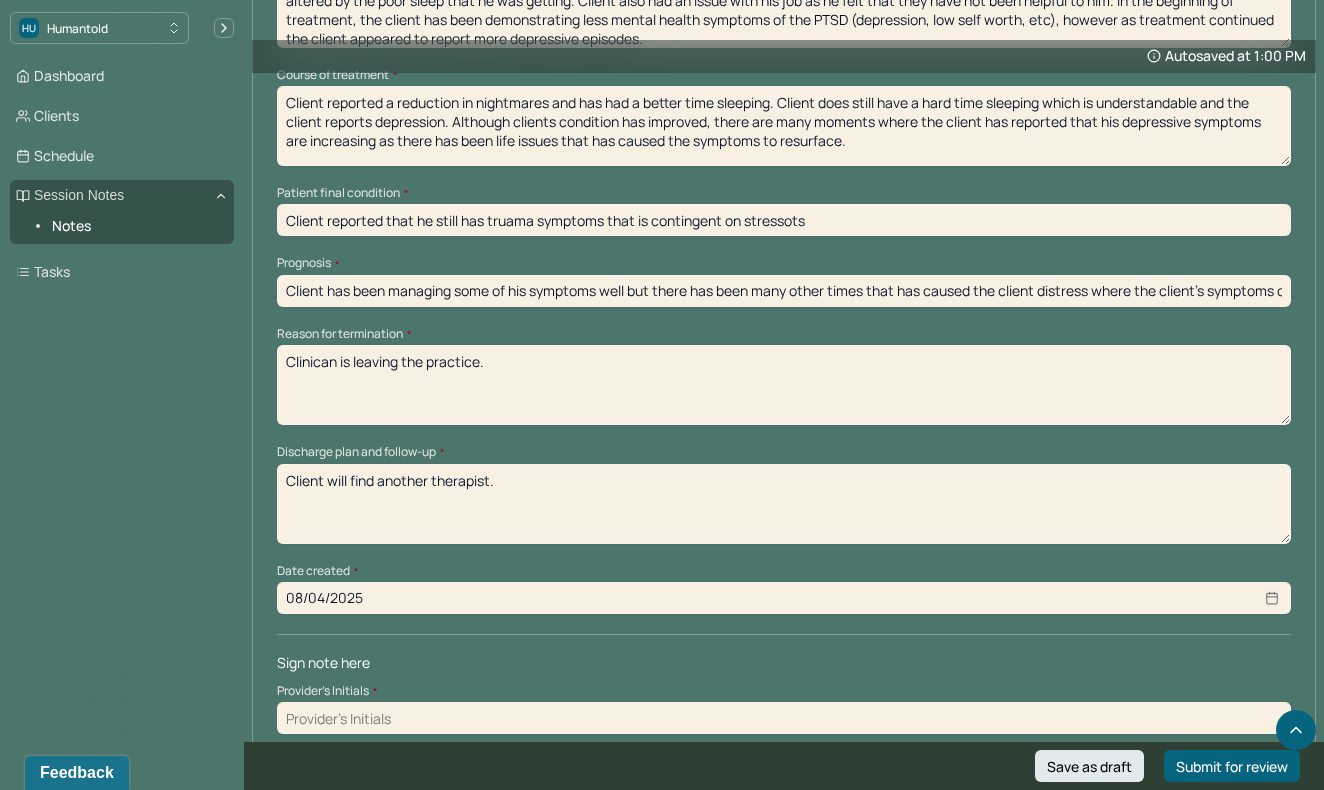 click at bounding box center (784, 718) 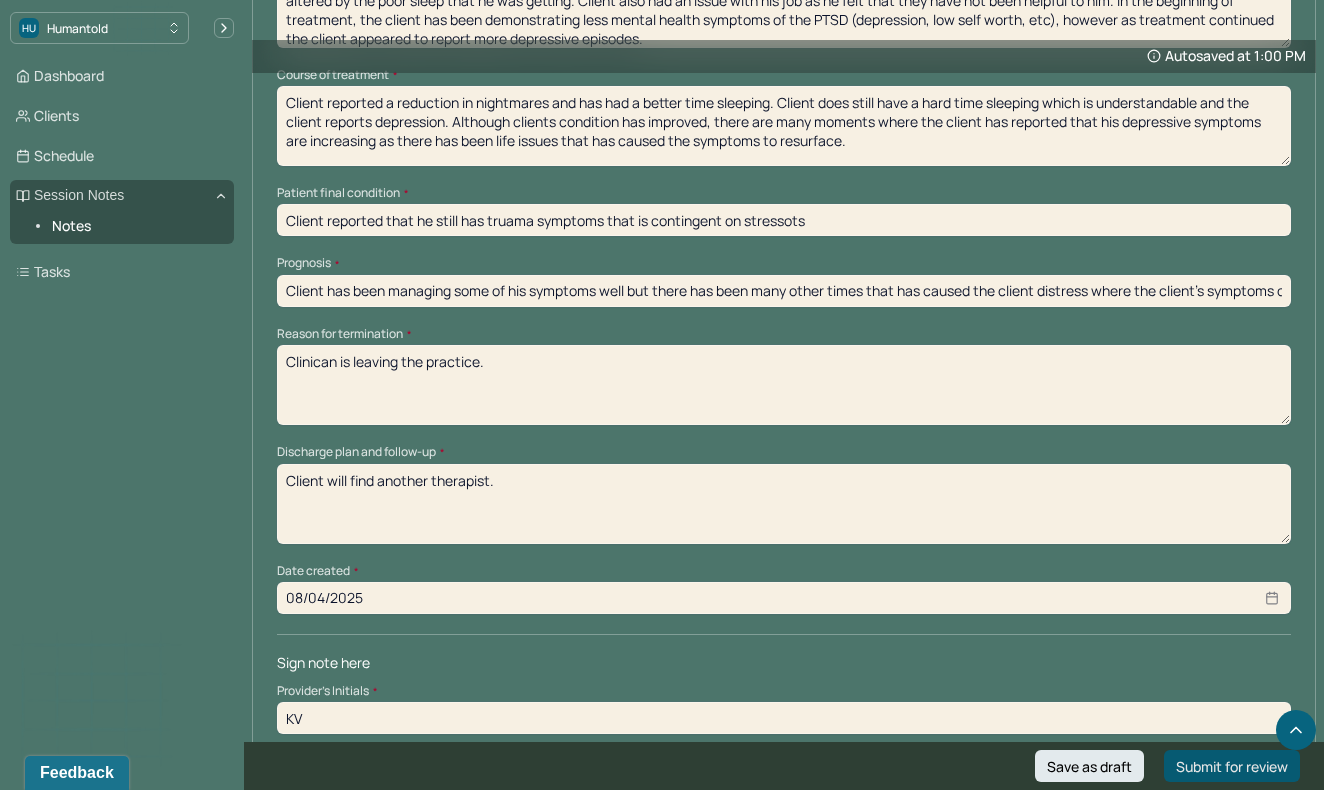 type on "KV" 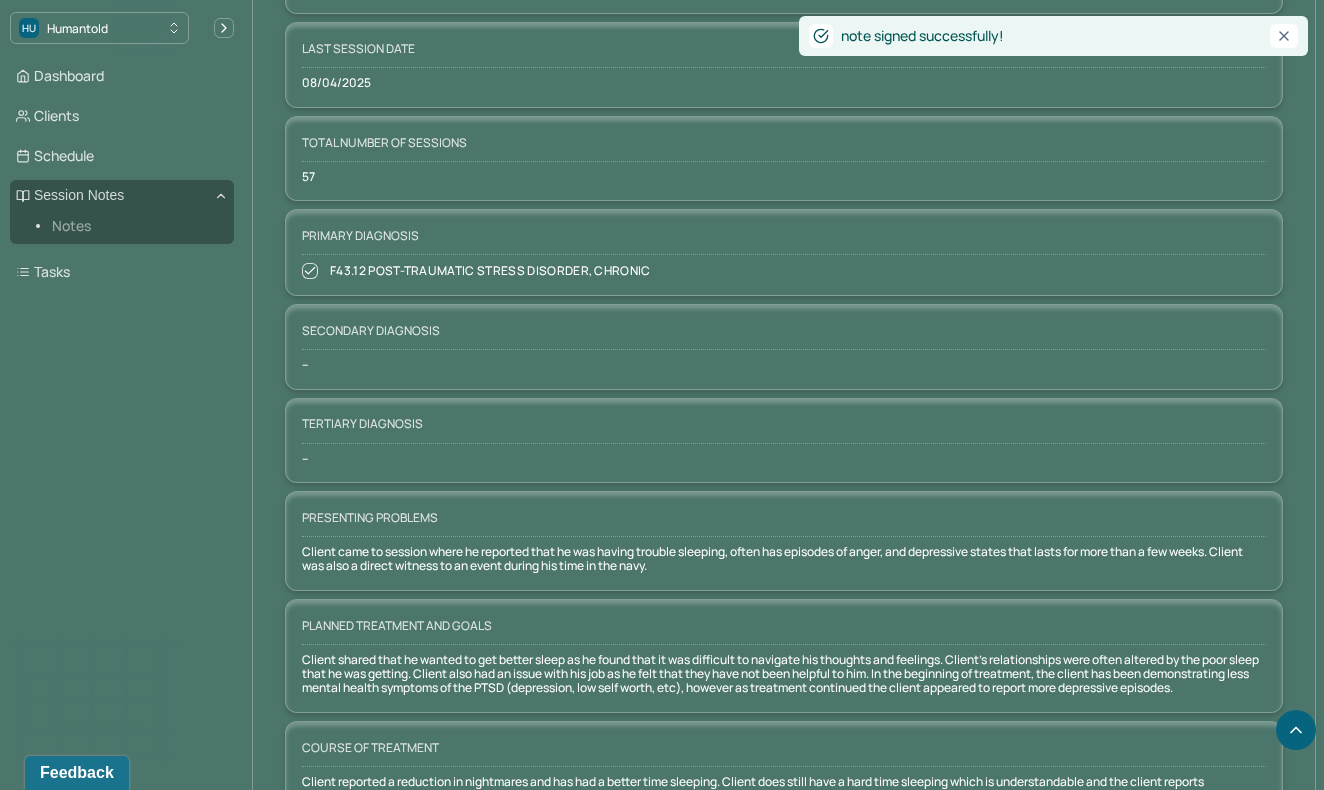 click on "Notes" at bounding box center [135, 226] 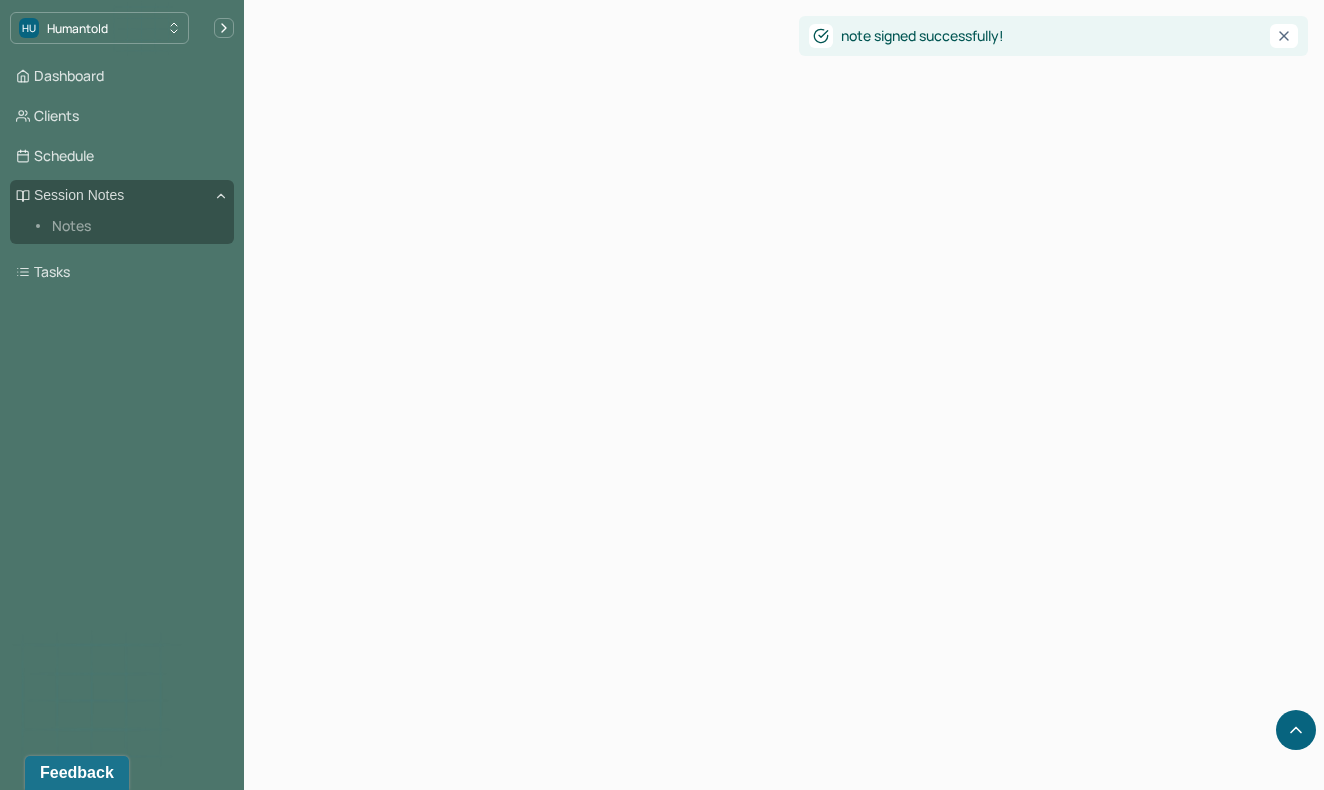 scroll, scrollTop: 0, scrollLeft: 0, axis: both 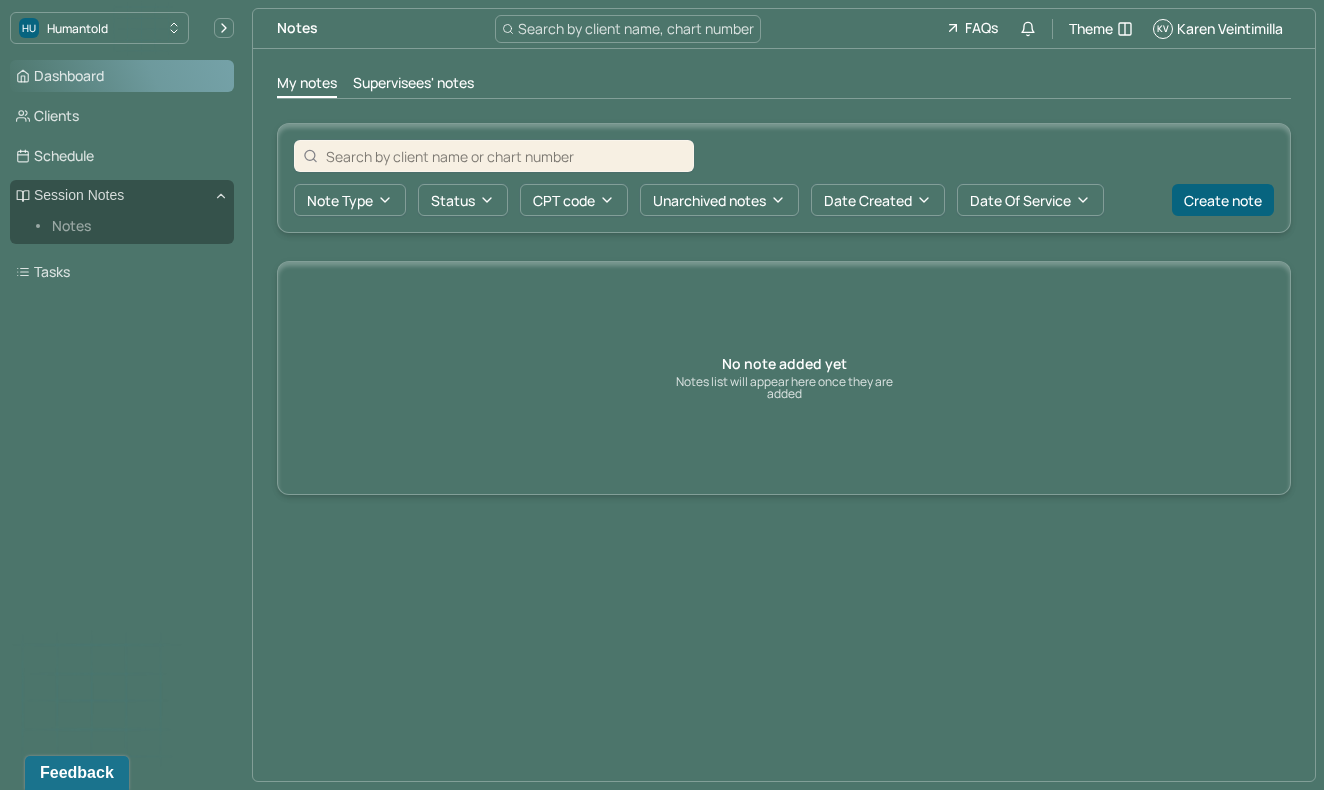 click on "Dashboard" at bounding box center (122, 76) 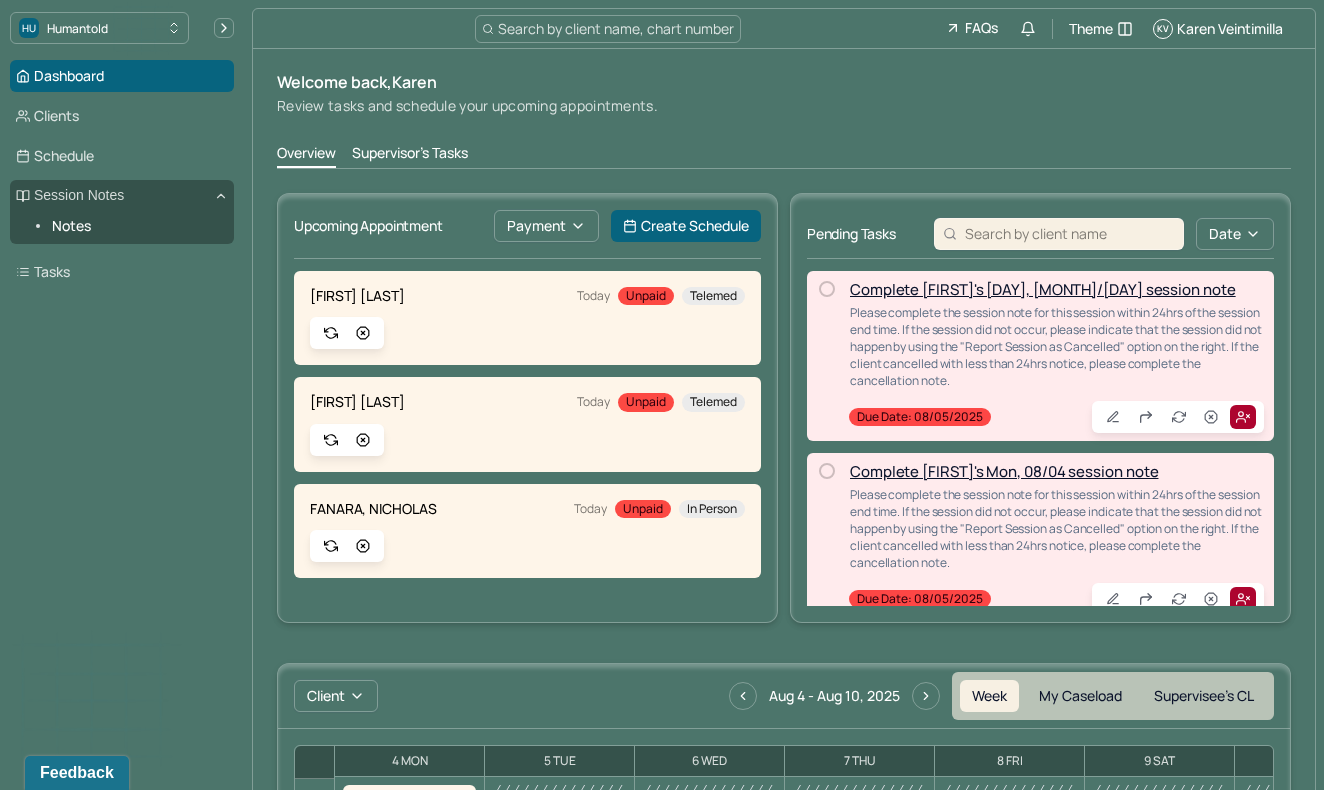 scroll, scrollTop: 2, scrollLeft: 0, axis: vertical 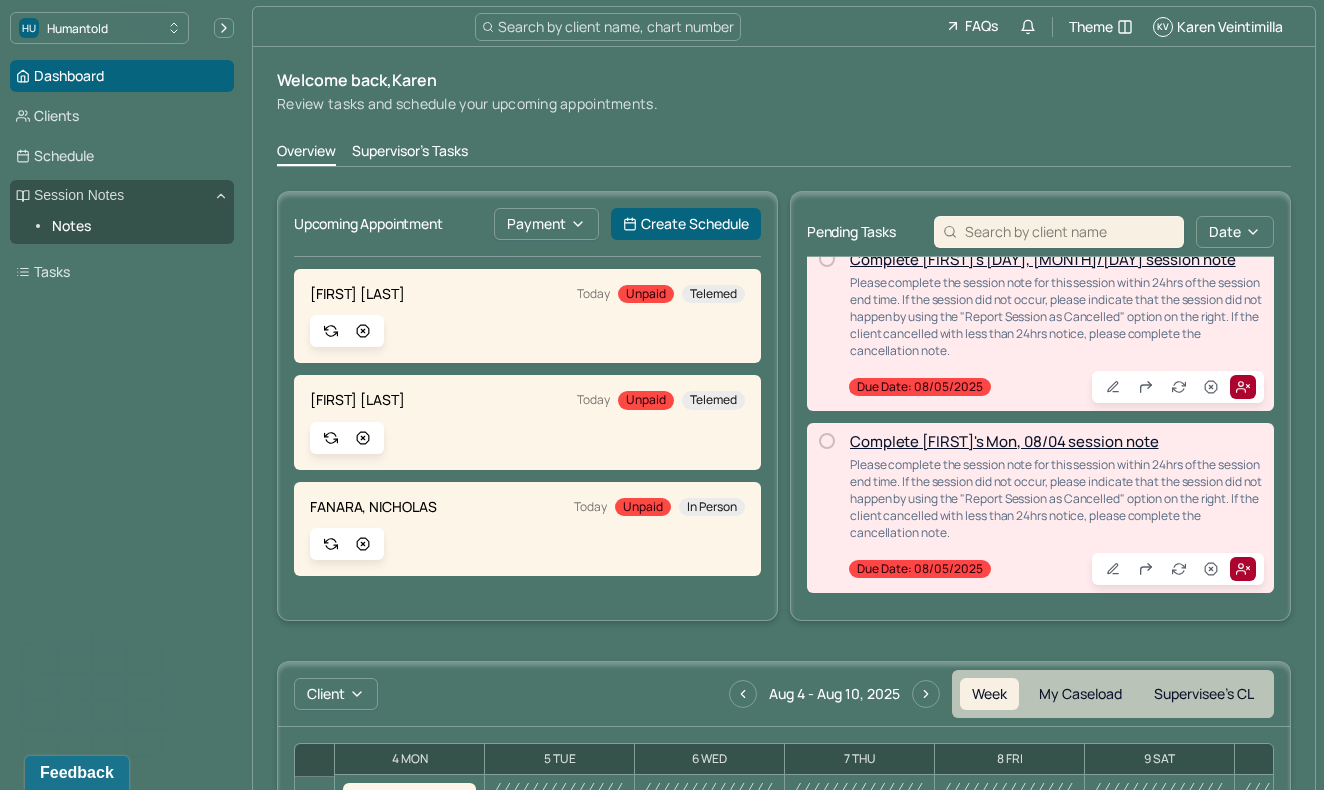 click on "Complete [FIRST]'s Mon, 08/04 session note" at bounding box center [1004, 441] 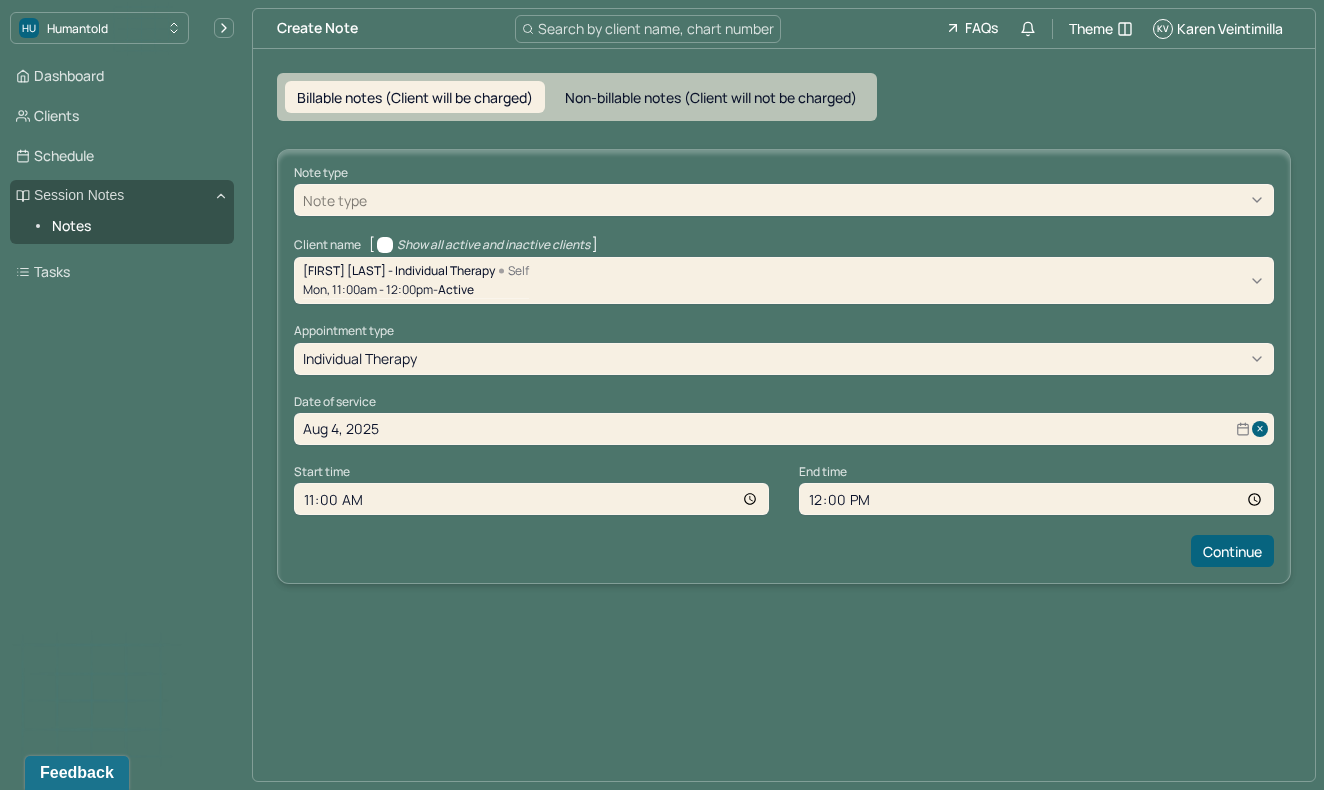 click at bounding box center (818, 200) 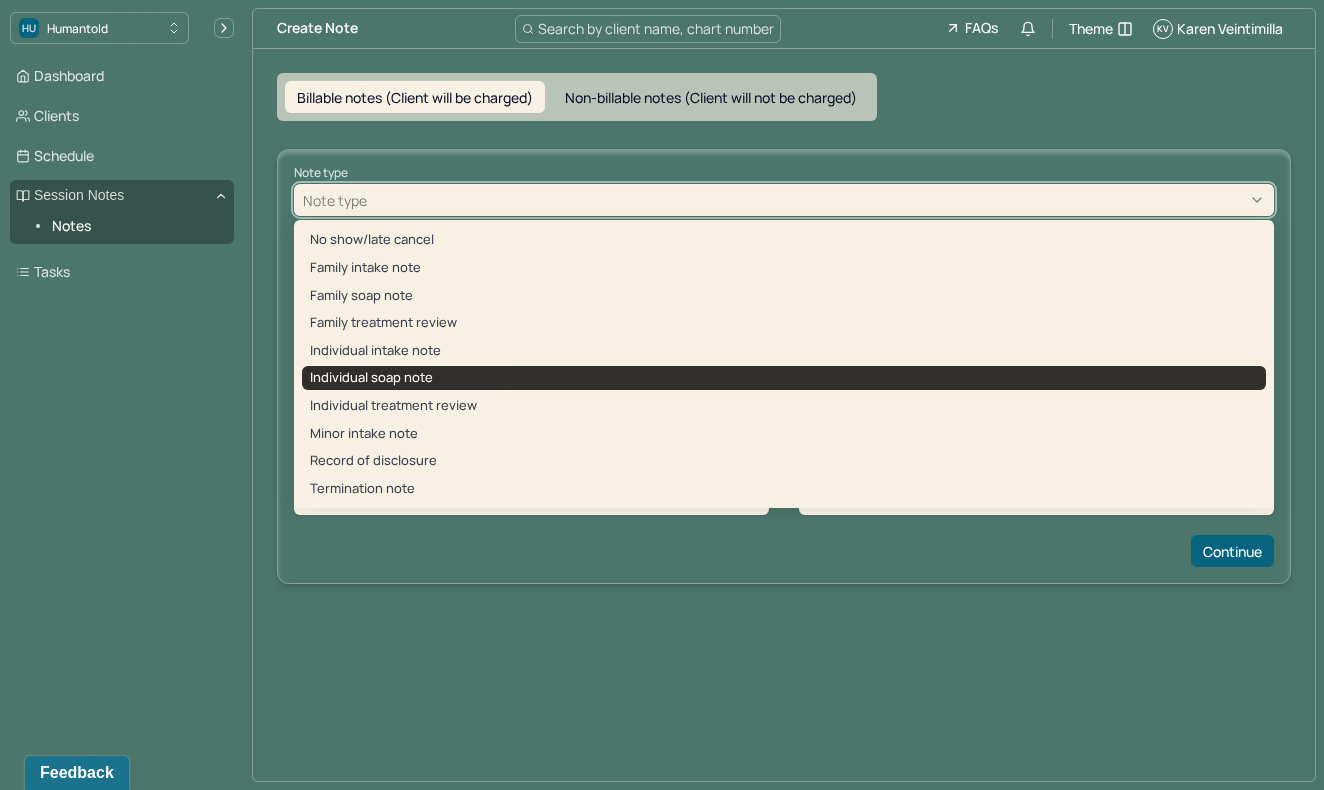 click on "Individual soap note" at bounding box center [784, 378] 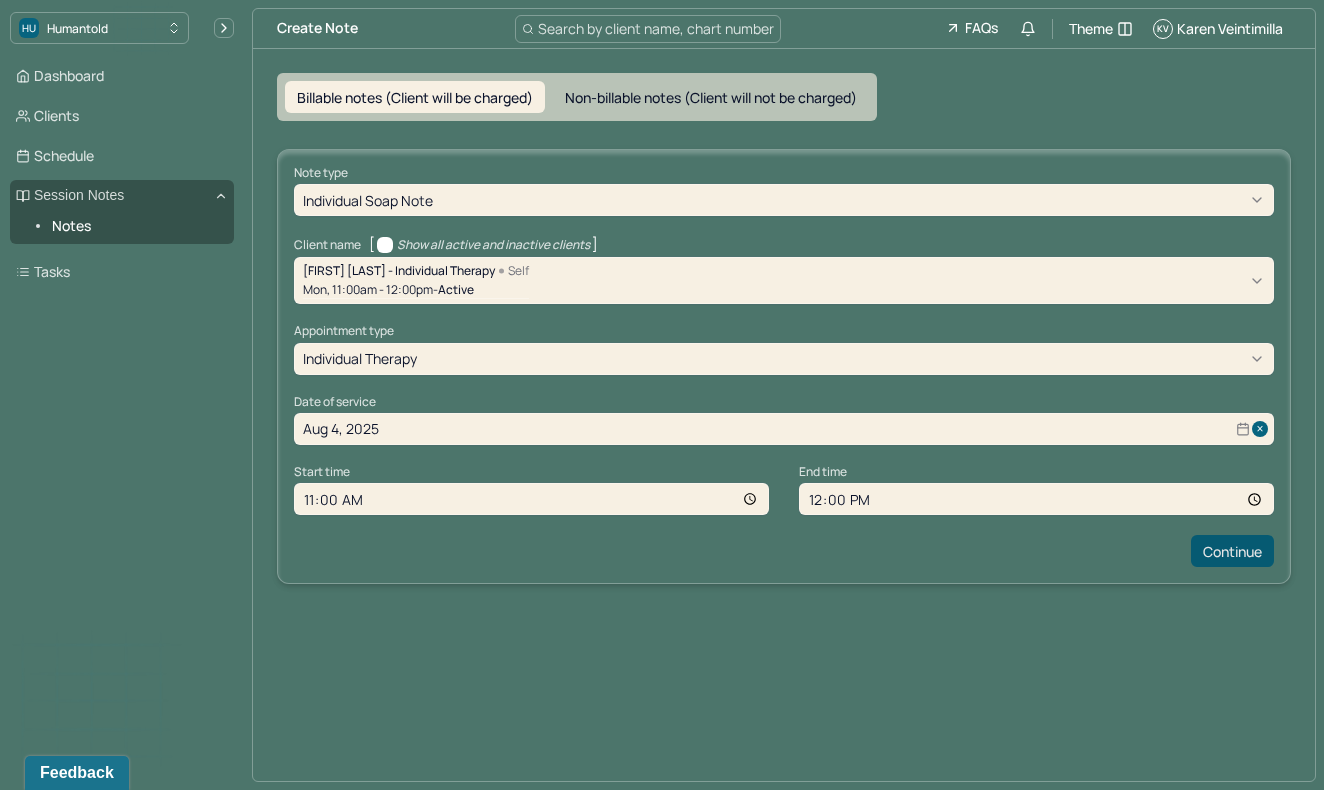 click on "Continue" at bounding box center (1232, 551) 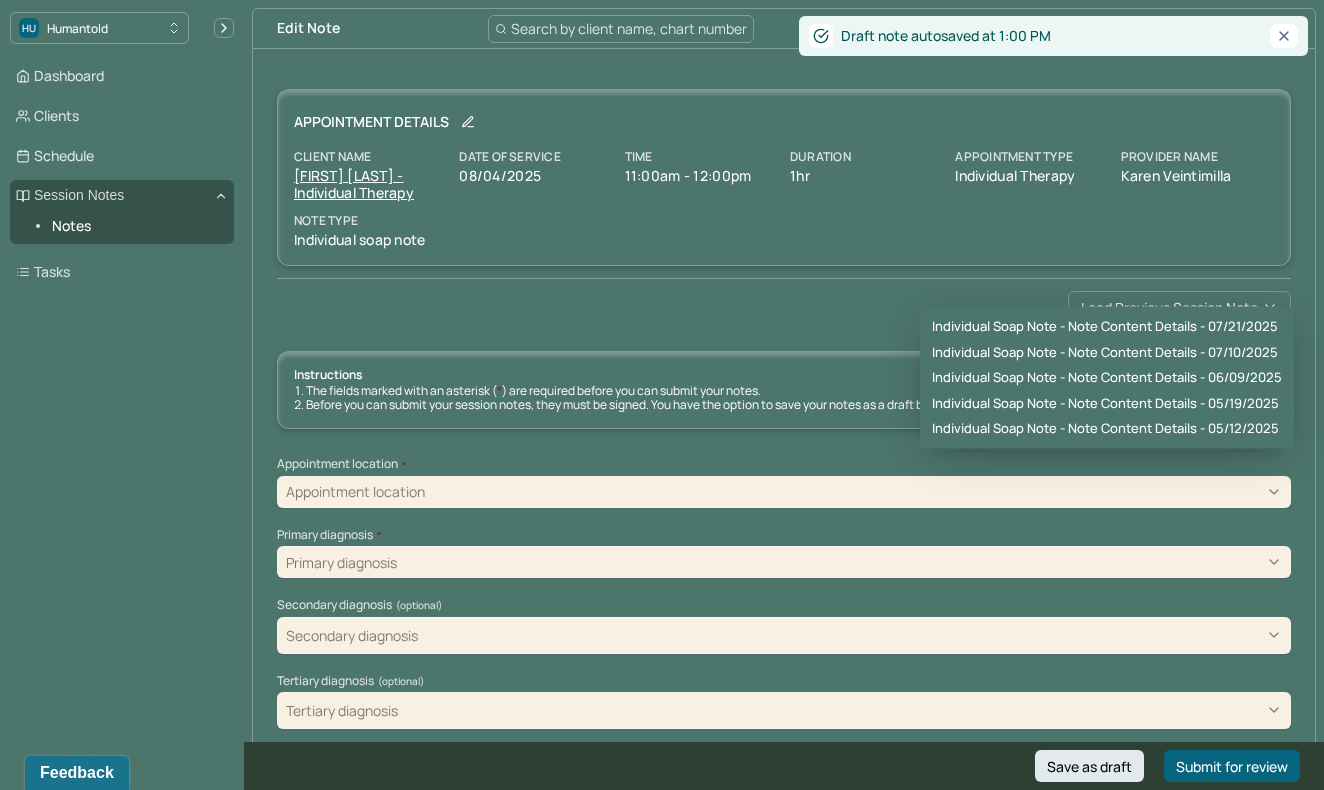click on "Load previous session note" at bounding box center (1179, 307) 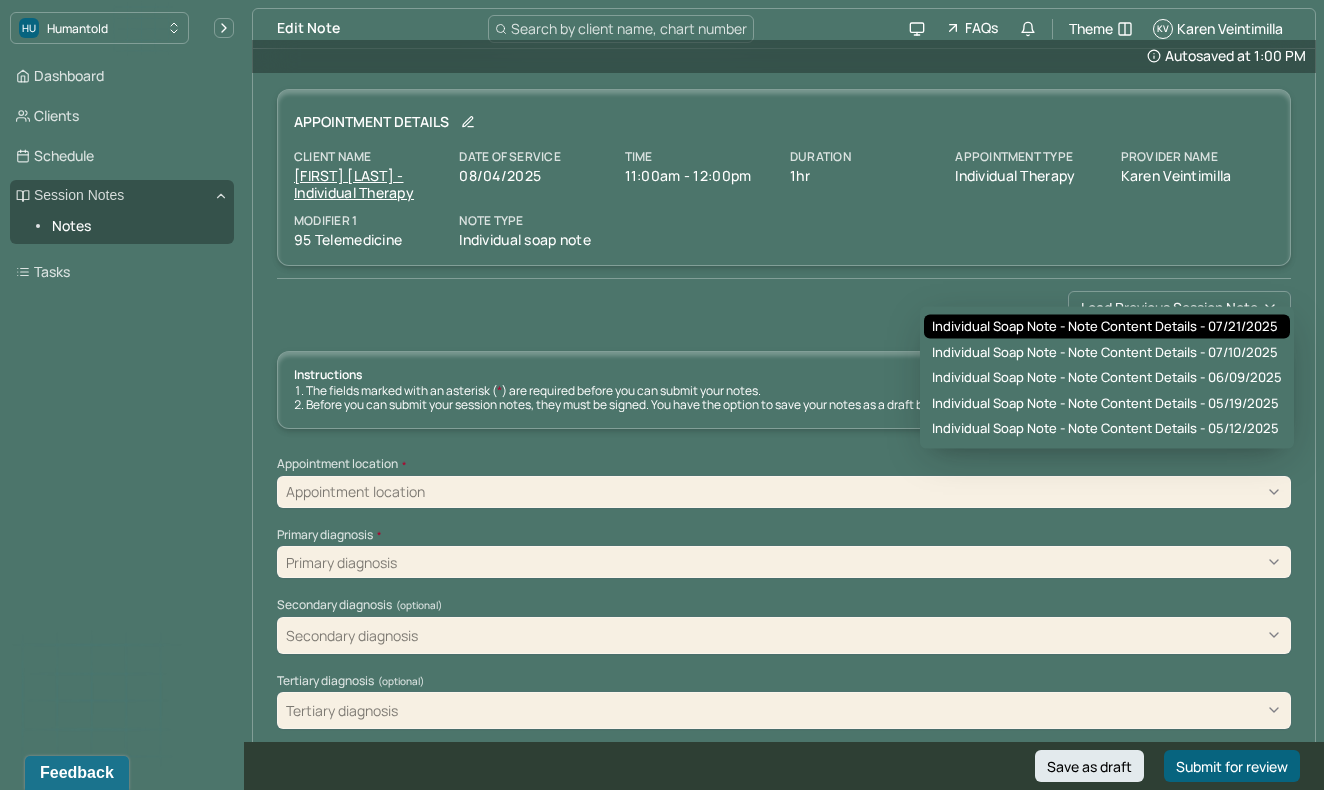 click on "Individual soap note   - Note content Details -   07/21/2025" at bounding box center (1105, 327) 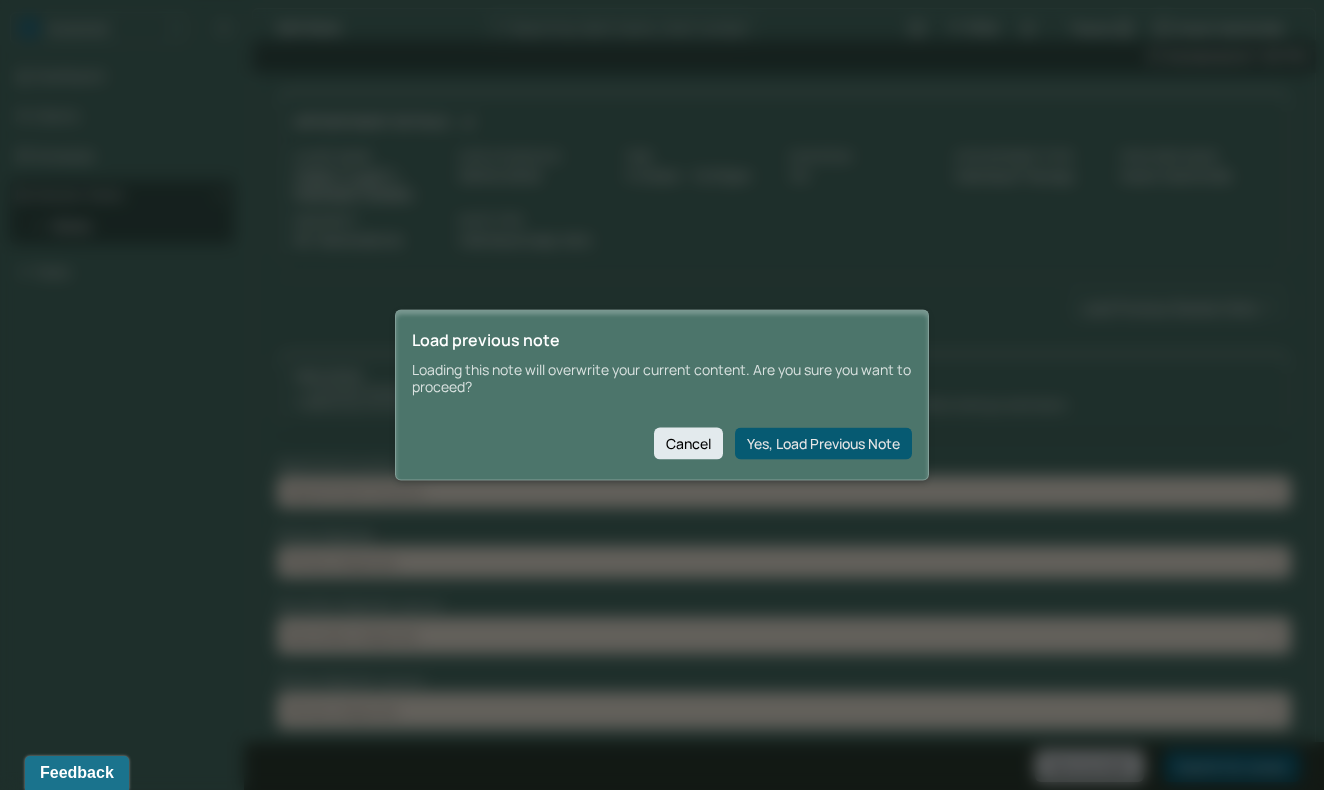 click on "Yes, Load Previous Note" at bounding box center [823, 443] 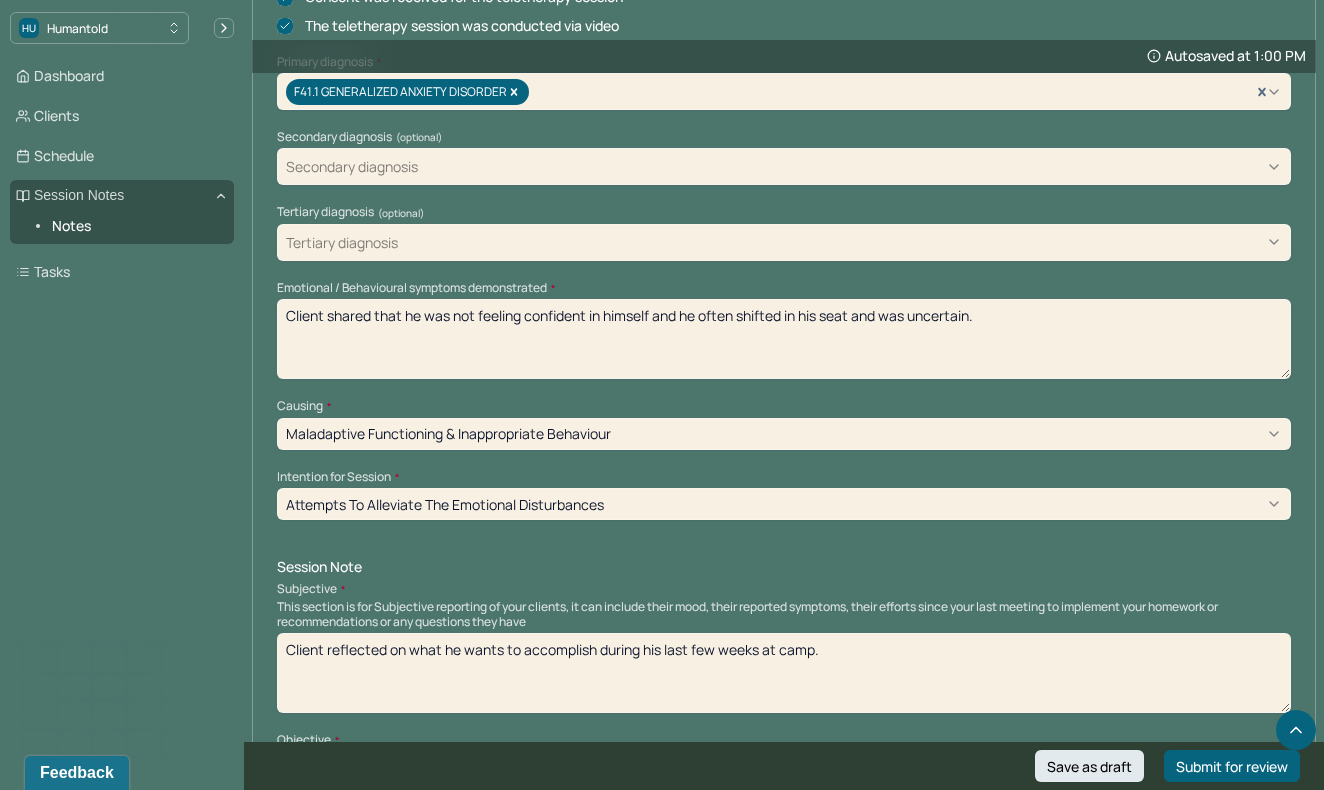 scroll, scrollTop: 686, scrollLeft: 0, axis: vertical 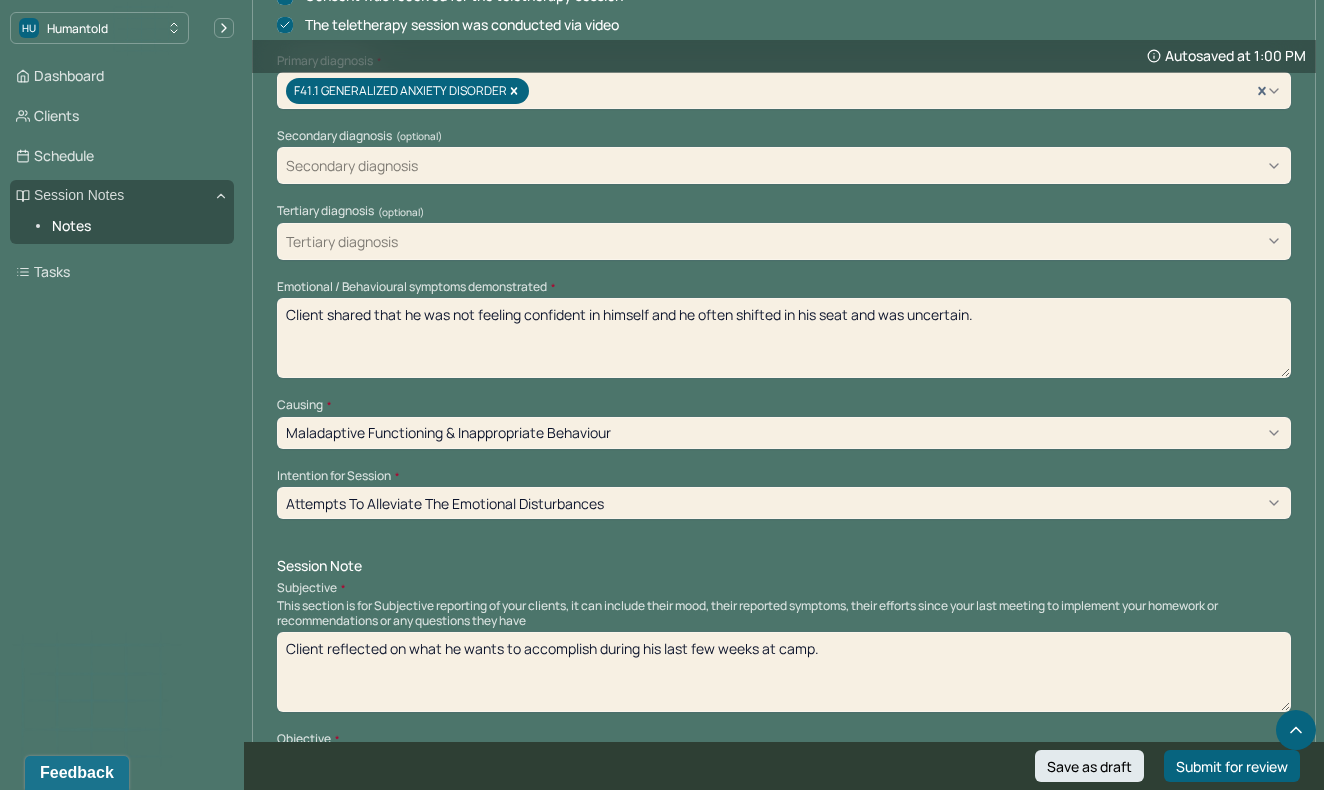 drag, startPoint x: 988, startPoint y: 289, endPoint x: 657, endPoint y: 281, distance: 331.09665 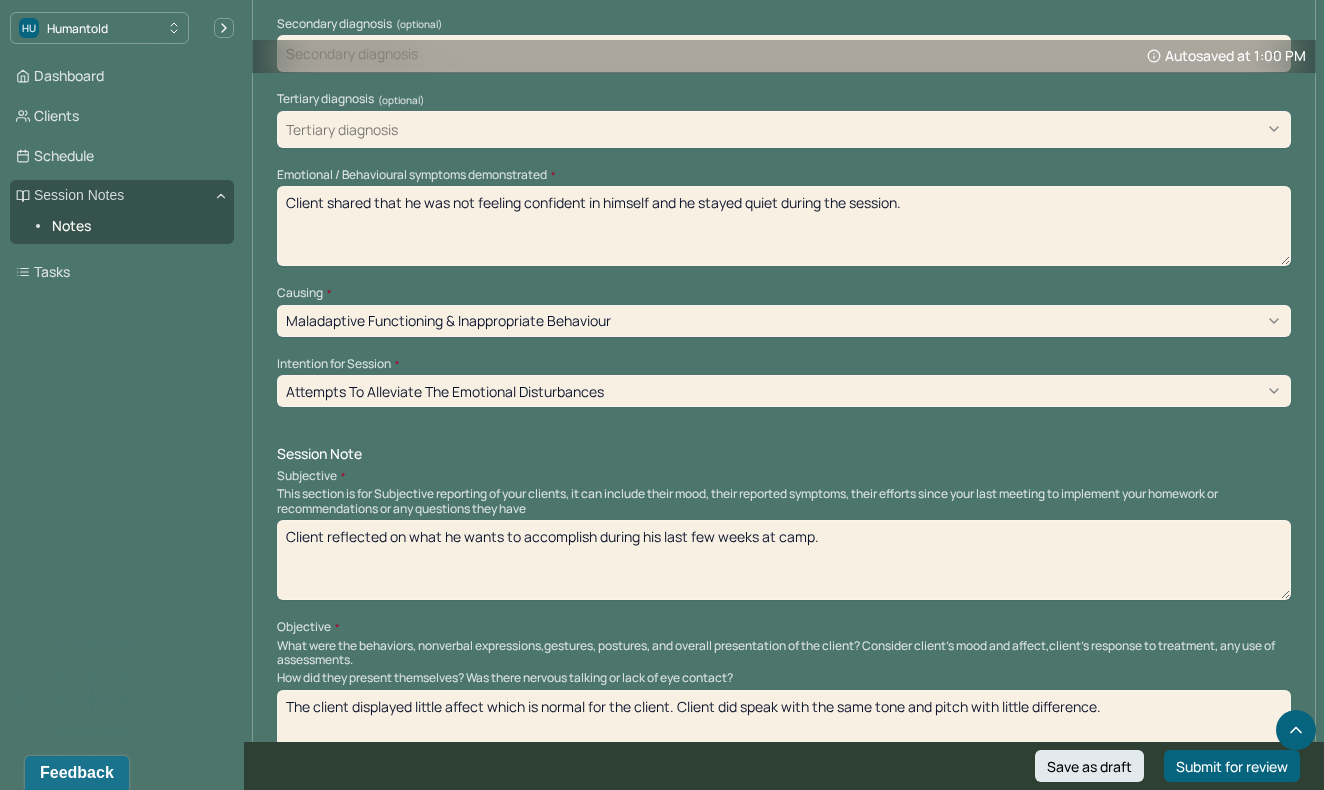 scroll, scrollTop: 804, scrollLeft: 0, axis: vertical 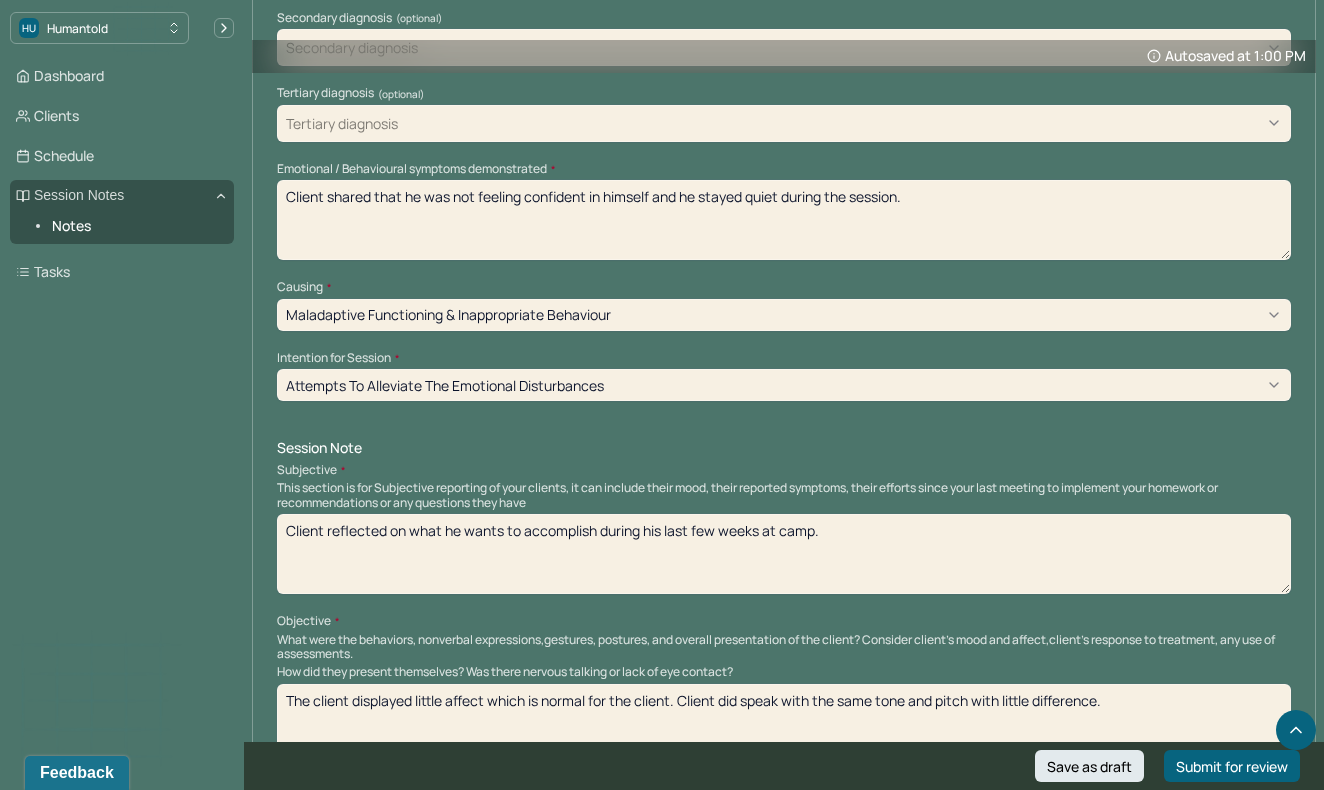 type on "Client shared that he was not feeling confident in himself and he stayed quiet during the session." 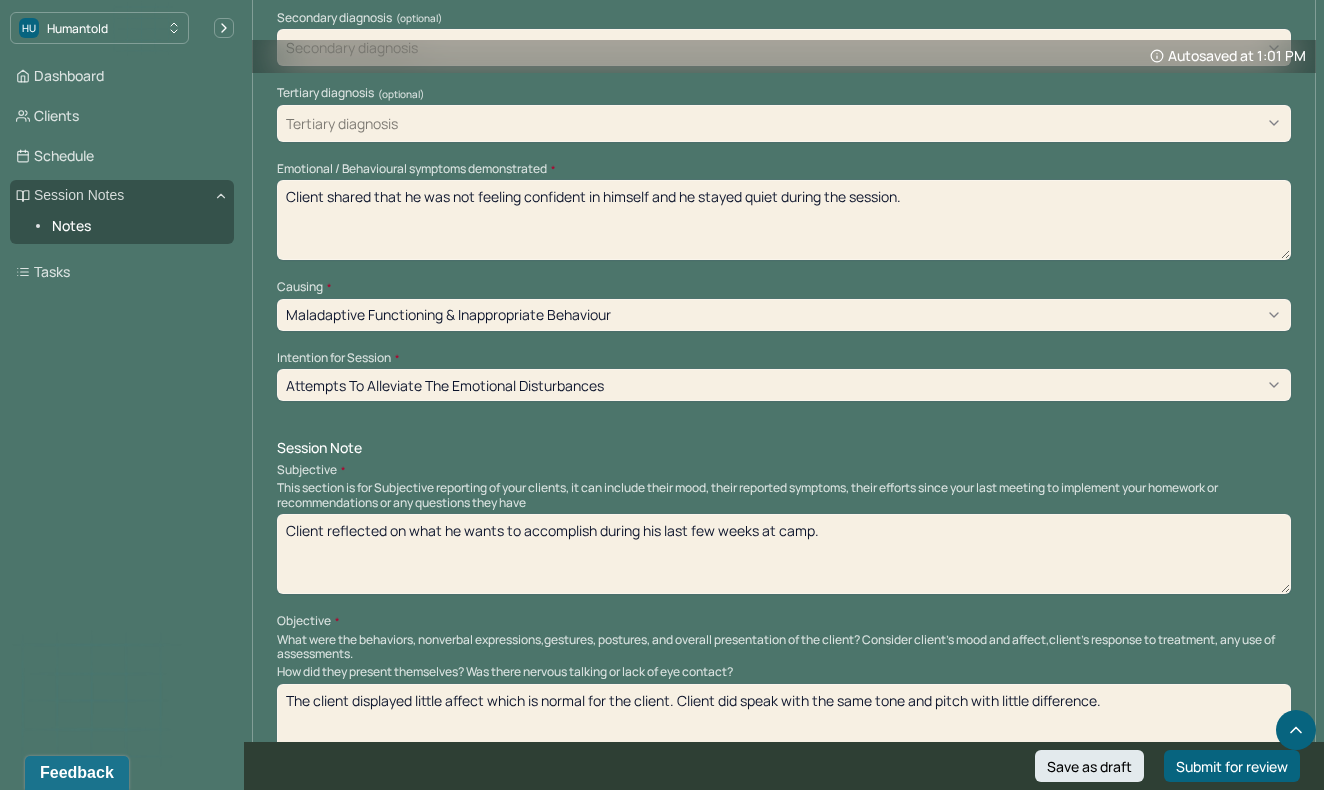 drag, startPoint x: 849, startPoint y: 486, endPoint x: 283, endPoint y: 467, distance: 566.3188 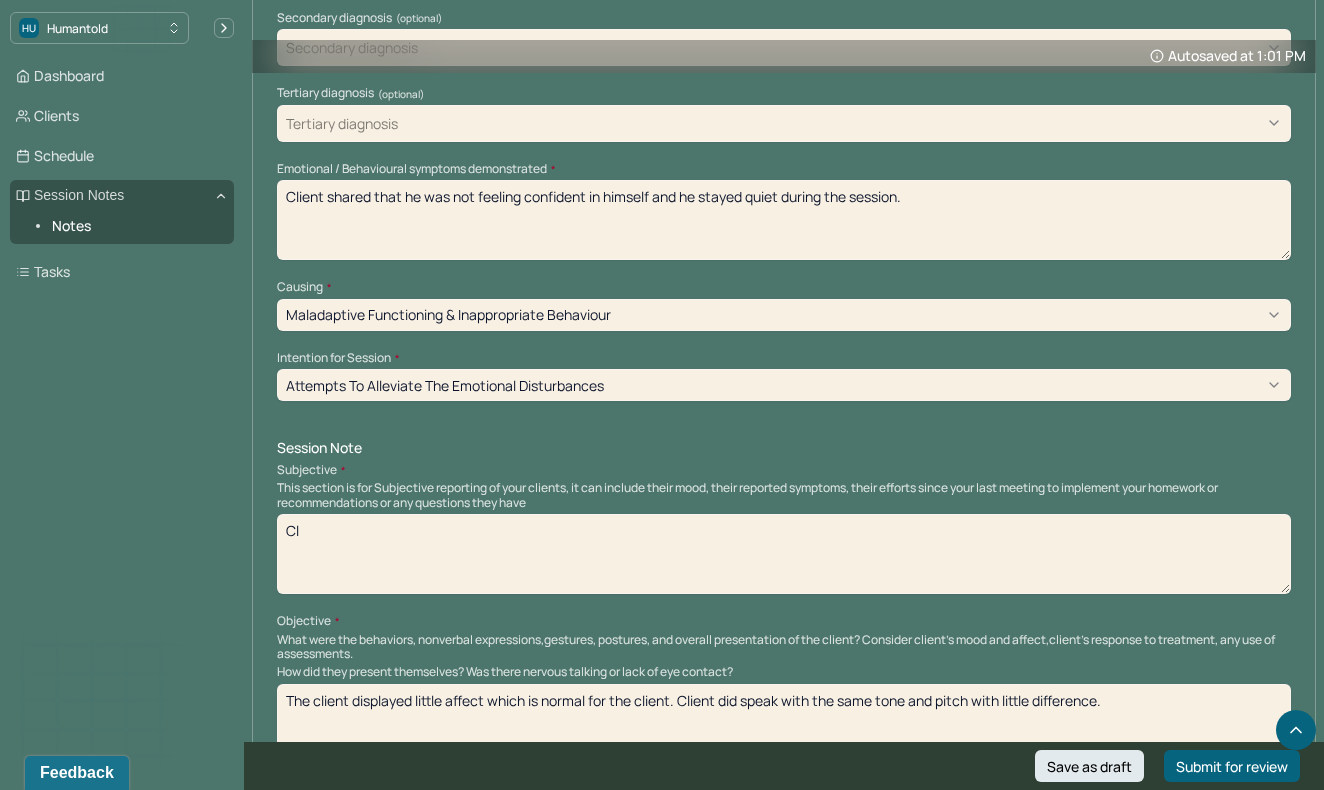 type on "C" 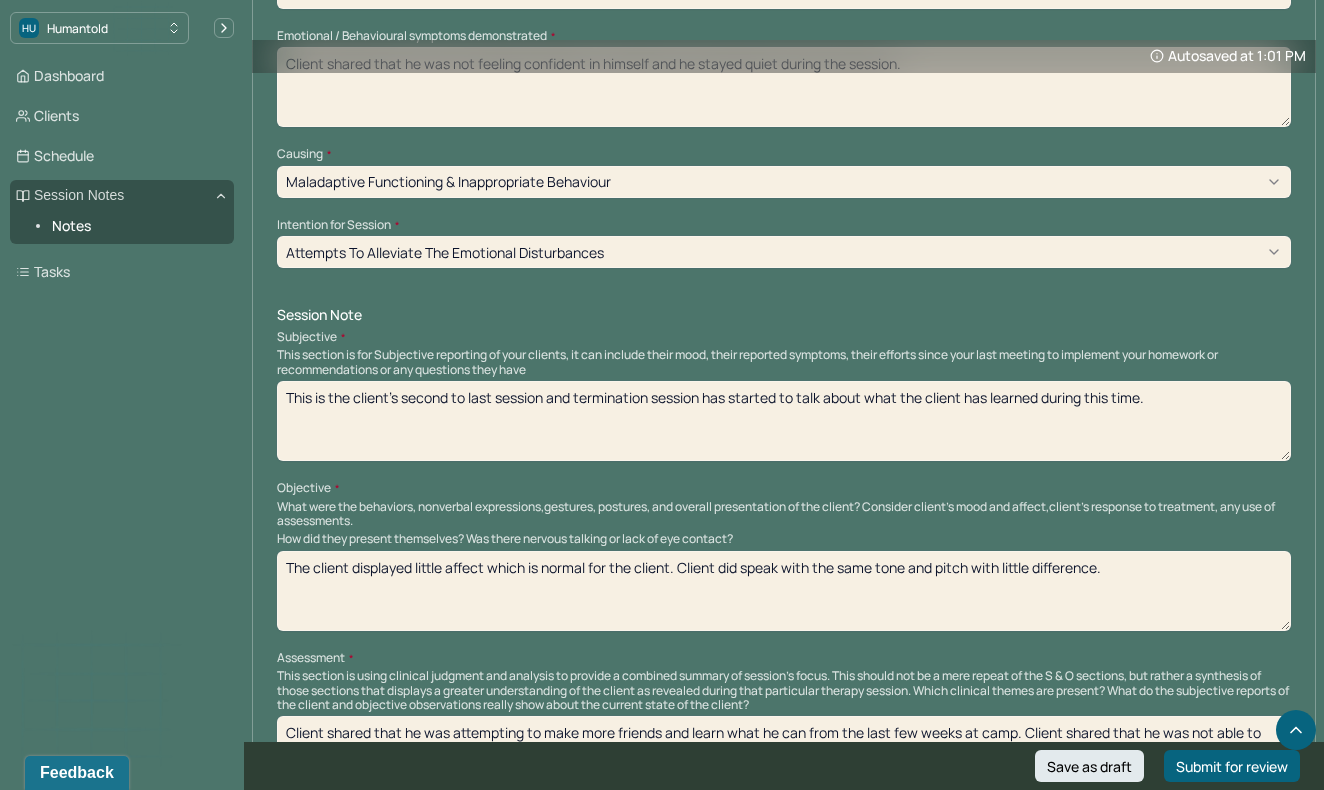scroll, scrollTop: 938, scrollLeft: 0, axis: vertical 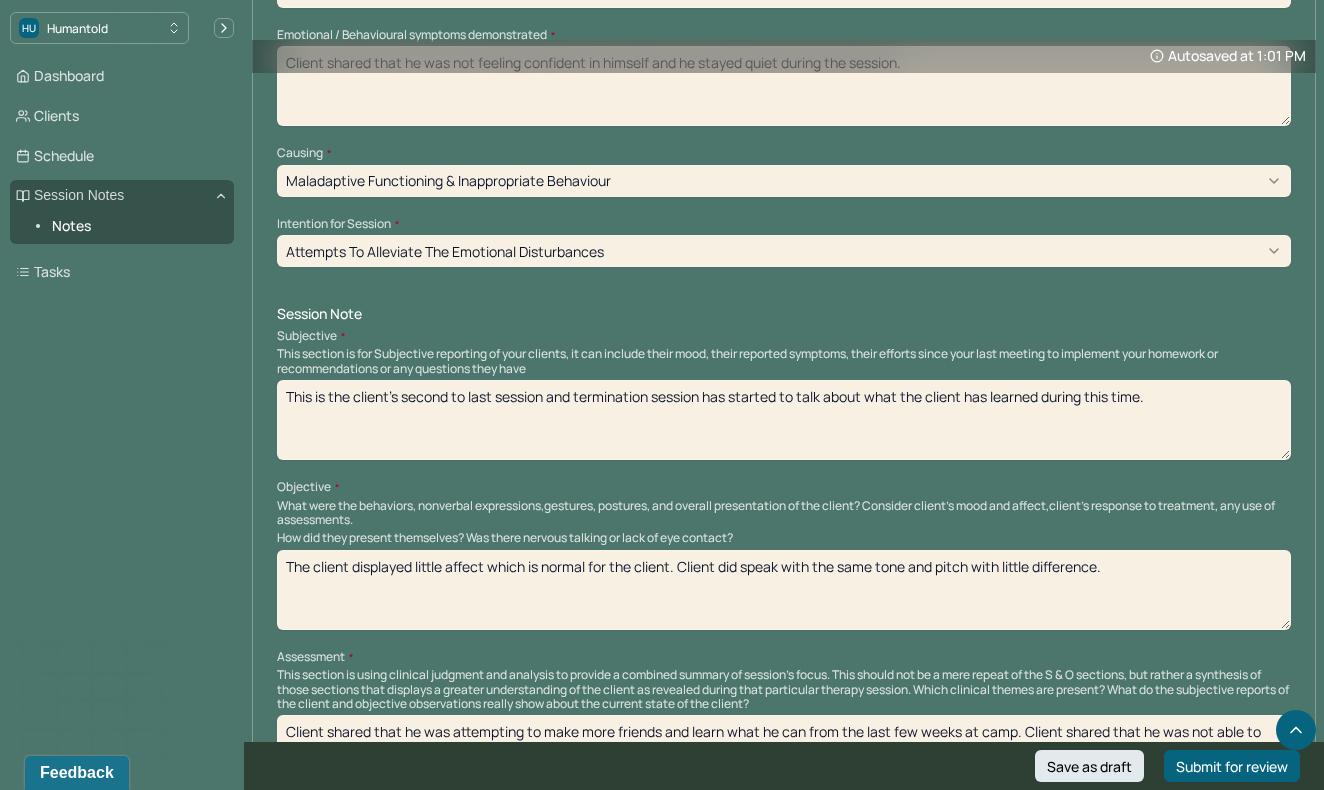 type on "This is the client's second to last session and termination session has started to talk about what the client has learned during this time." 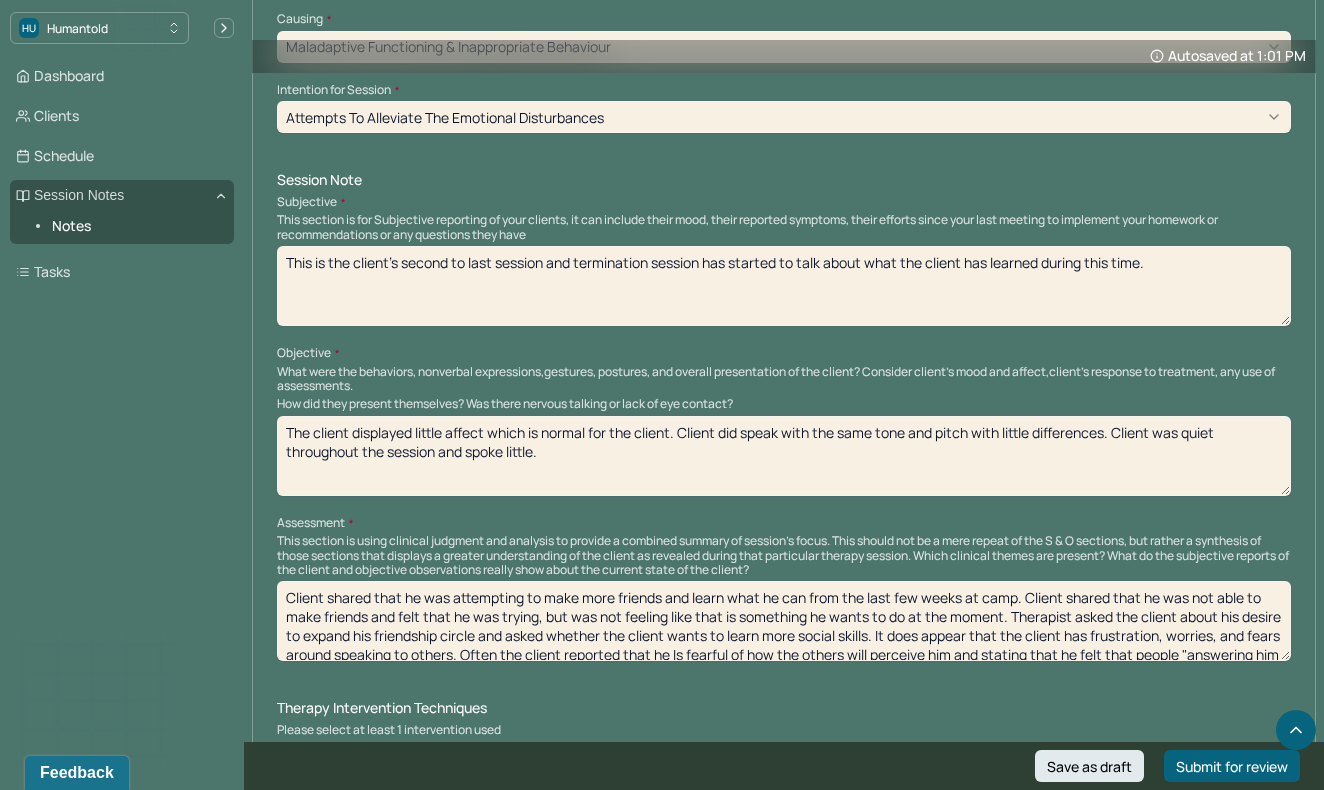 scroll, scrollTop: 1094, scrollLeft: 0, axis: vertical 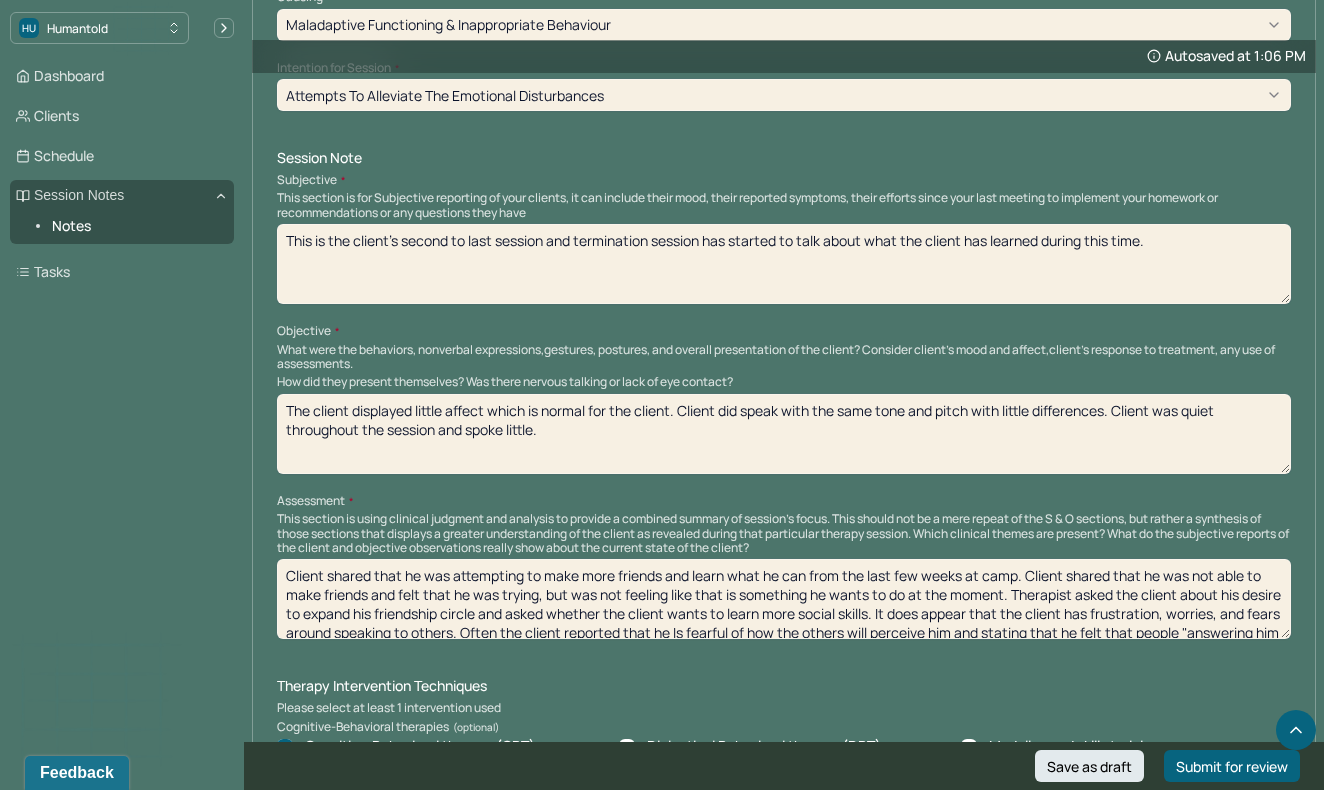 type on "The client displayed little affect which is normal for the client. Client did speak with the same tone and pitch with little differences. Client was quiet throughout the session and spoke little." 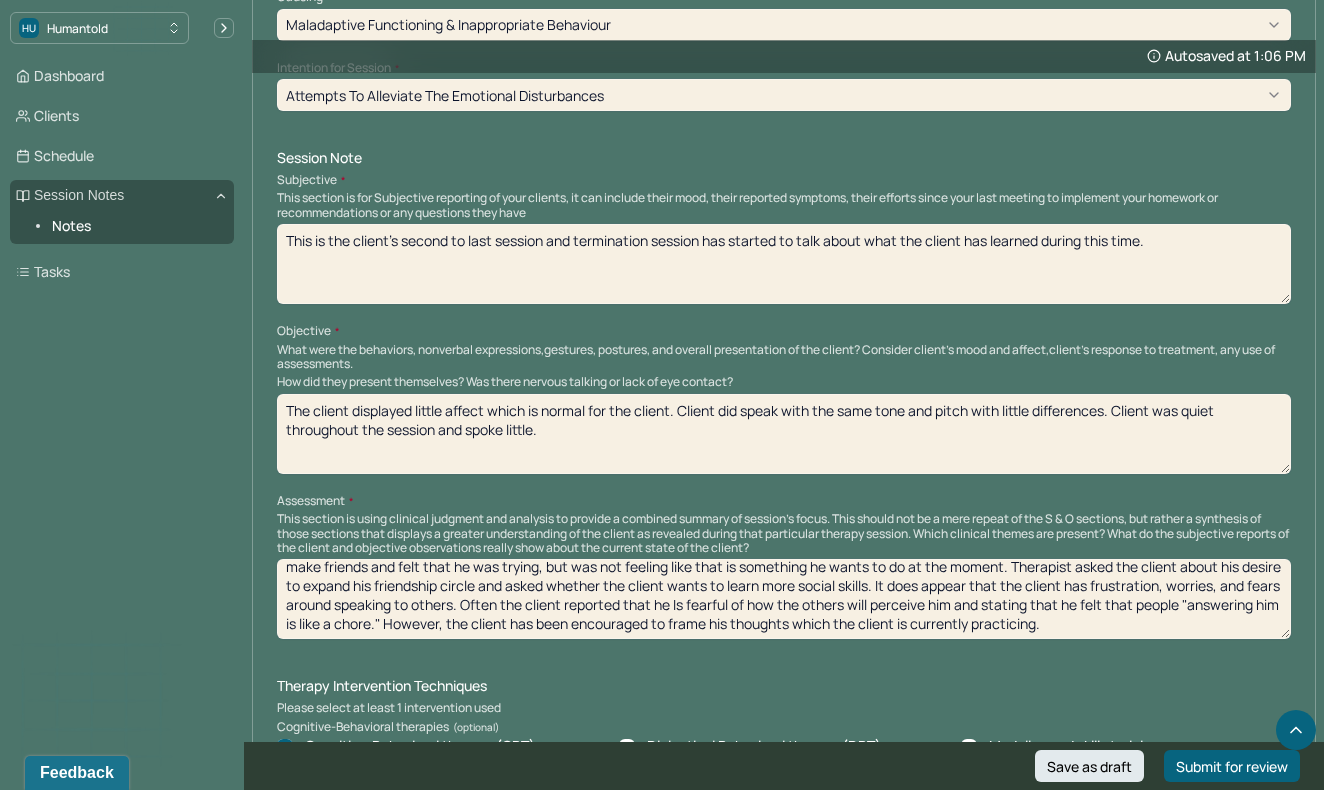 drag, startPoint x: 286, startPoint y: 542, endPoint x: 416, endPoint y: 617, distance: 150.08331 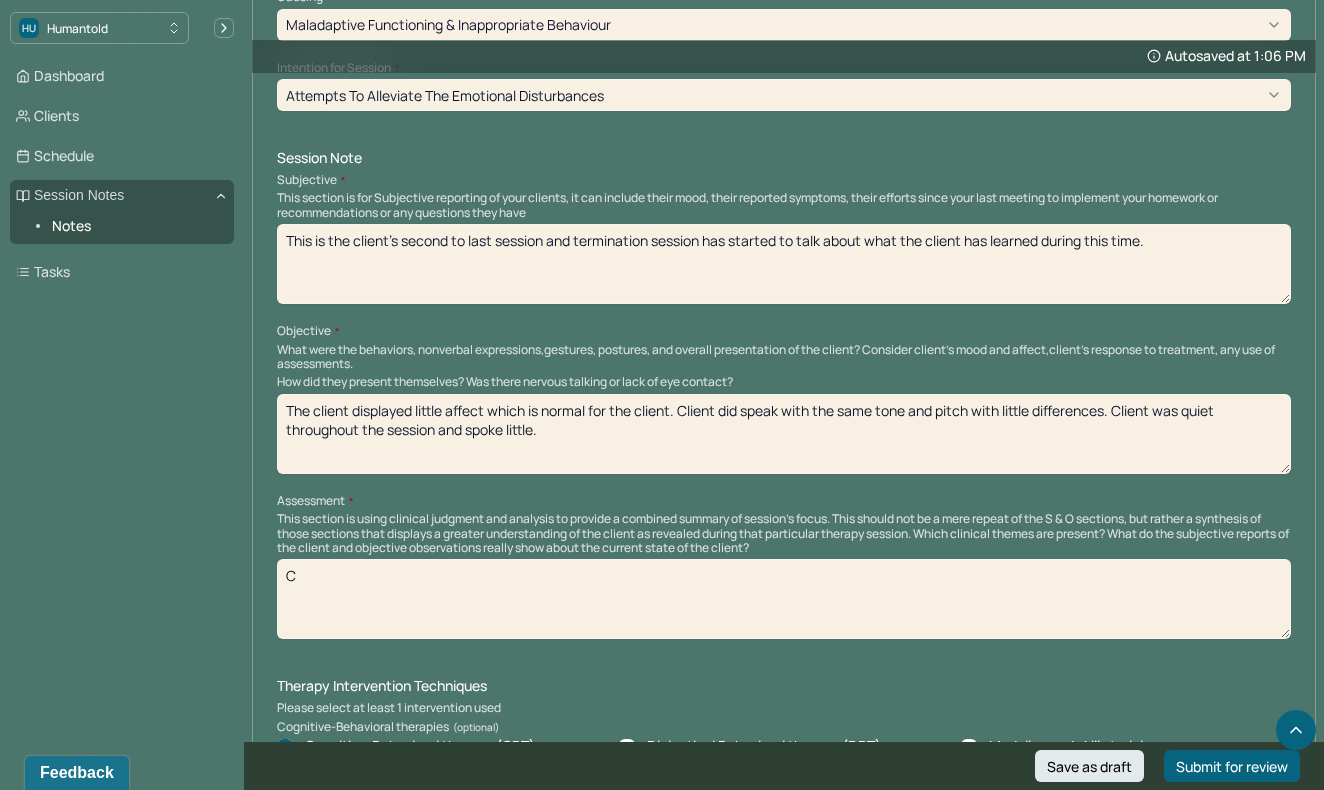 scroll, scrollTop: 0, scrollLeft: 0, axis: both 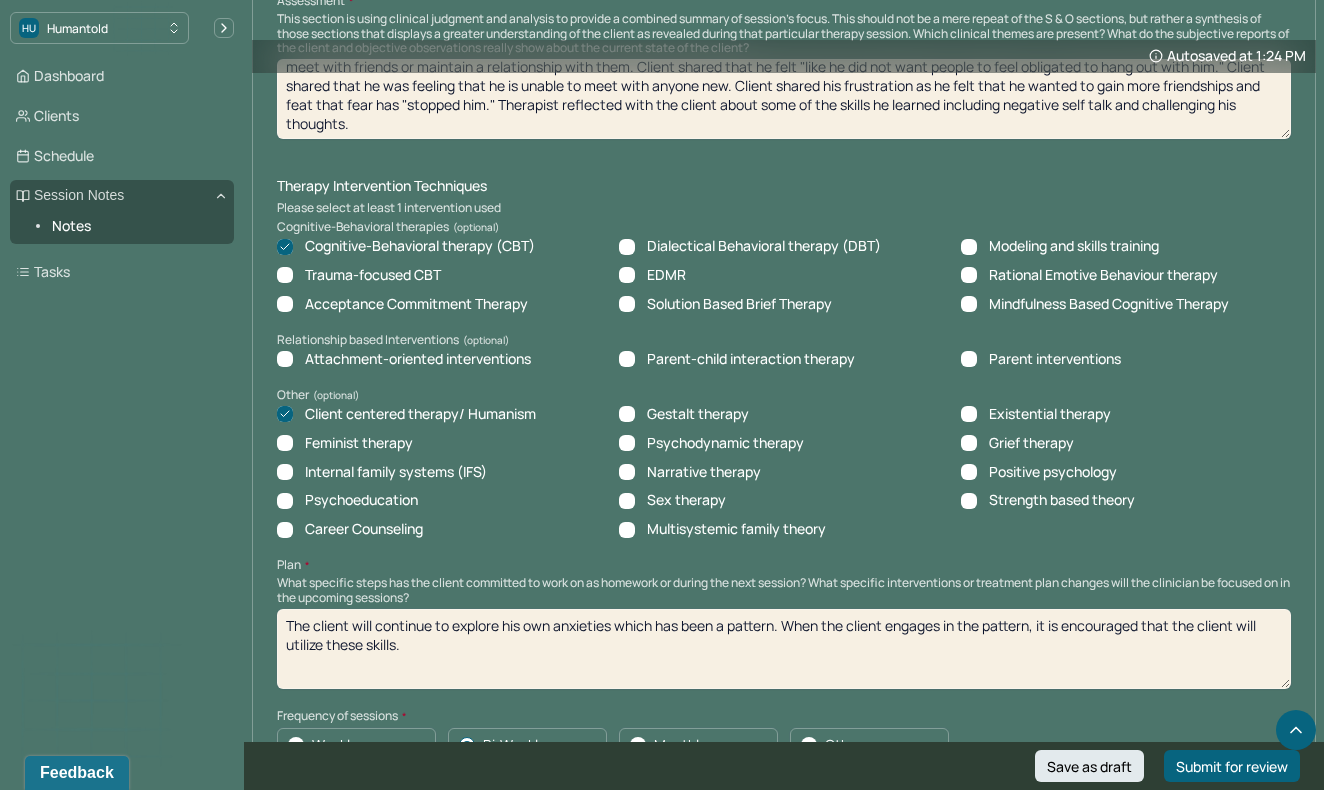 type on "Client shared that he was unable to make friends during his last week which the client's tone changed. The client shared that he felt that he was unable to meet with friends or maintain a relationship with them. Client shared that he felt "like he did not want people to feel obligated to hang out with him." Client shared that he was feeling that he is unable to meet with anyone new. Client shared his frustration as he felt that he wanted to gain more friendships and feat that fear has "stopped him." Therapist reflected with the client about some of the skills he learned including negative self talk and challenging his thoughts." 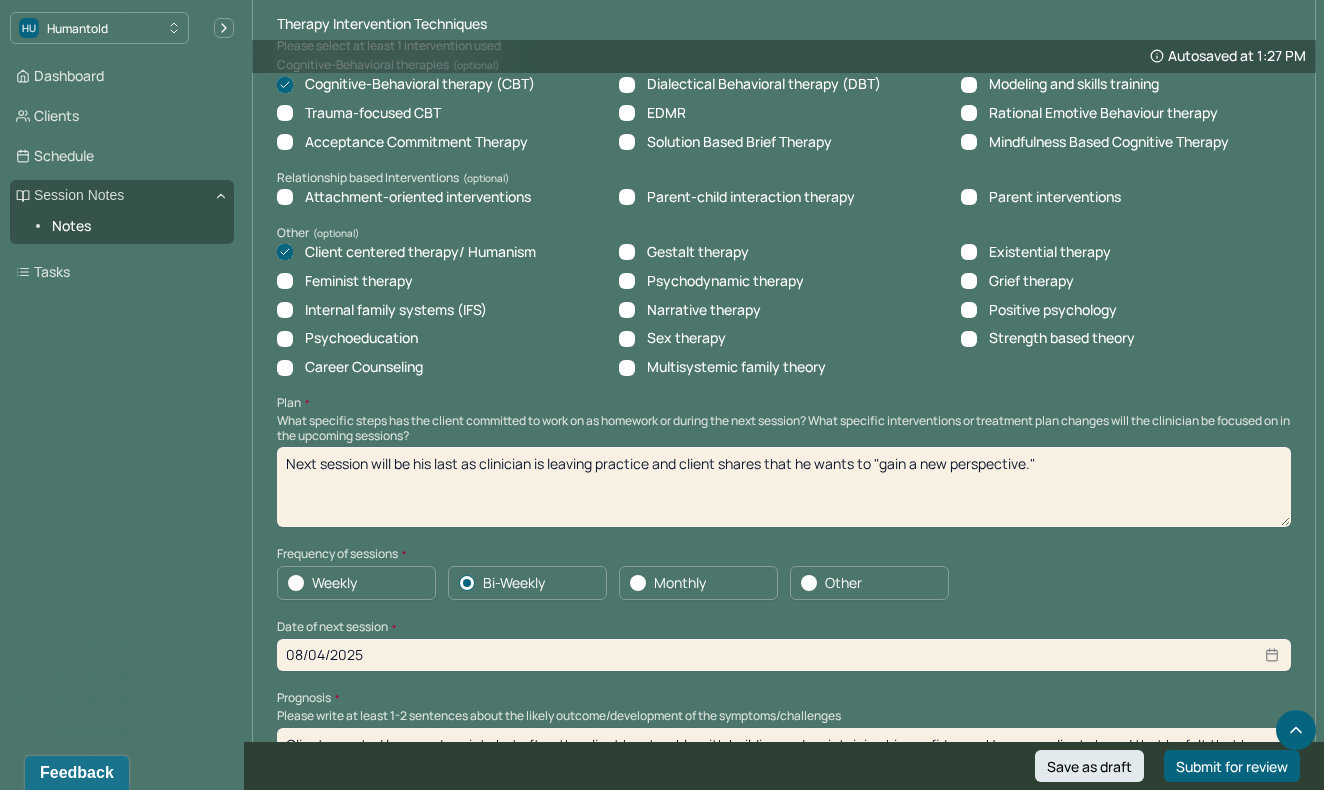 scroll, scrollTop: 1761, scrollLeft: 0, axis: vertical 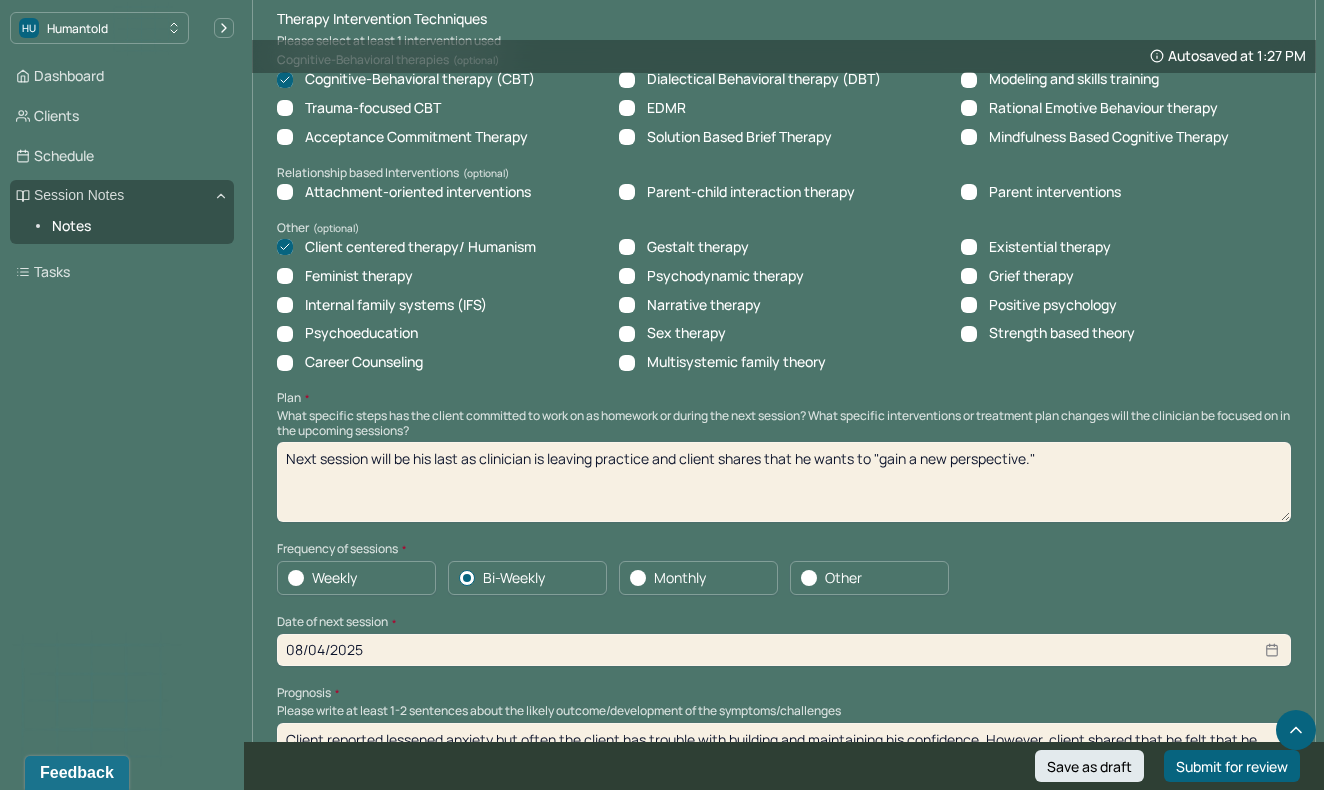 type on "Next session will be his last as clinician is leaving practice and client shares that he wants to "gain a new perspective."" 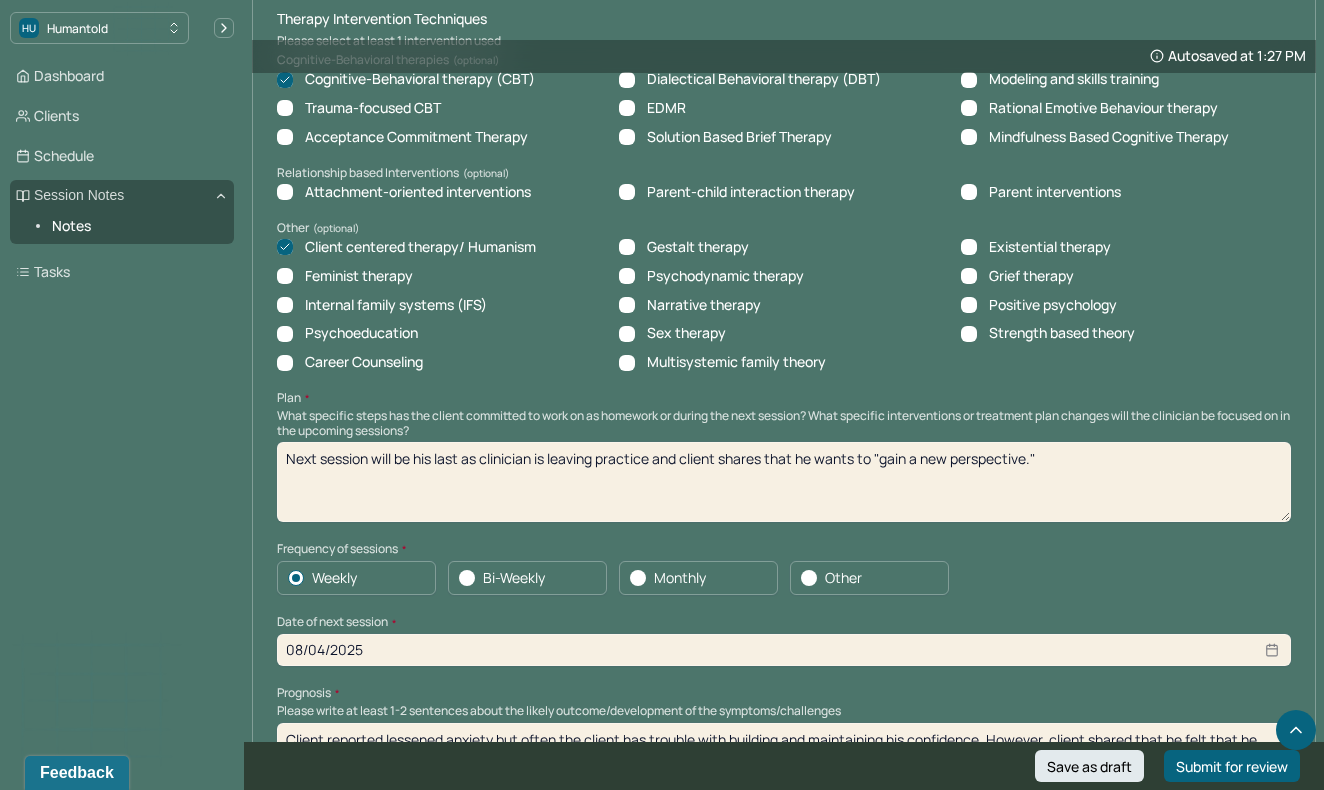select on "7" 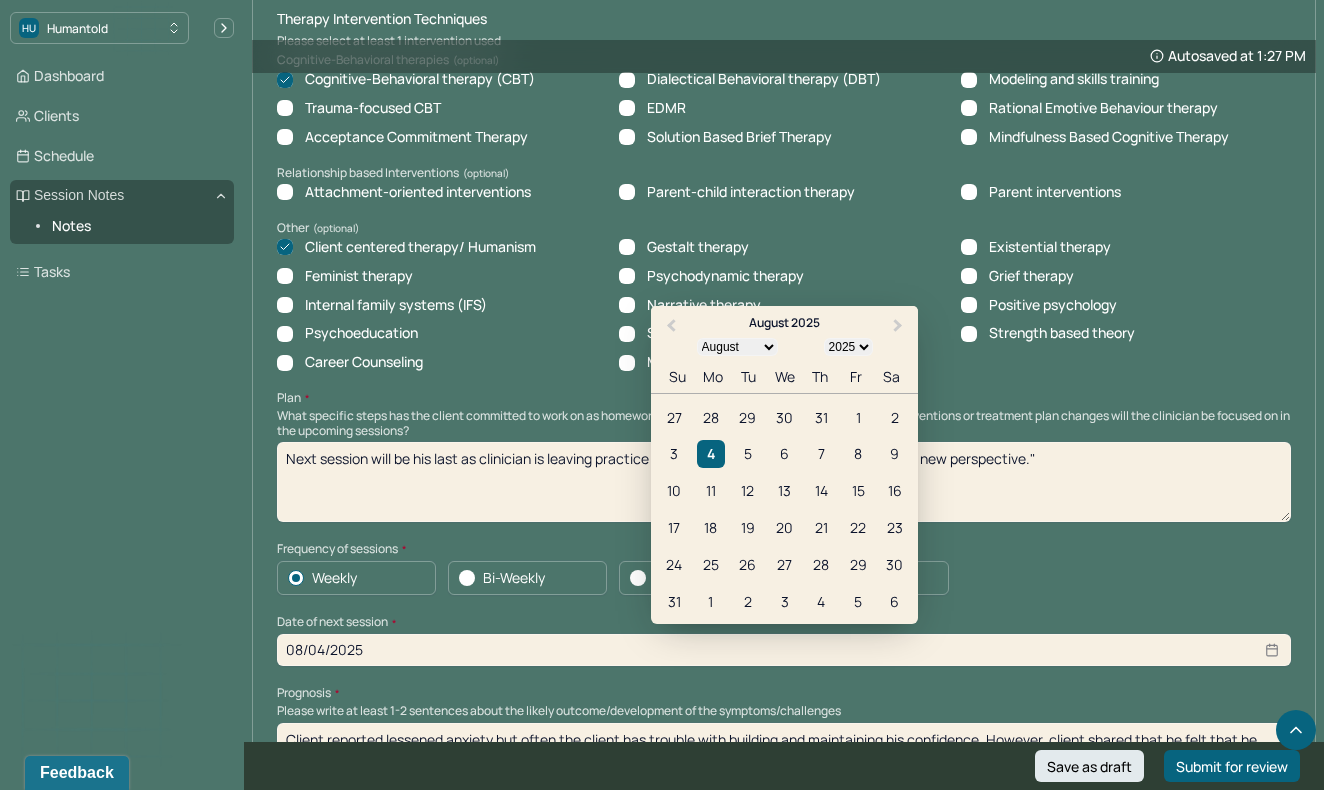 click on "08/04/2025" at bounding box center [784, 650] 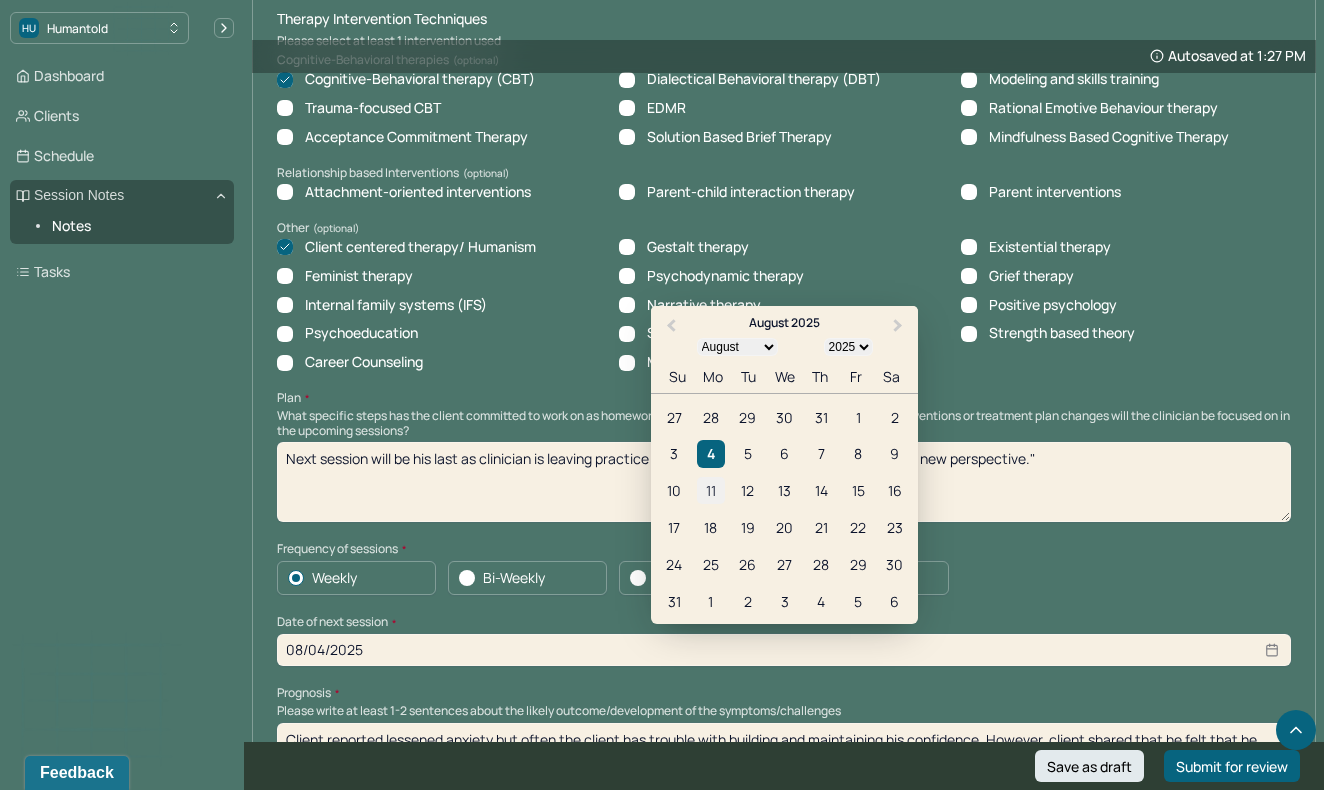 click on "11" at bounding box center (710, 490) 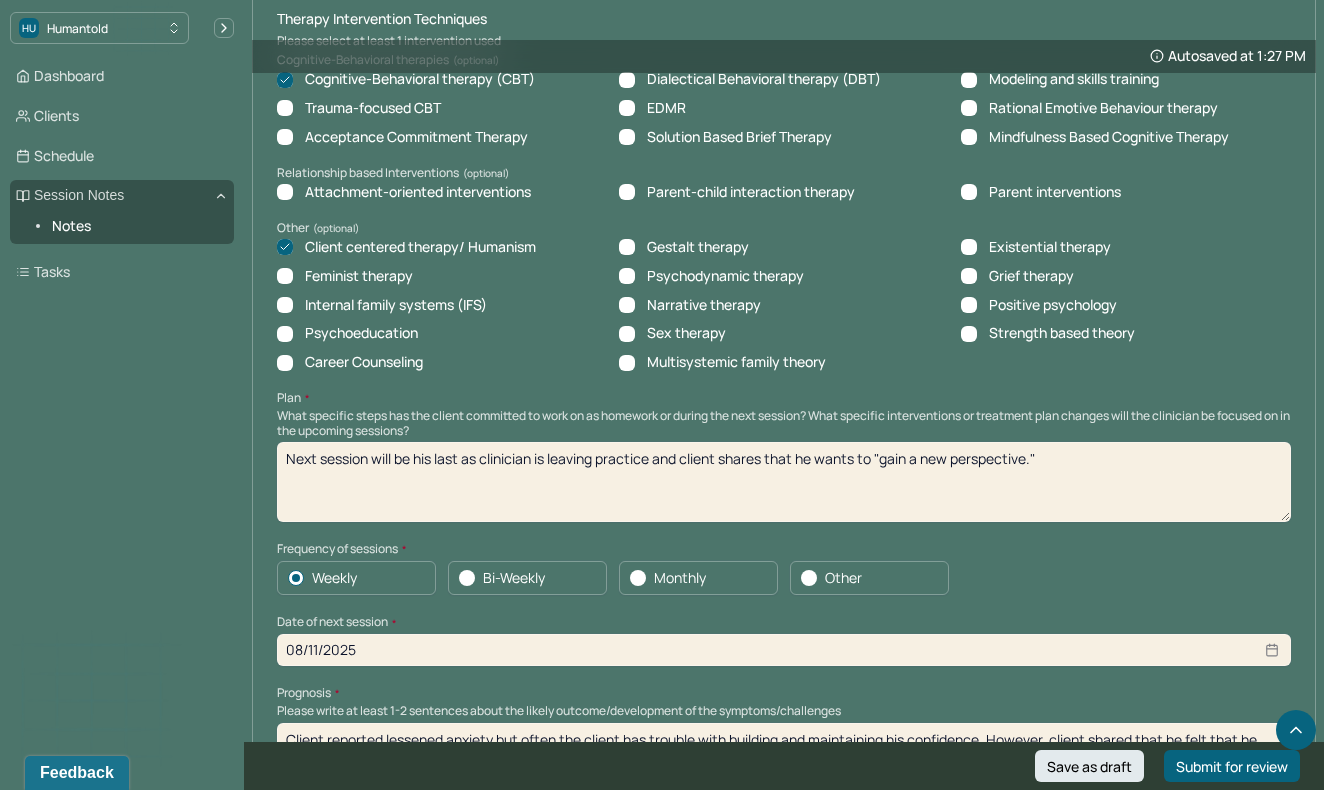click on "08/11/2025" at bounding box center [784, 650] 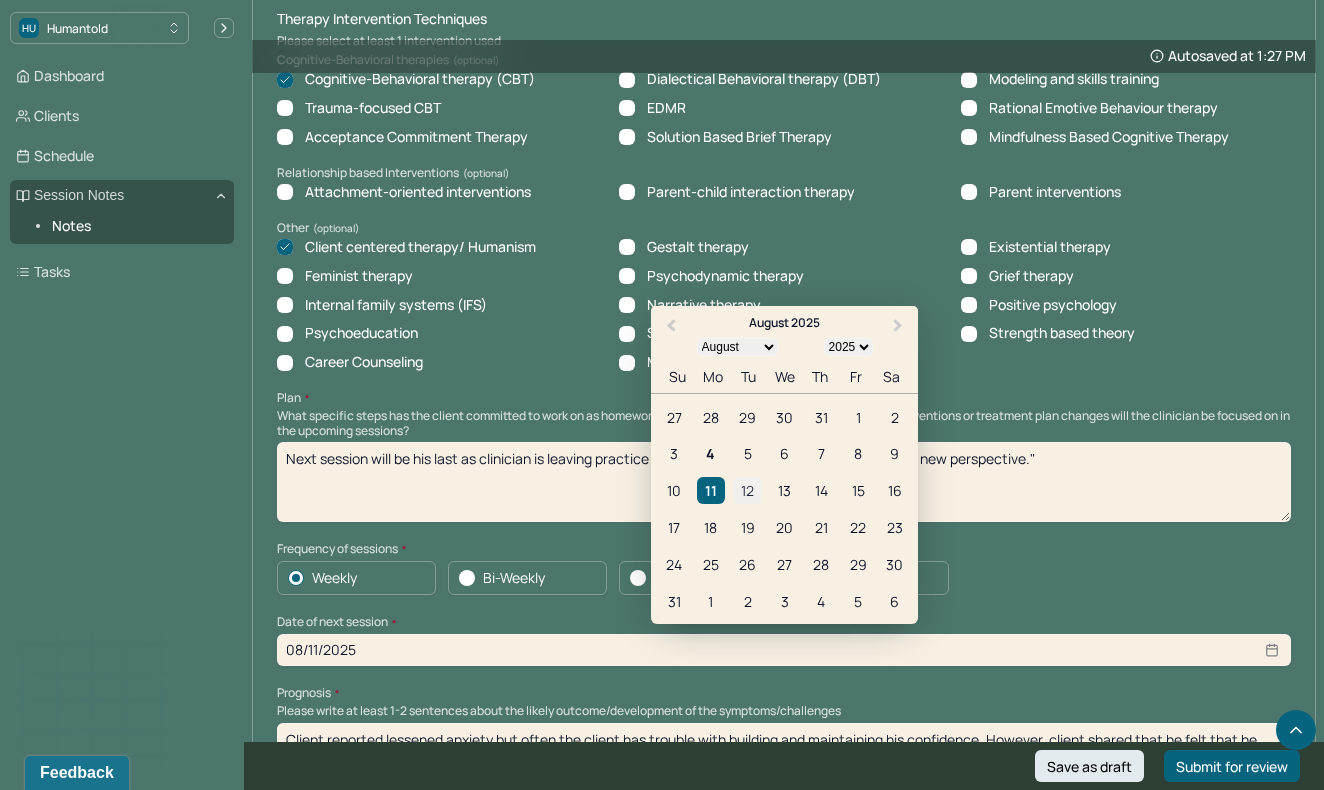 click on "12" at bounding box center (747, 490) 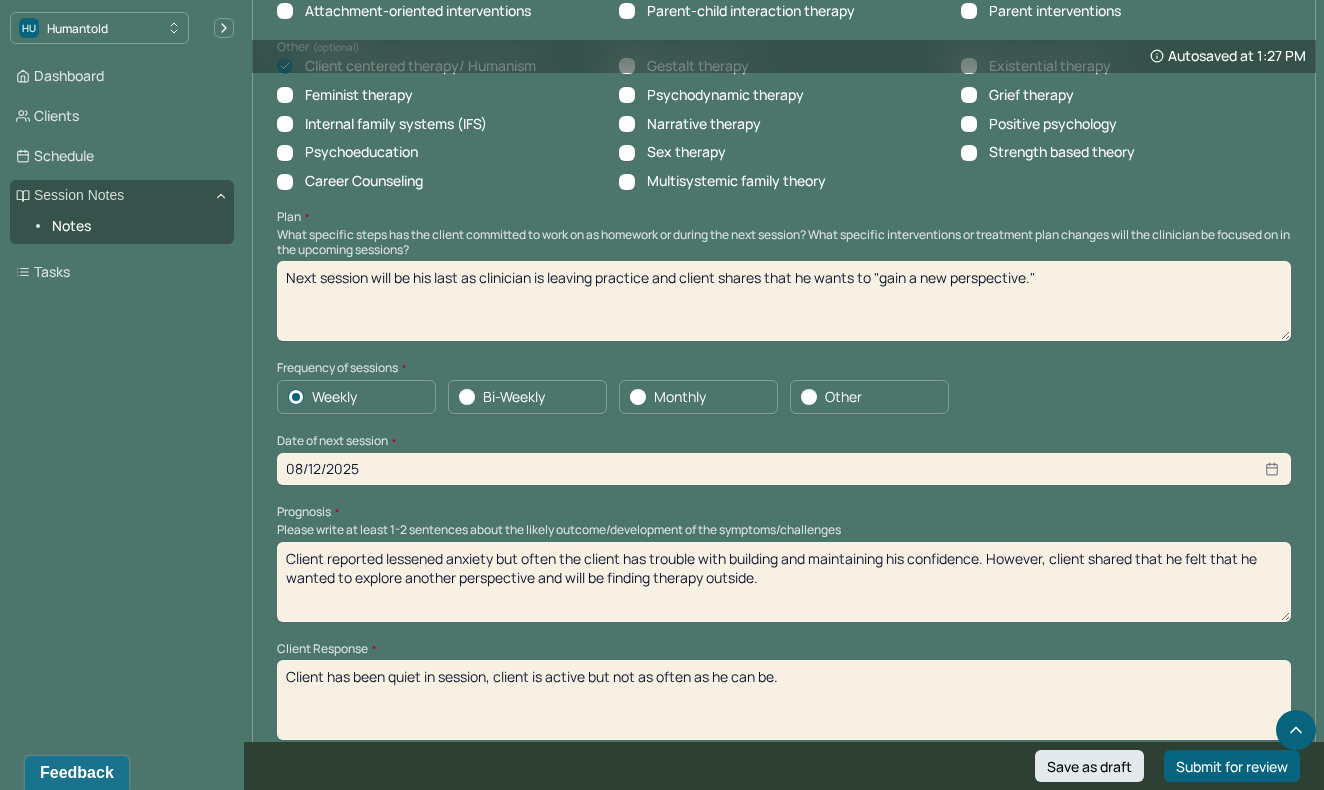 scroll, scrollTop: 1994, scrollLeft: 0, axis: vertical 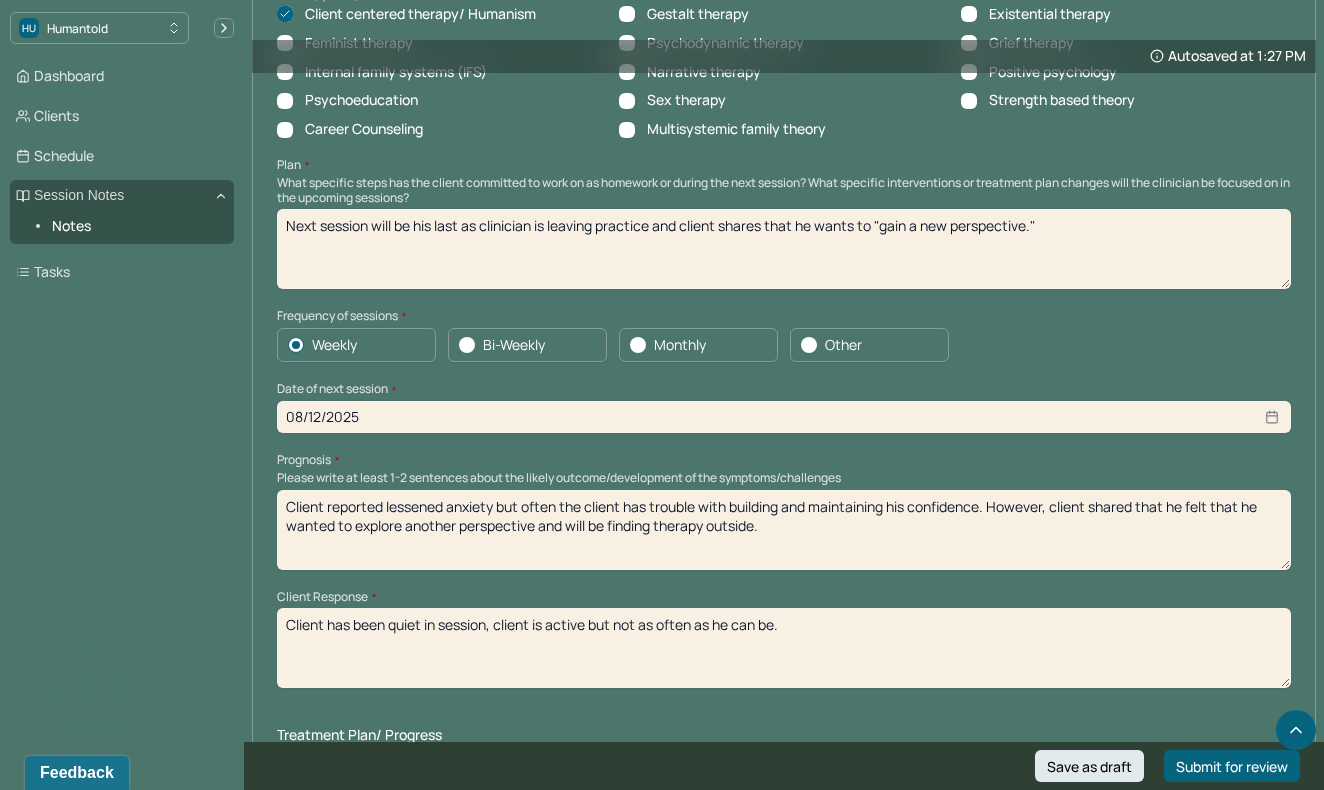 click on "Client reported lessened anxiety but often the client has trouble with building and maintaining his confidence. However, client shared that he felt that he wanted to explore another perspective and will be finding therapy outside." at bounding box center [784, 530] 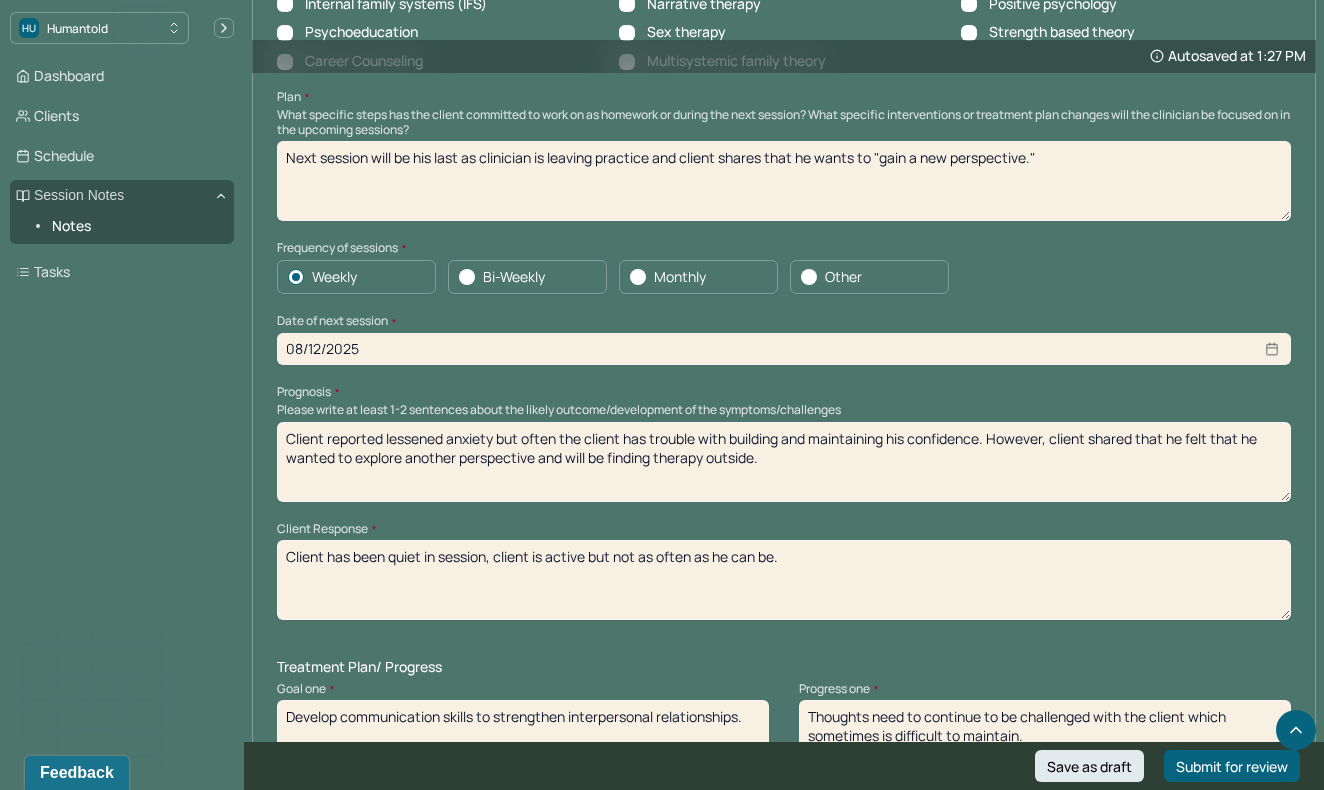 scroll, scrollTop: 2064, scrollLeft: 0, axis: vertical 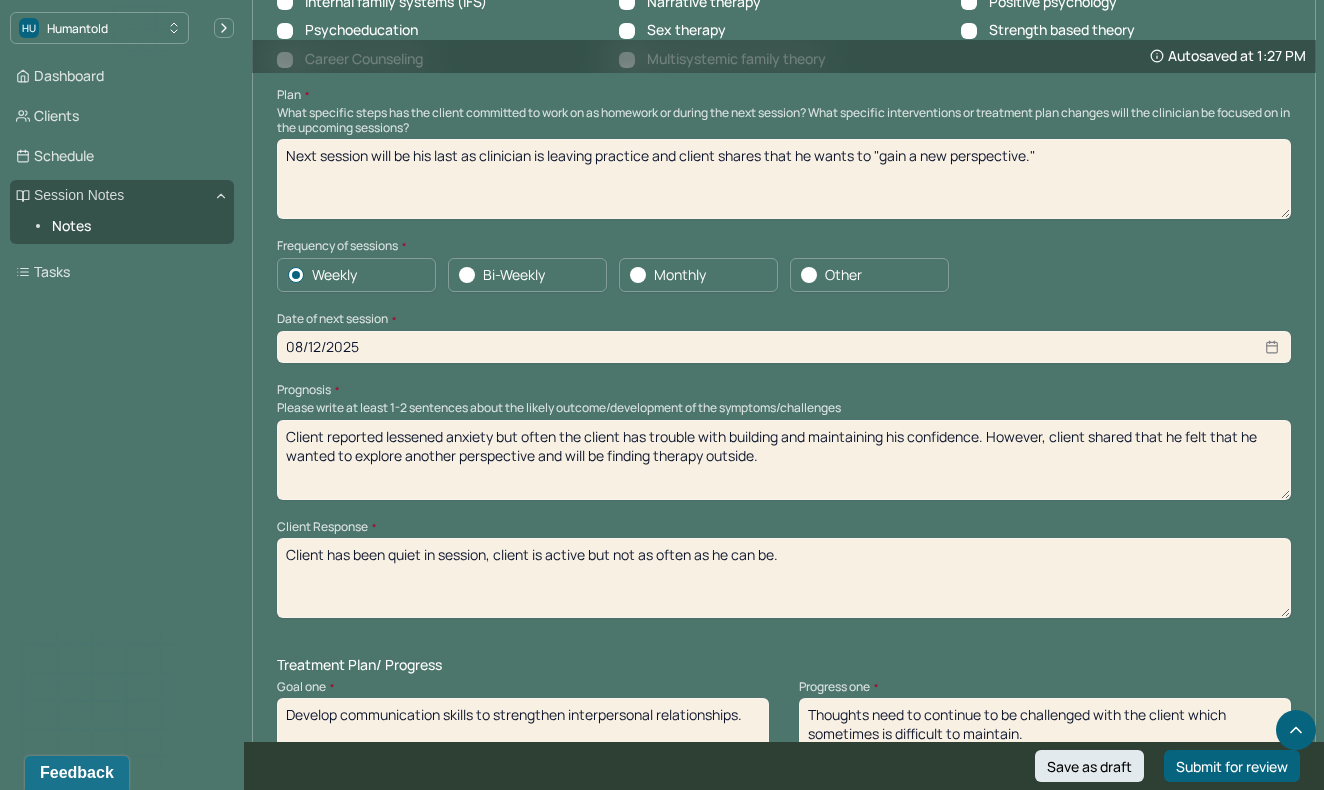 click on "Client has been quiet in session, client is active but not as often as he can be." at bounding box center [784, 578] 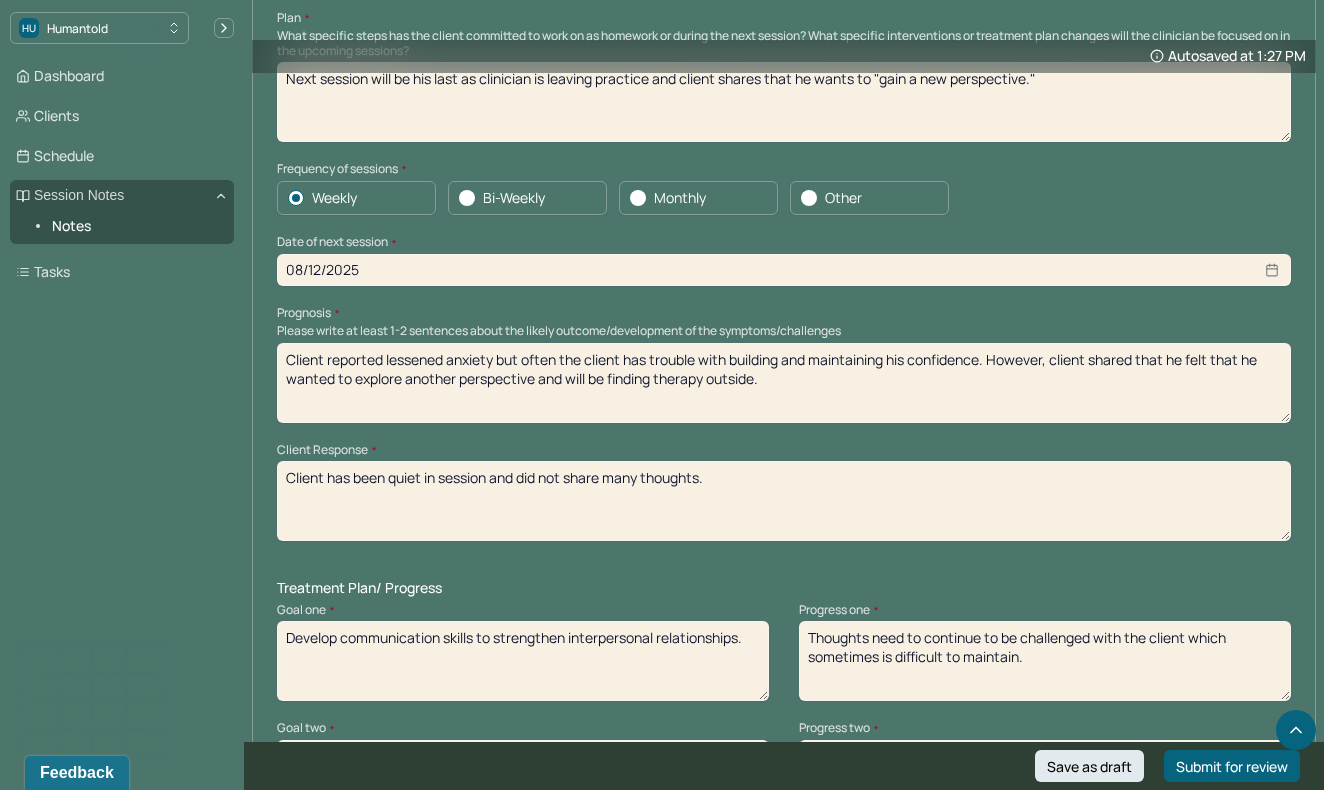 scroll, scrollTop: 2170, scrollLeft: 0, axis: vertical 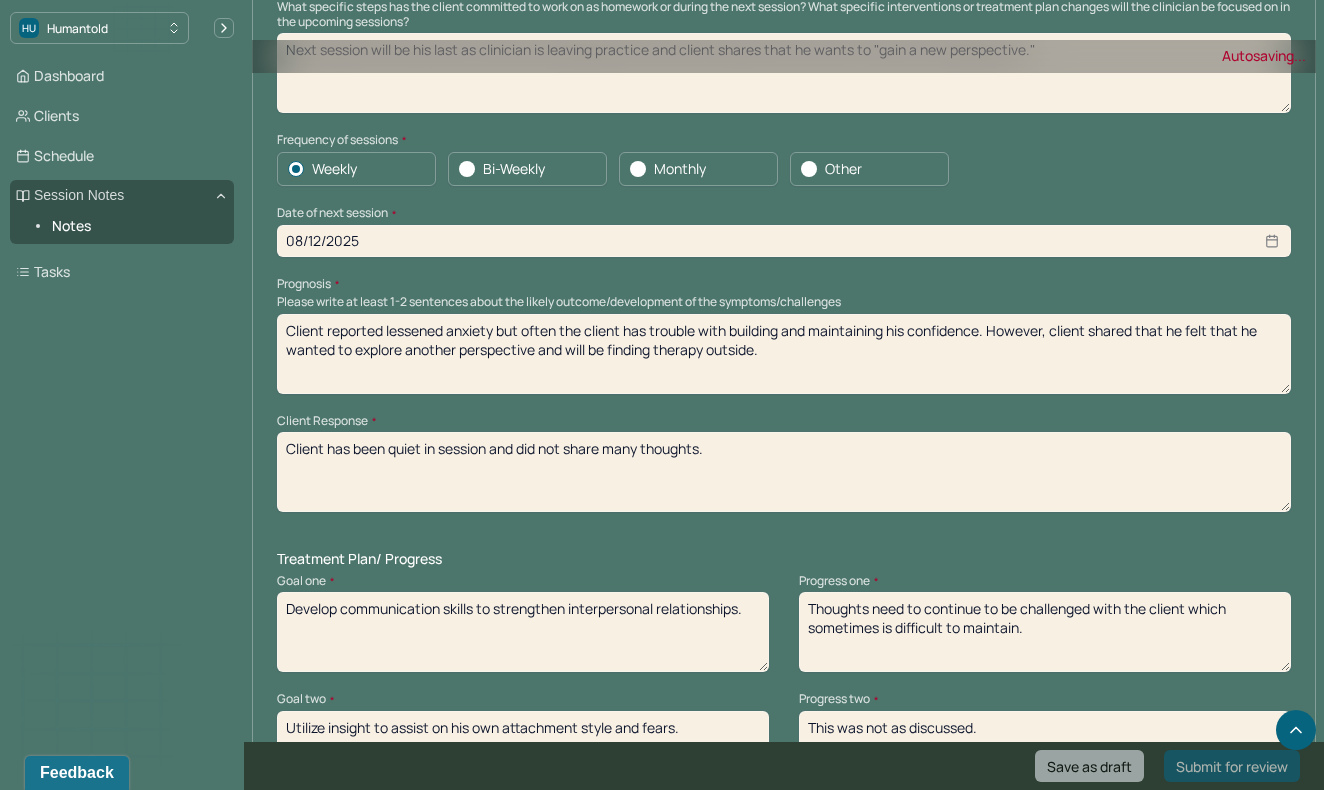 type on "Client has been quiet in session and did not share many thoughts." 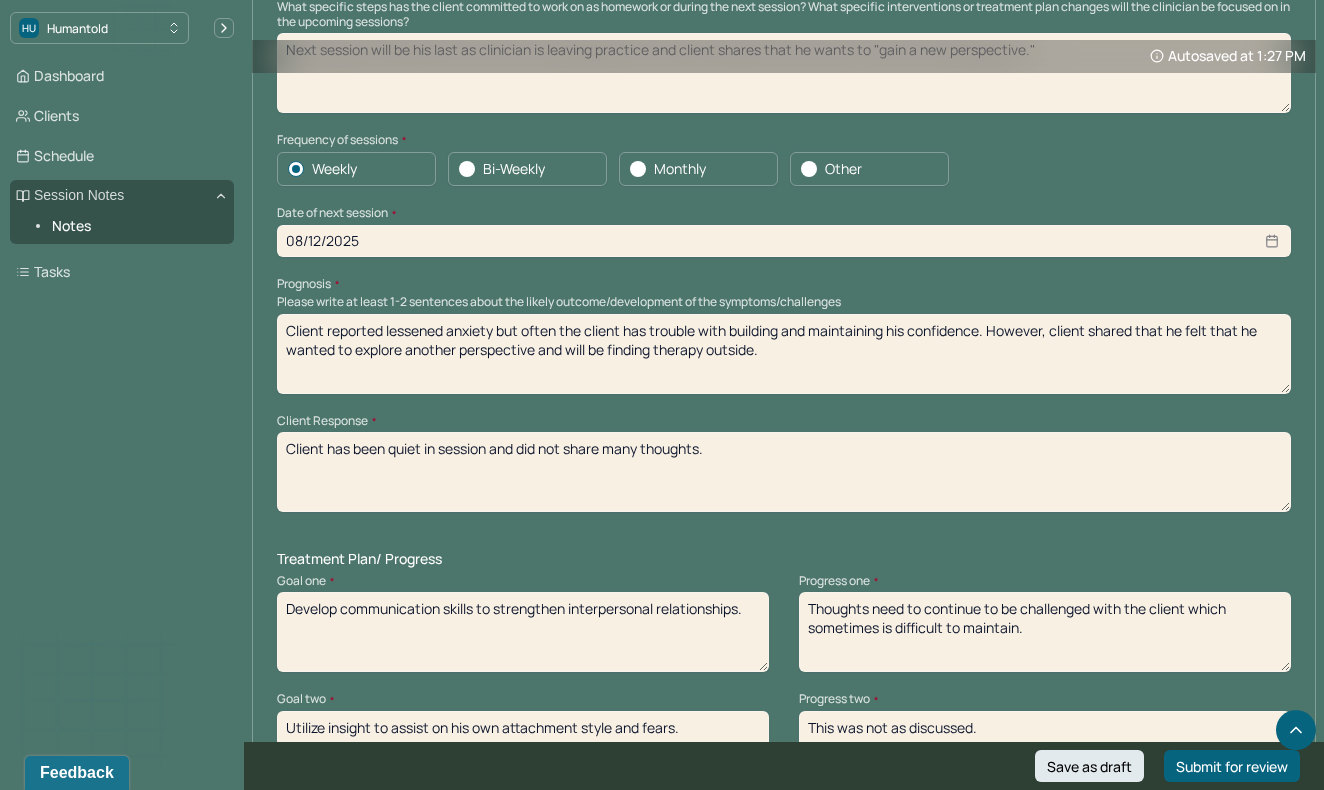 drag, startPoint x: 1021, startPoint y: 585, endPoint x: 788, endPoint y: 550, distance: 235.61409 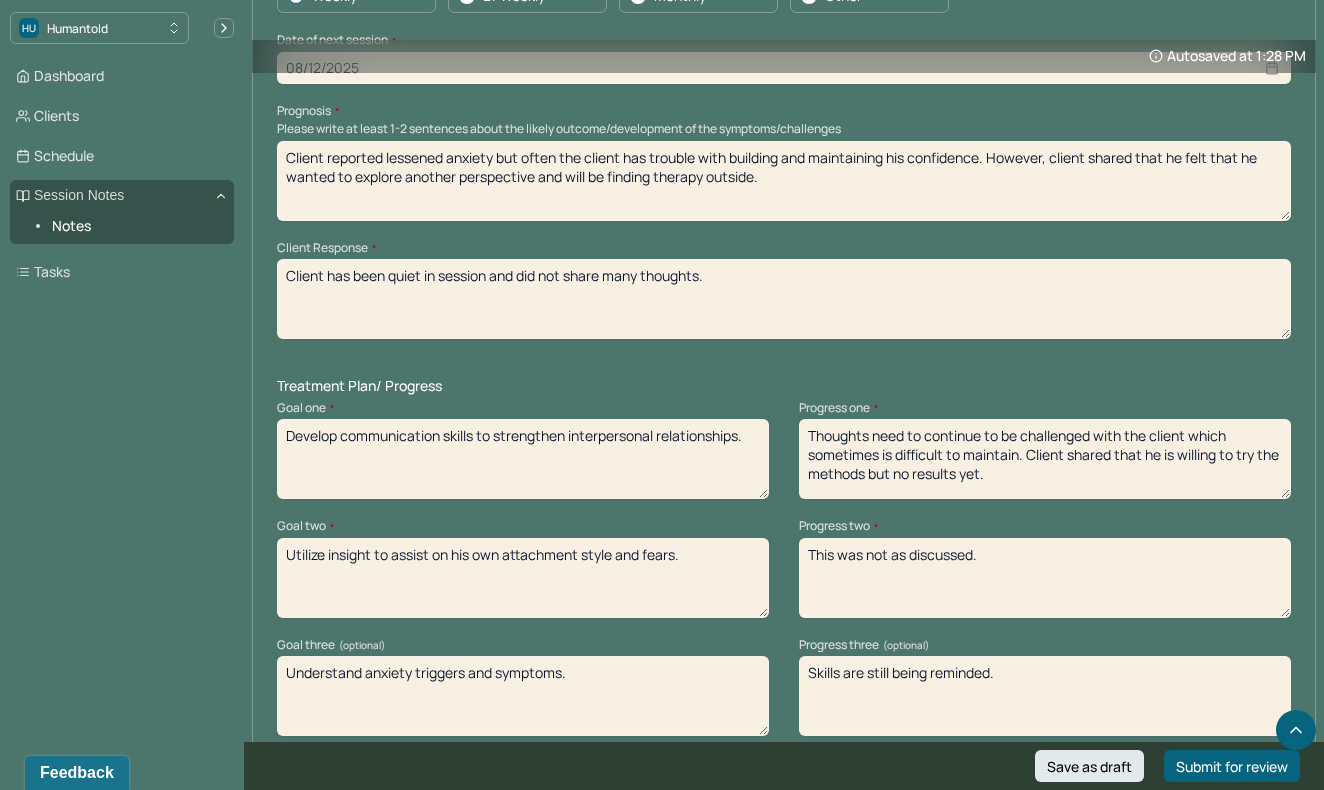 scroll, scrollTop: 2343, scrollLeft: 0, axis: vertical 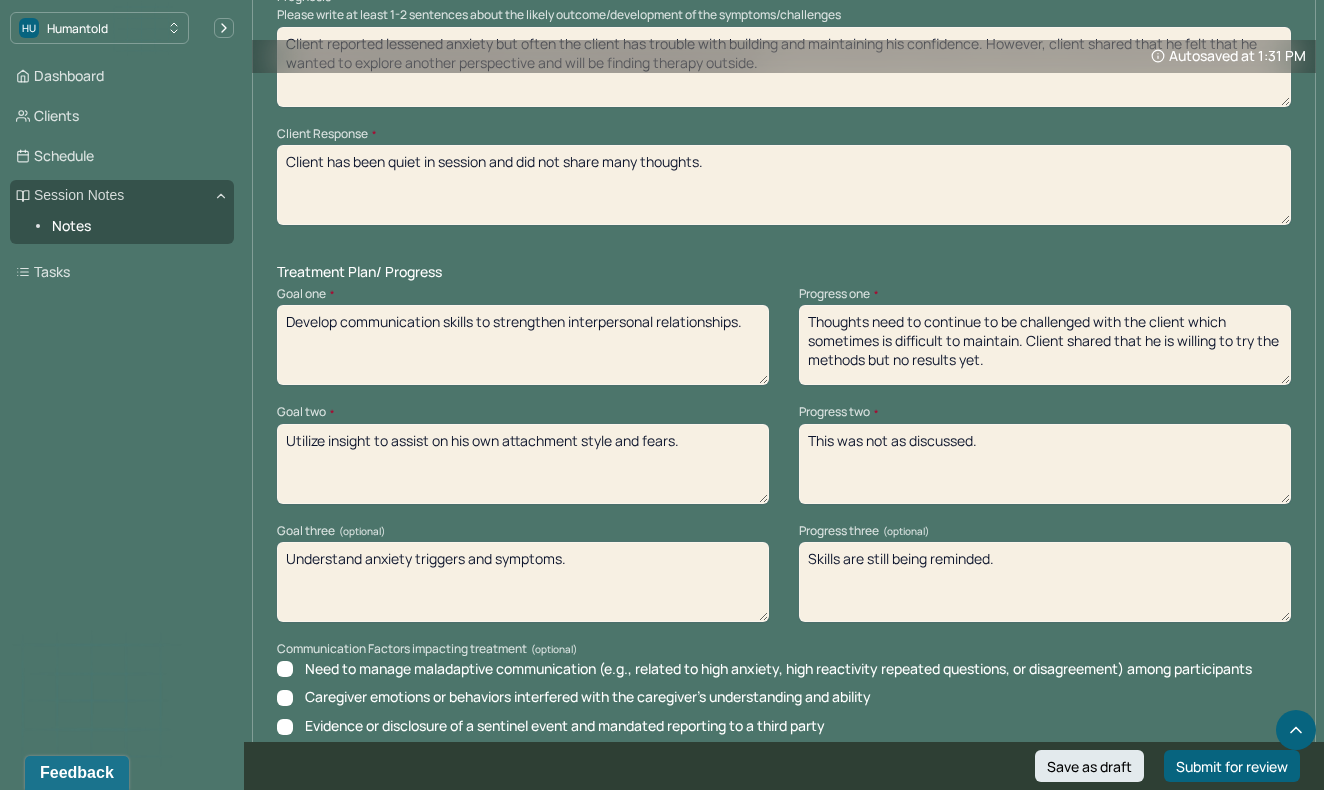 type on "Thoughts need to continue to be challenged with the client which sometimes is difficult to maintain. Client shared that he is willing to try the methods but no results yet." 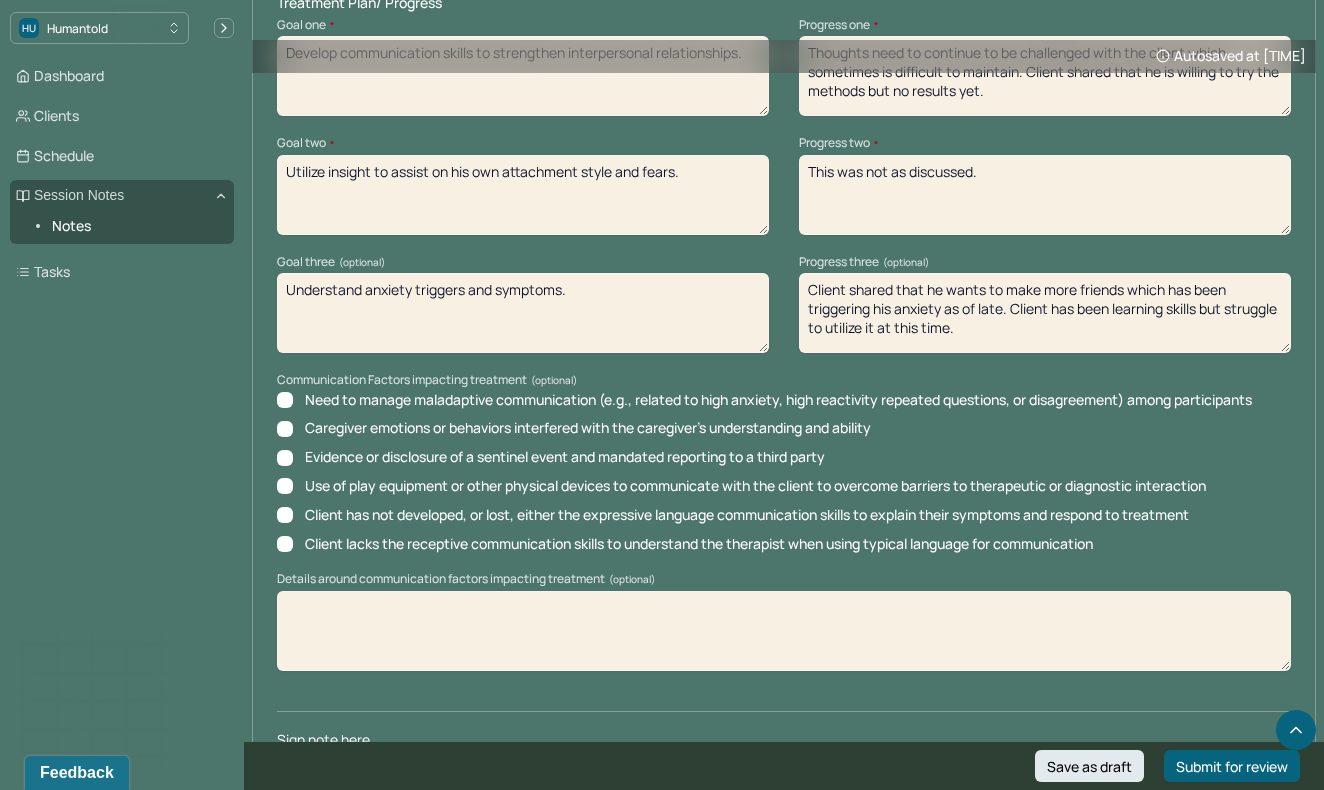 scroll, scrollTop: 2764, scrollLeft: 0, axis: vertical 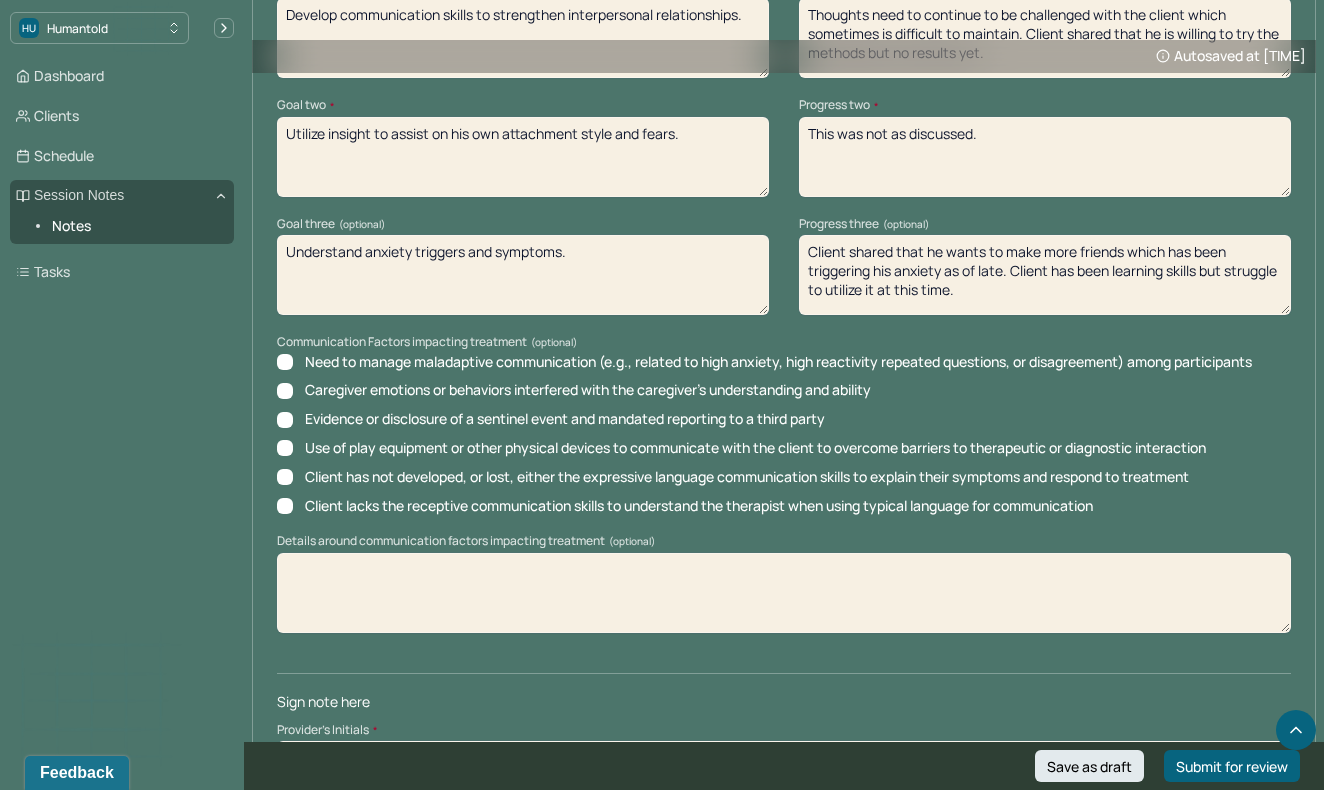 type on "Client shared that he wants to make more friends which has been triggering his anxiety as of late. Client has been learning skills but struggle to utilize it at this time." 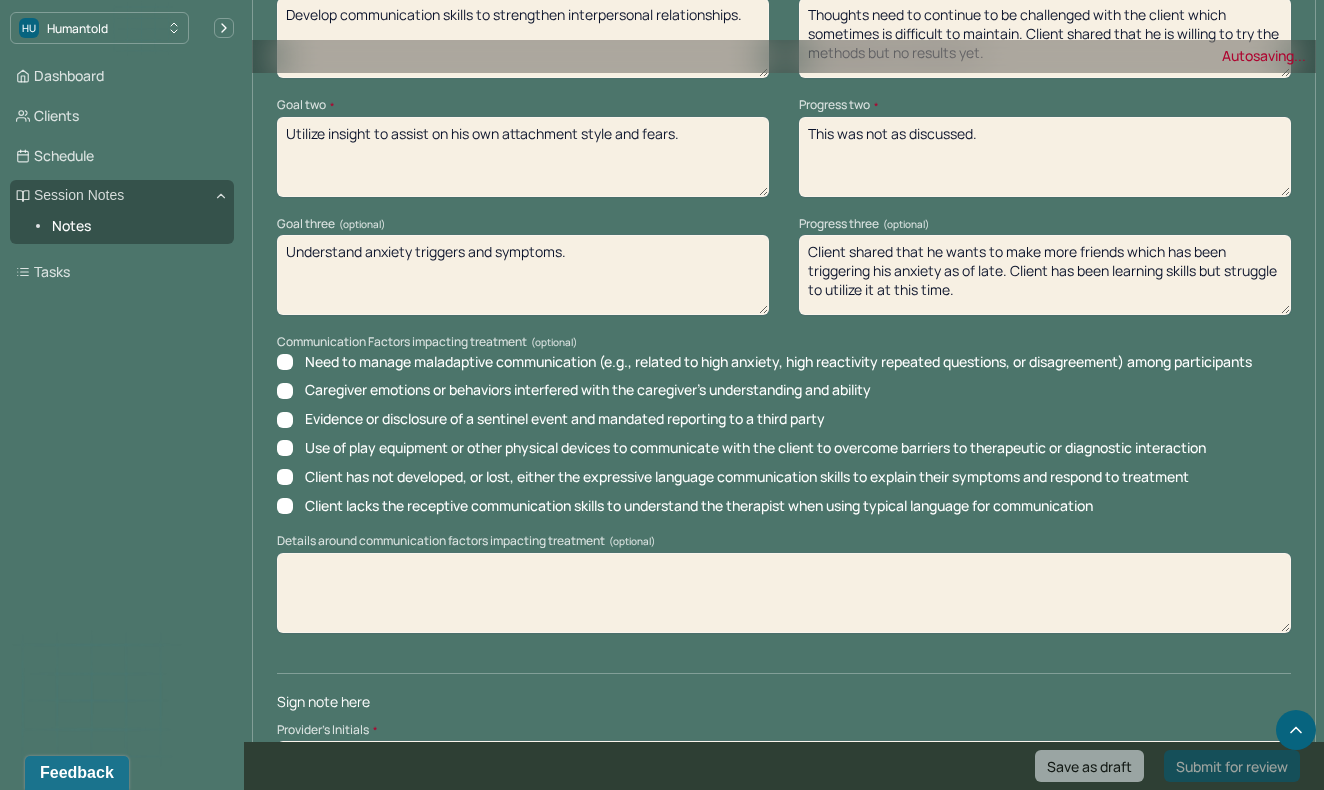 type on "KV" 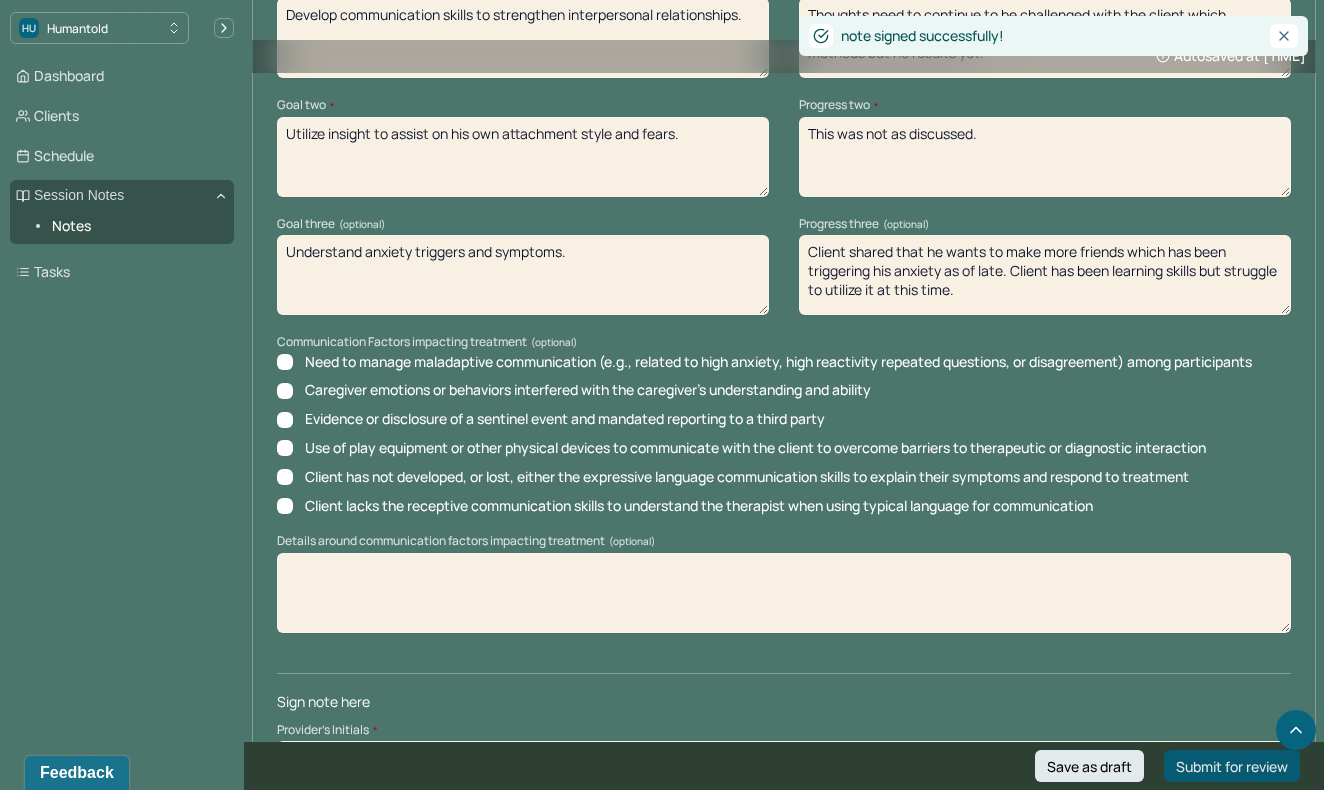 scroll, scrollTop: 0, scrollLeft: 0, axis: both 